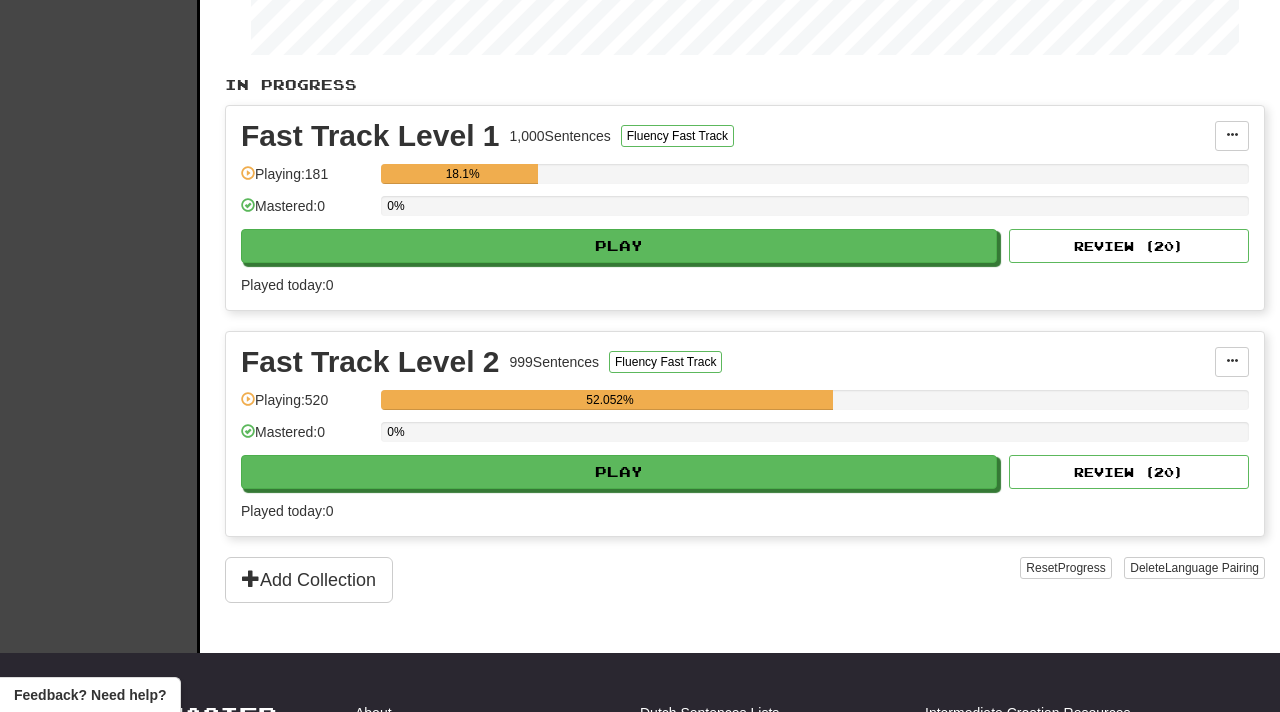 scroll, scrollTop: 360, scrollLeft: 0, axis: vertical 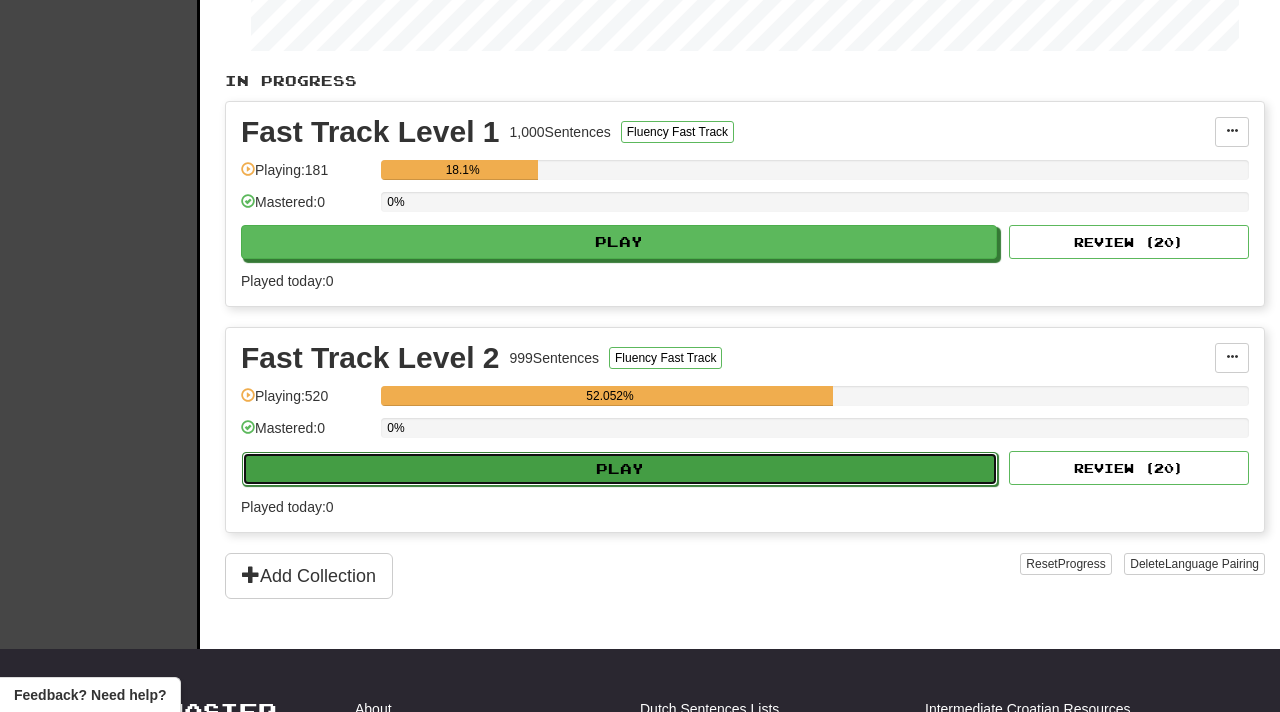 click on "Play" at bounding box center (620, 469) 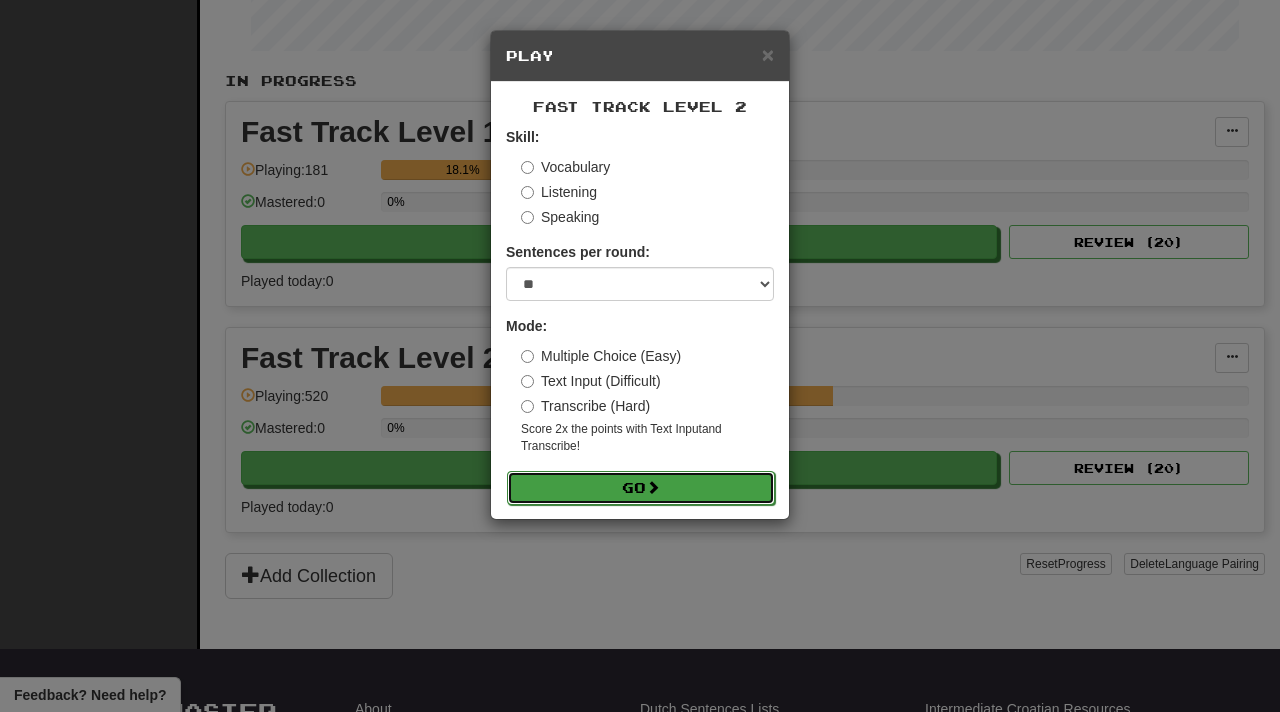 click at bounding box center [653, 487] 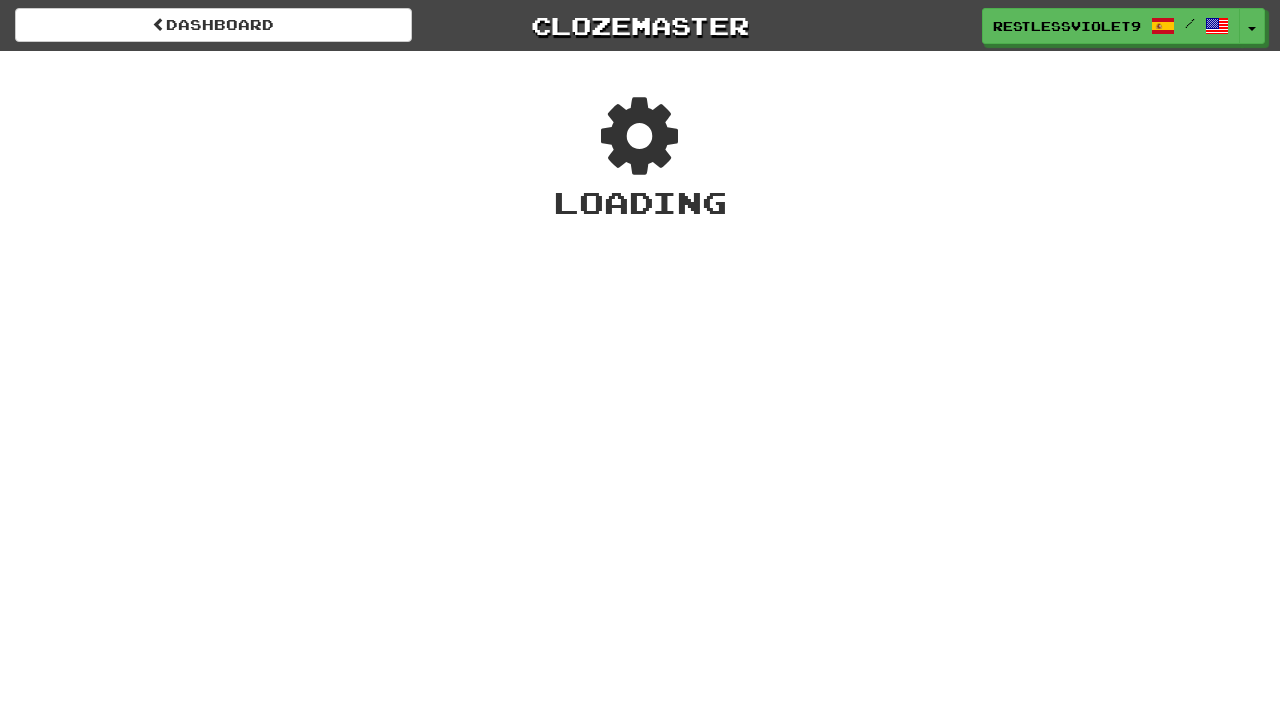 scroll, scrollTop: 0, scrollLeft: 0, axis: both 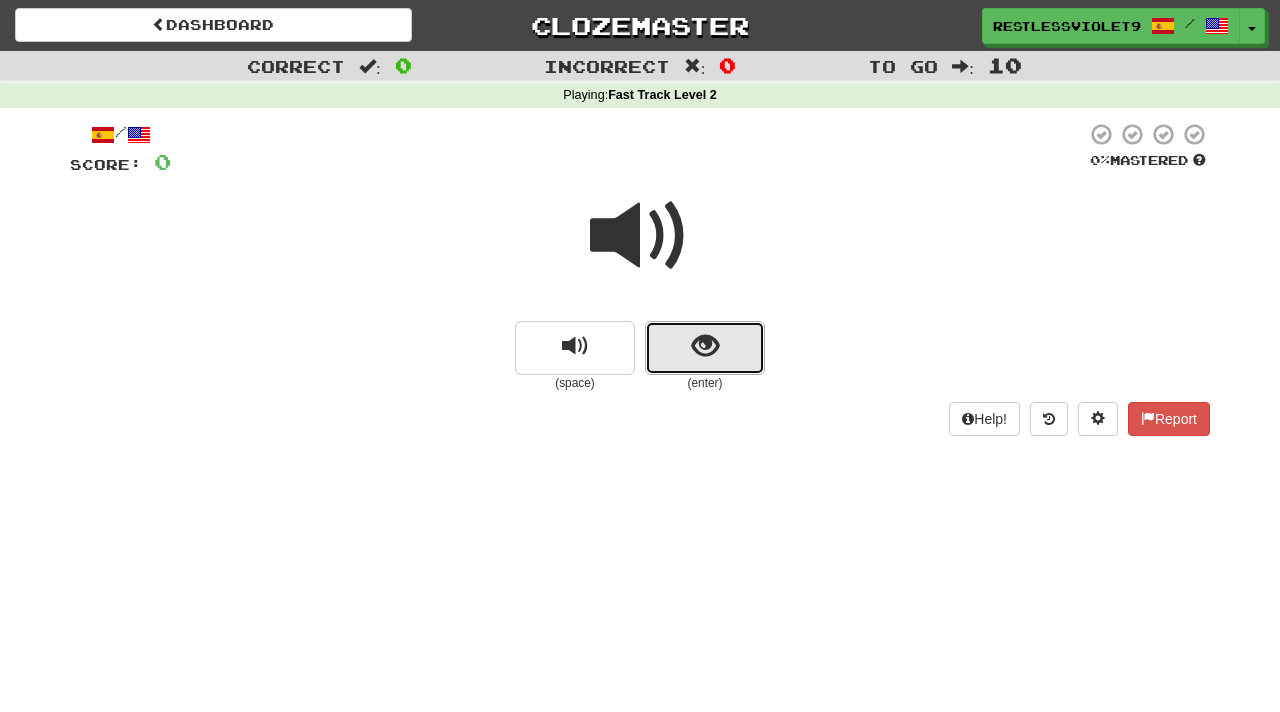 click at bounding box center [705, 348] 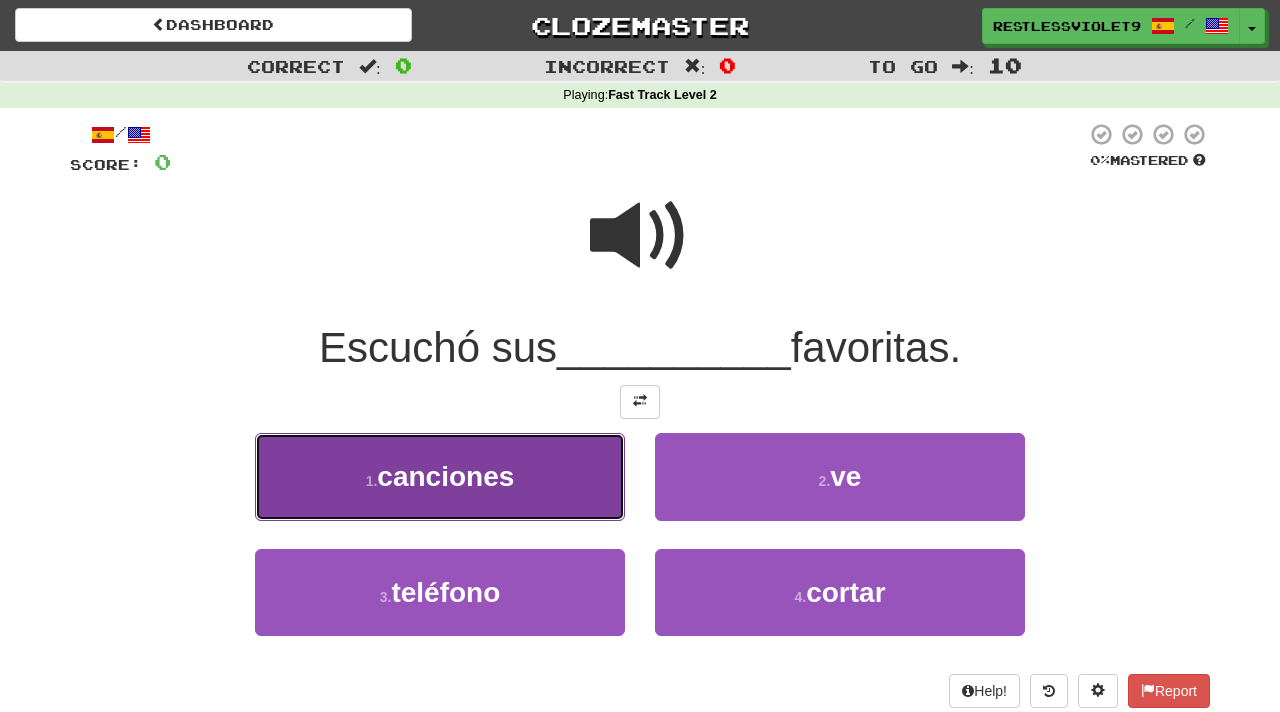 click on "1 .  canciones" at bounding box center (440, 476) 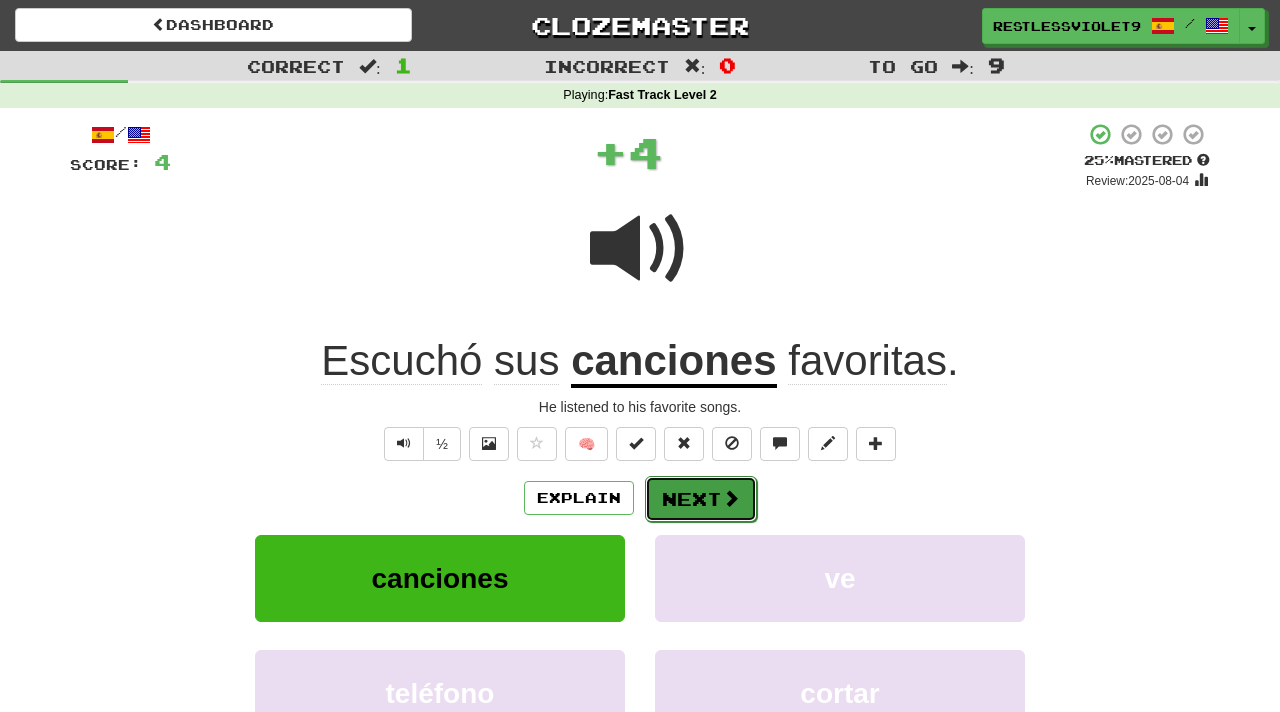 click on "Next" at bounding box center (701, 499) 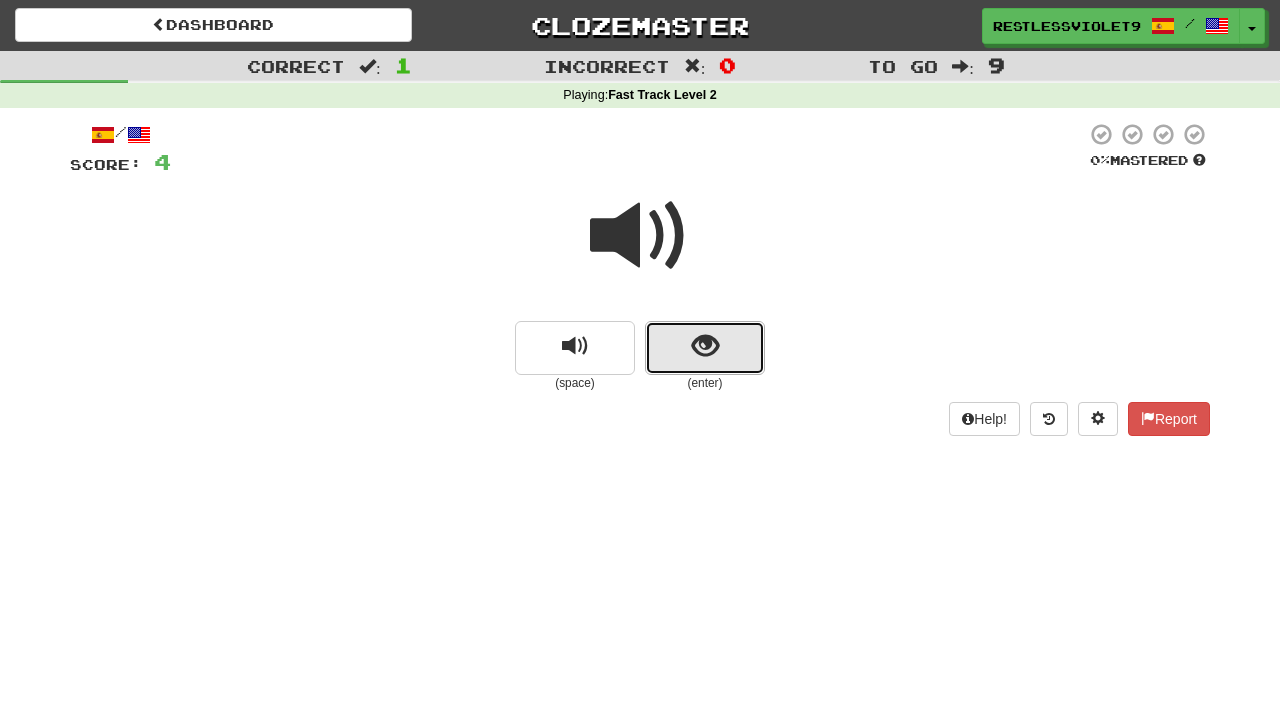 click at bounding box center [705, 346] 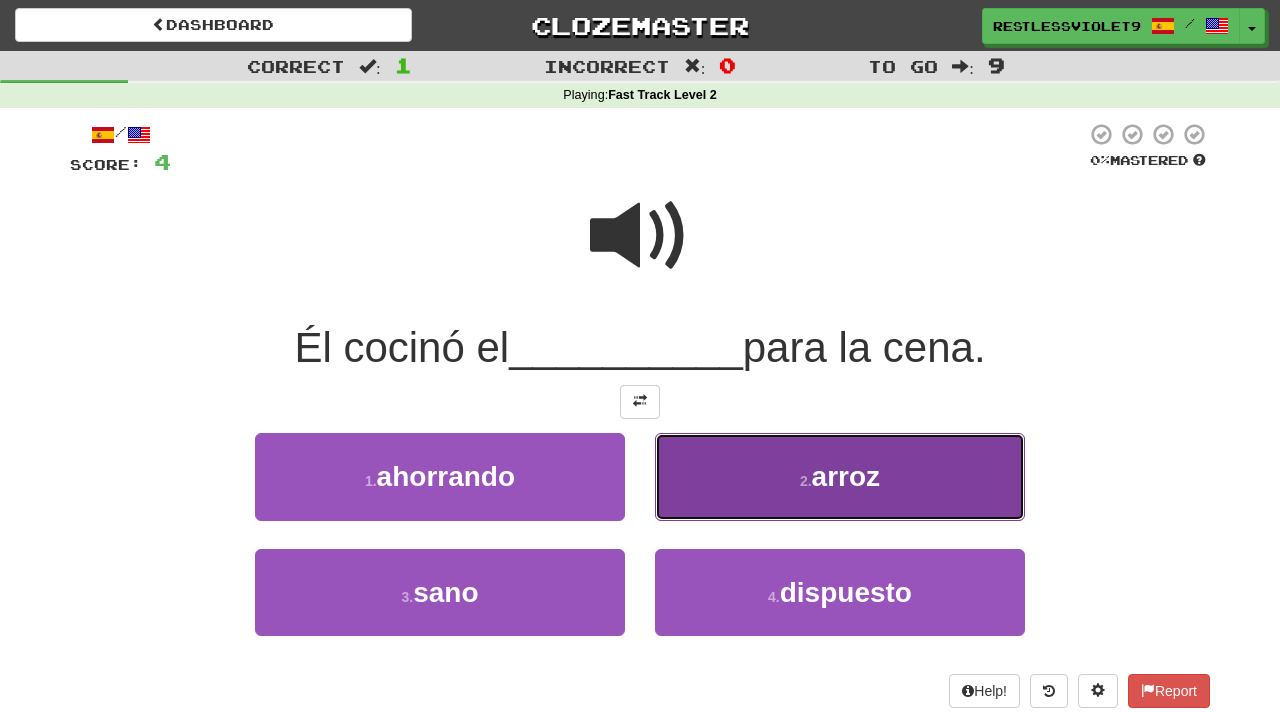 click on "arroz" at bounding box center (846, 476) 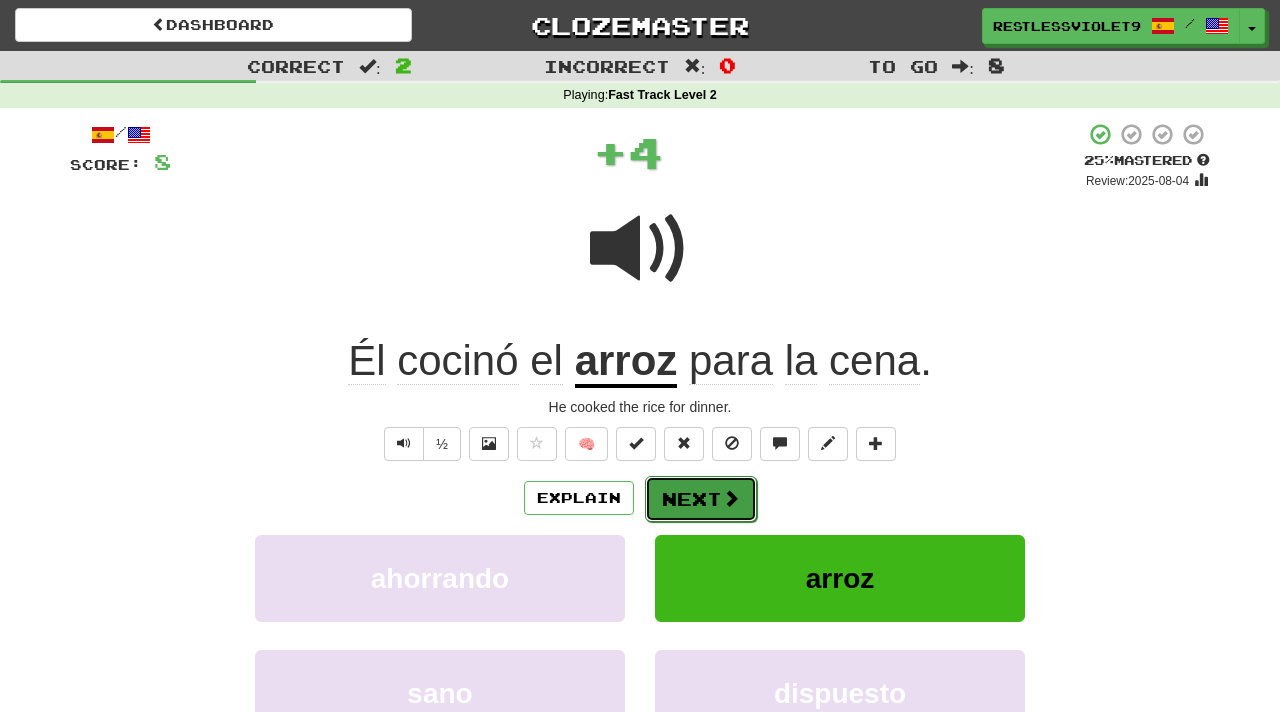 click on "Next" at bounding box center [701, 499] 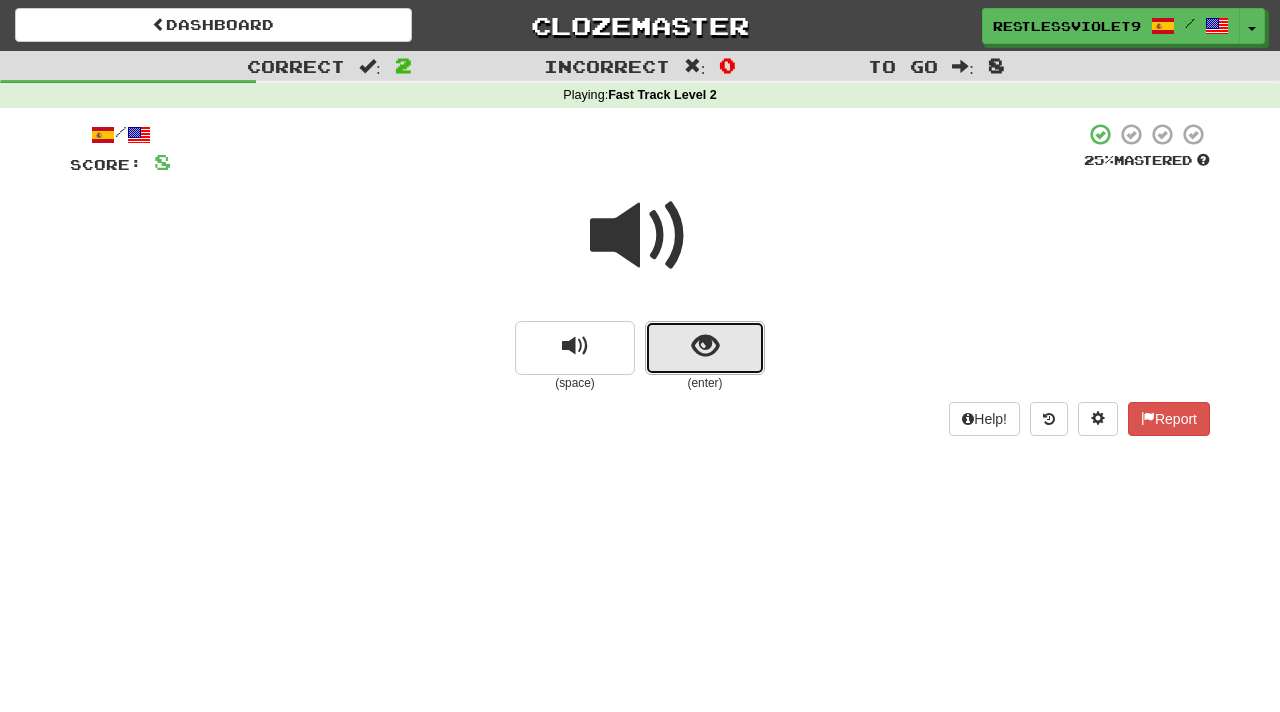 click at bounding box center (705, 346) 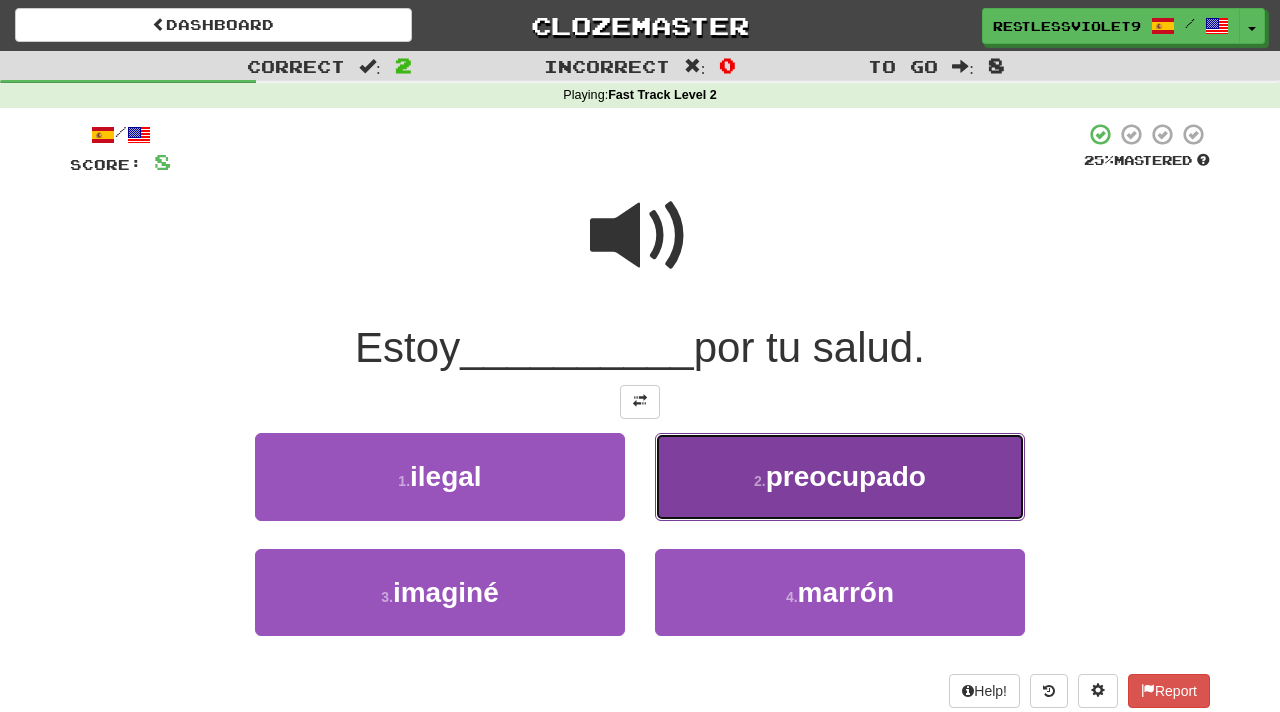 click on "preocupado" at bounding box center [846, 476] 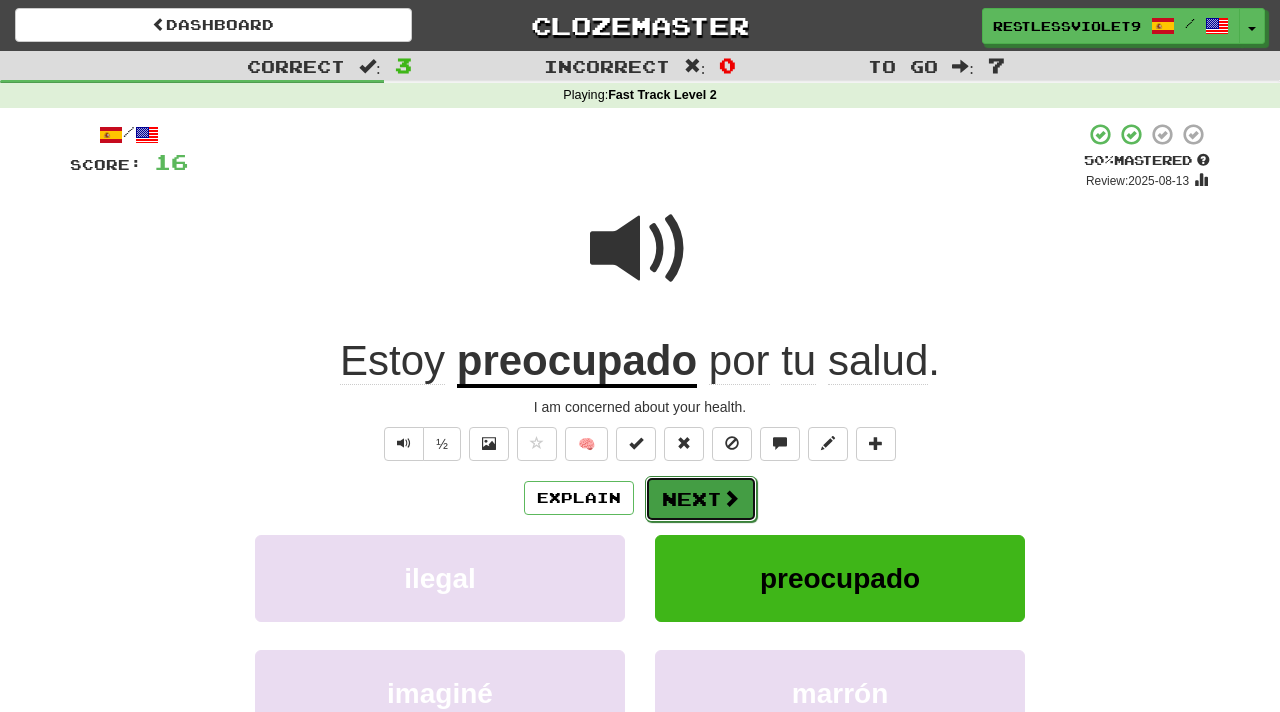 click on "Next" at bounding box center [701, 499] 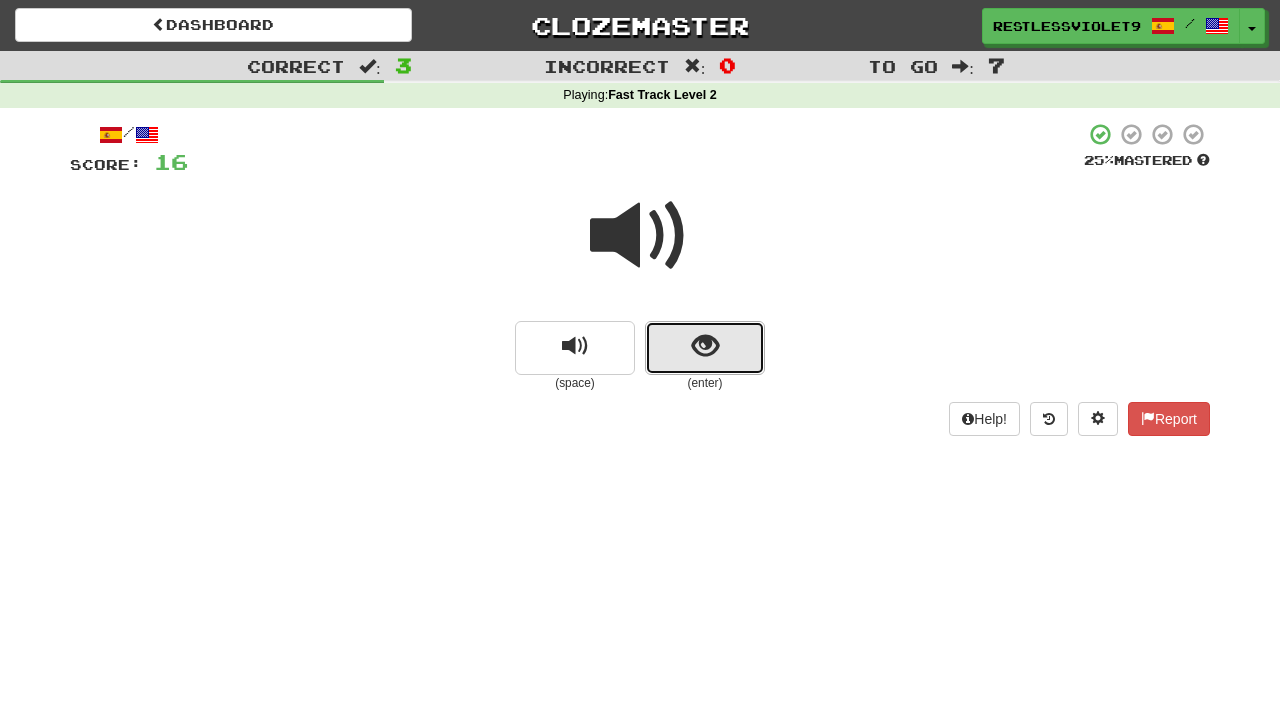 click at bounding box center (705, 346) 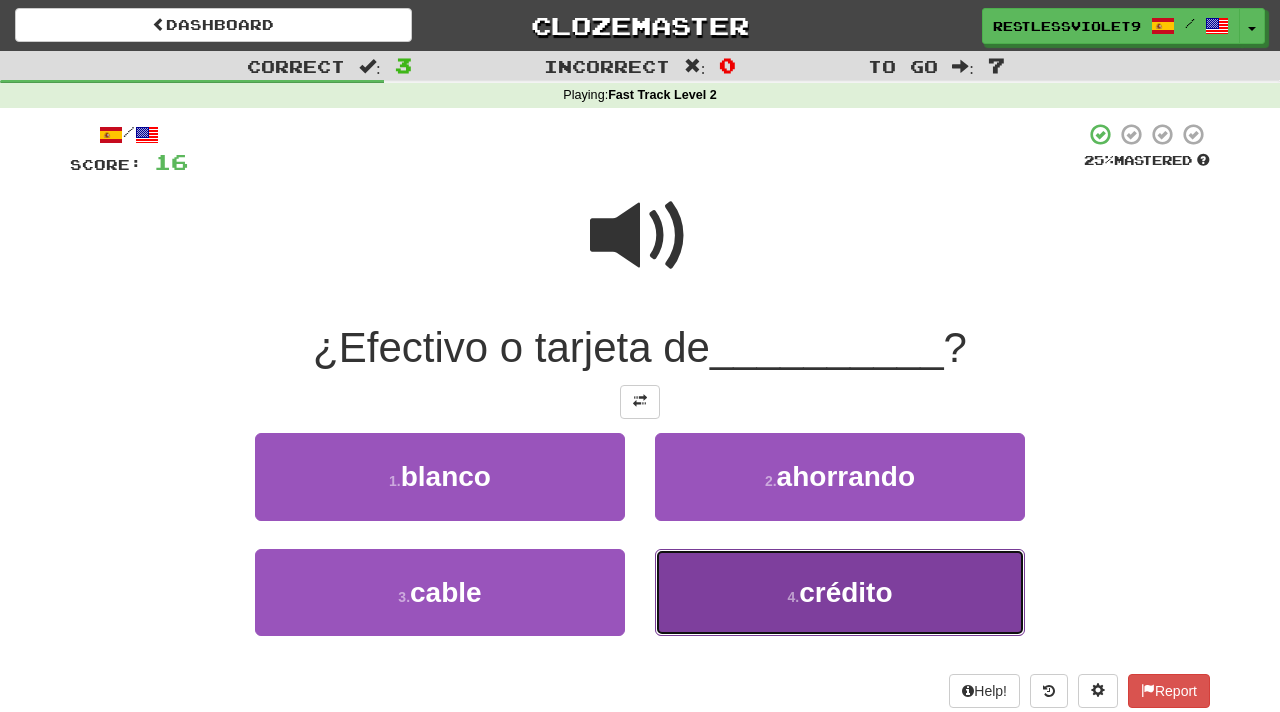 click on "crédito" at bounding box center (845, 592) 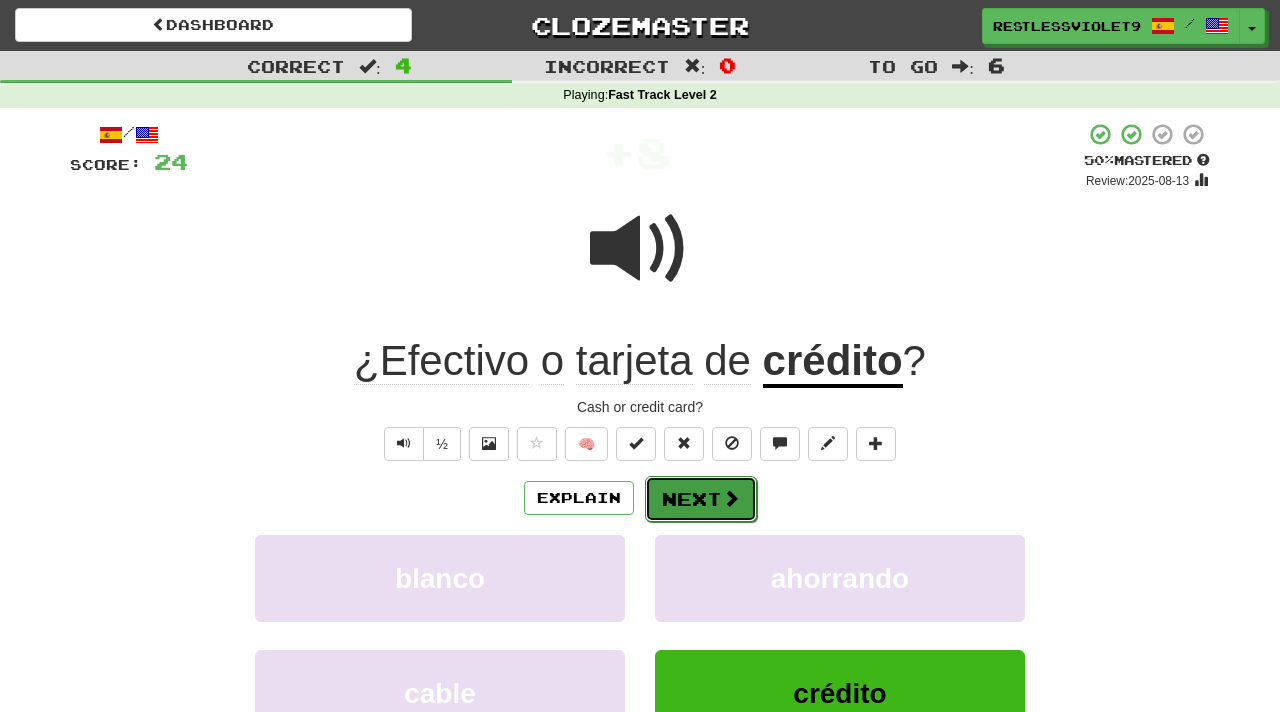 click on "Next" at bounding box center [701, 499] 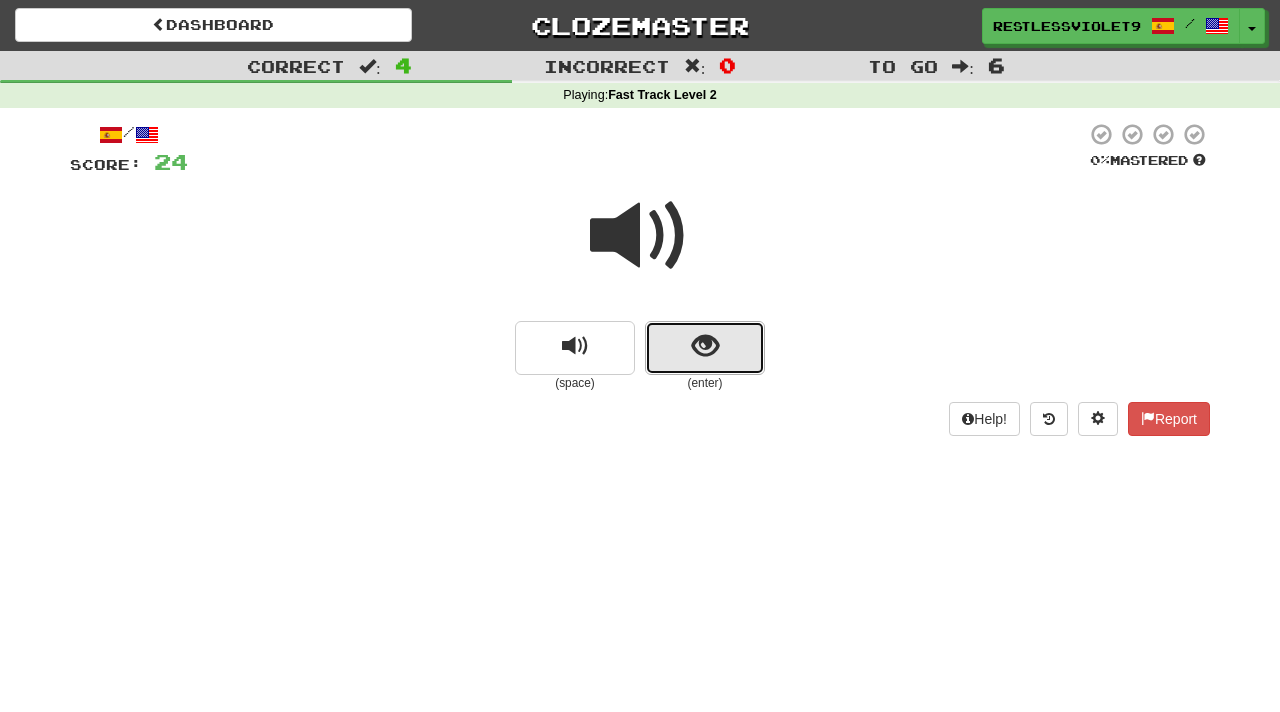 click at bounding box center [705, 346] 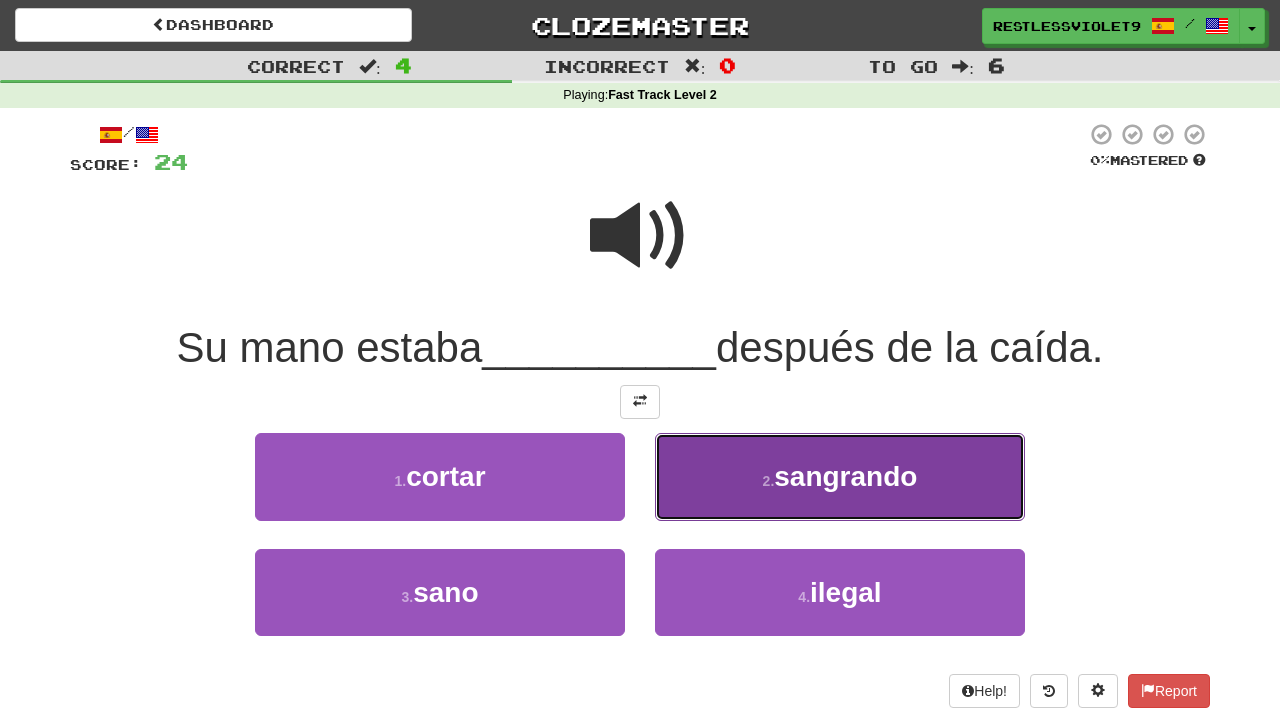 click on "2 ." at bounding box center (769, 481) 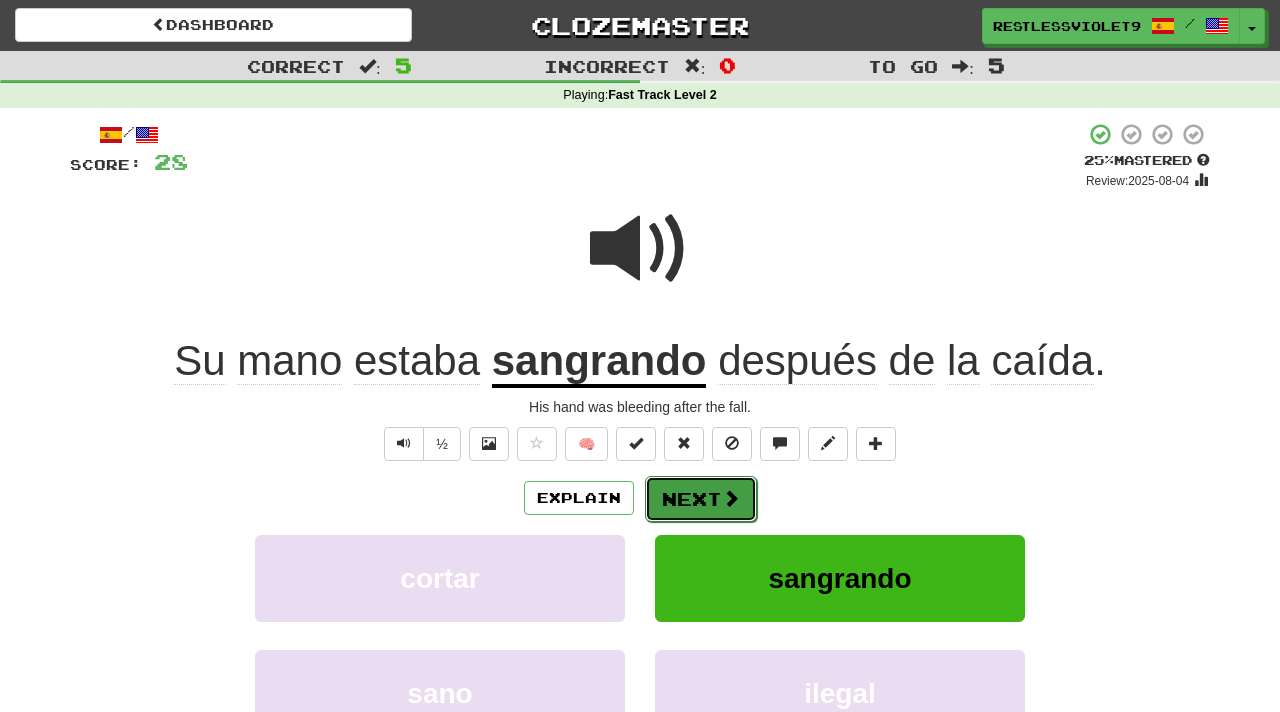 click on "Next" at bounding box center (701, 499) 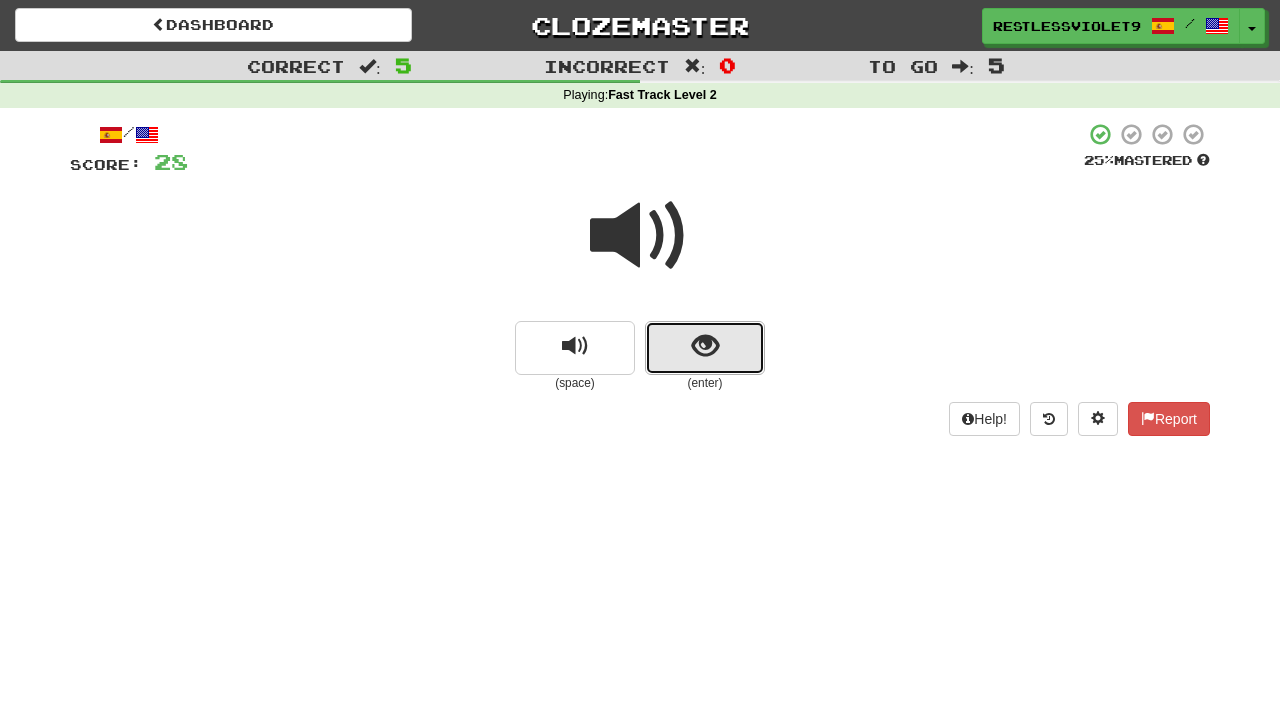 click at bounding box center [705, 346] 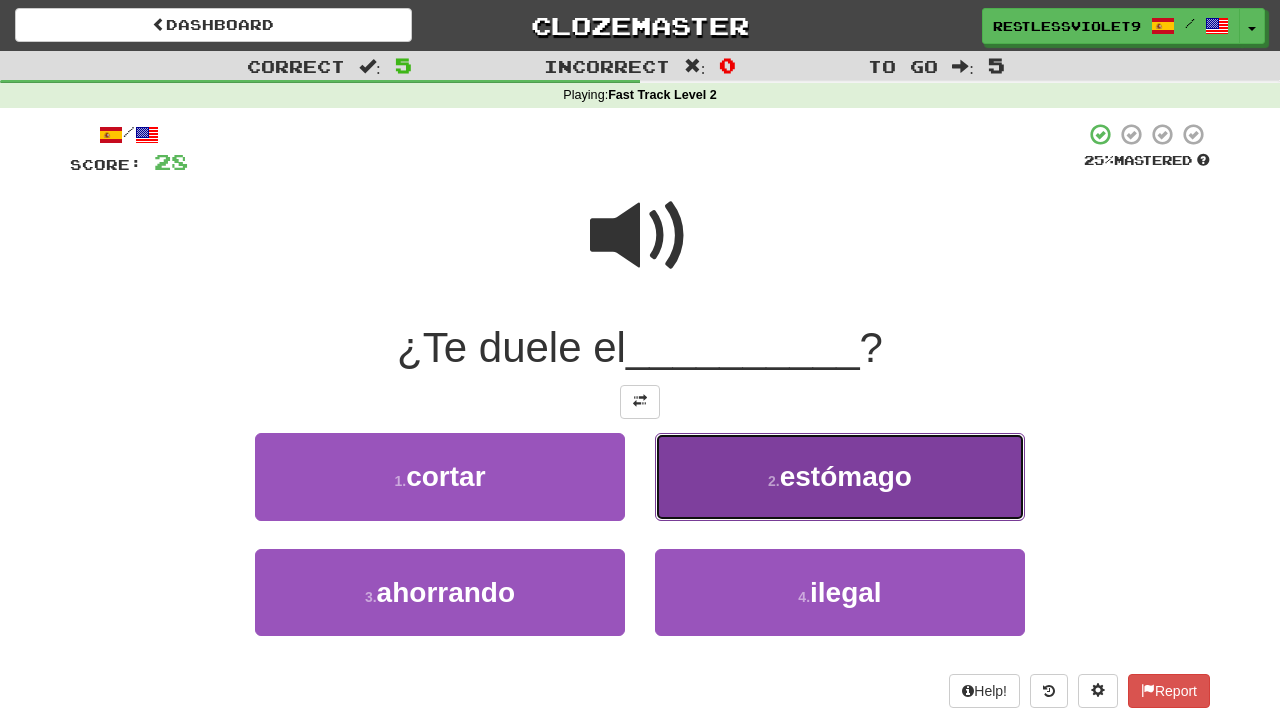 click on "estómago" at bounding box center [846, 476] 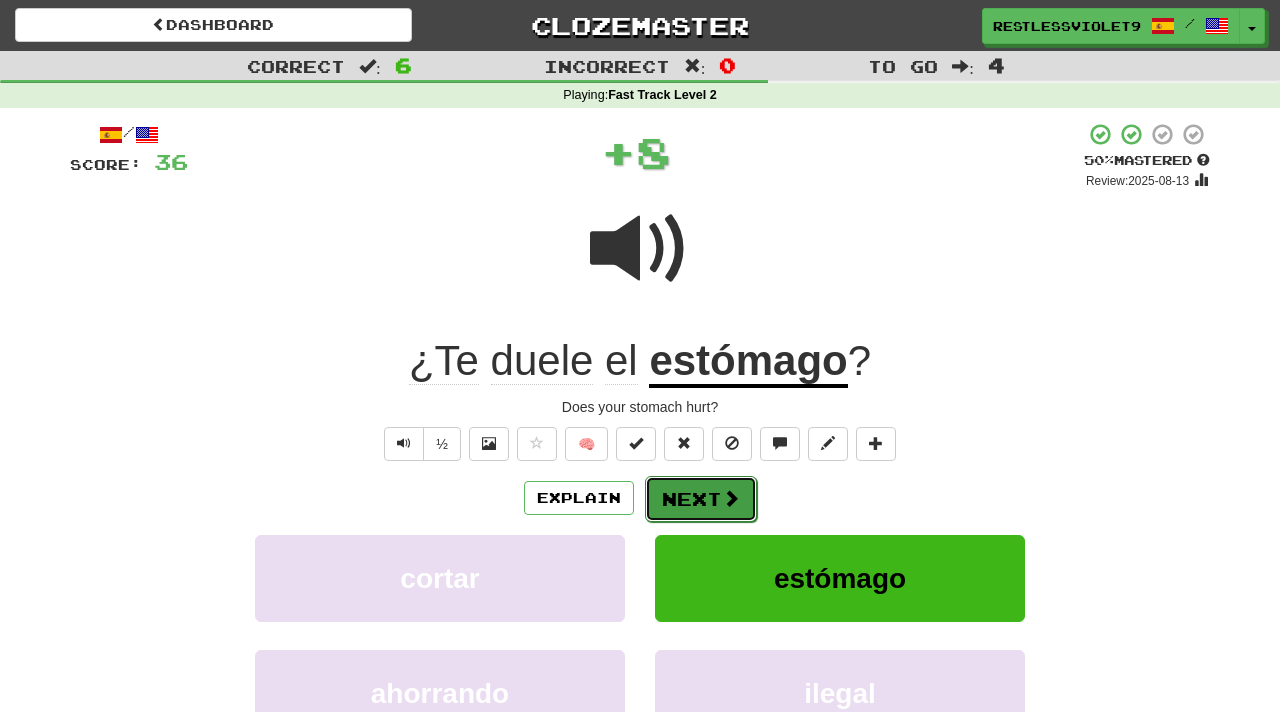 click on "Next" at bounding box center [701, 499] 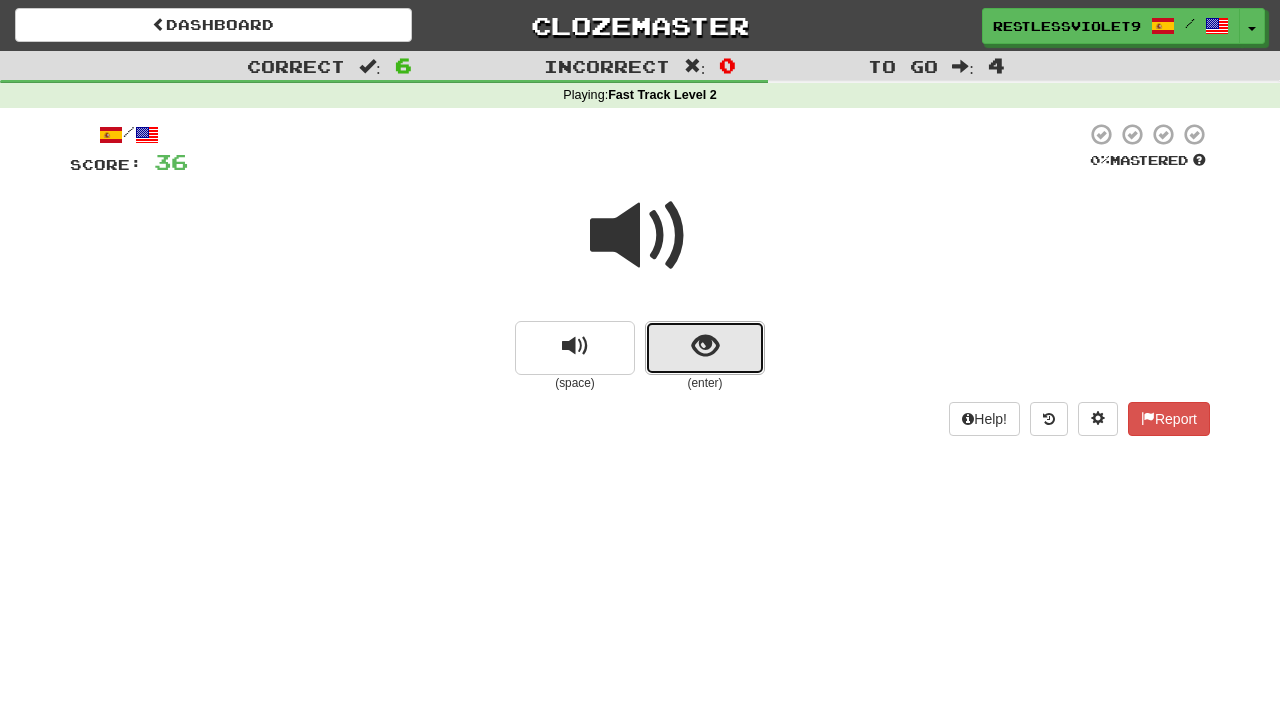 click at bounding box center [705, 346] 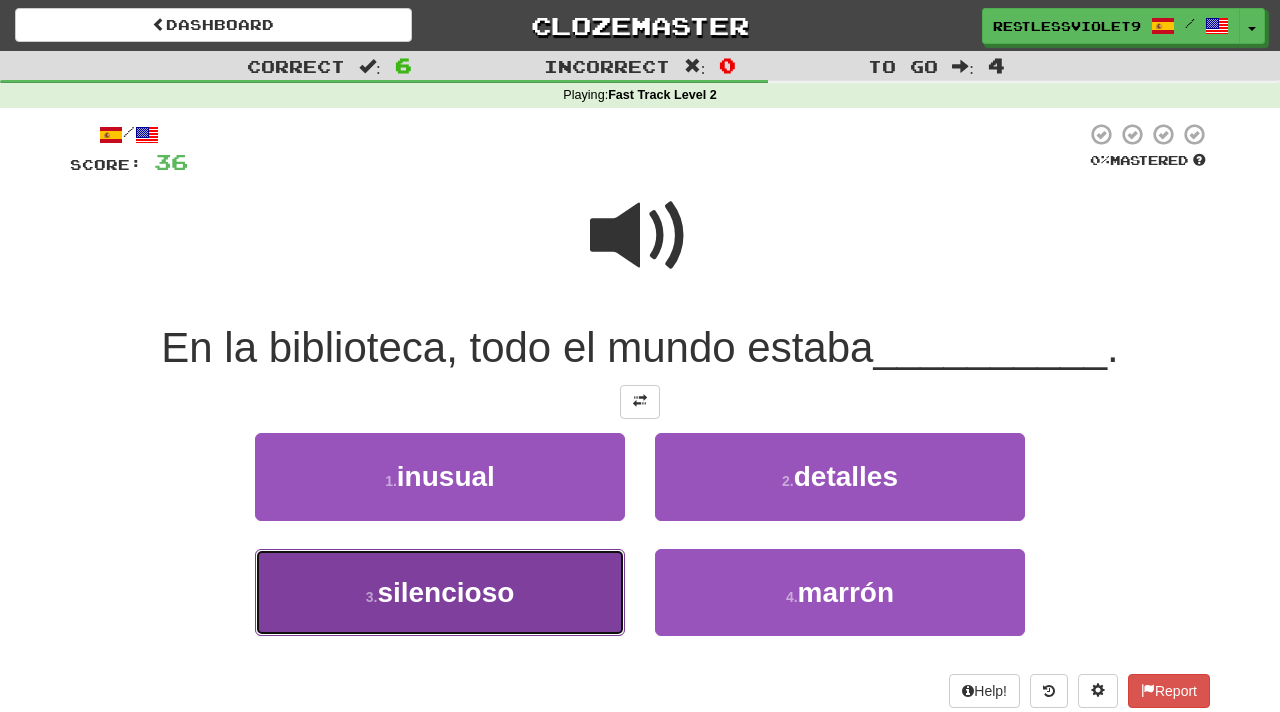 click on "silencioso" at bounding box center (445, 592) 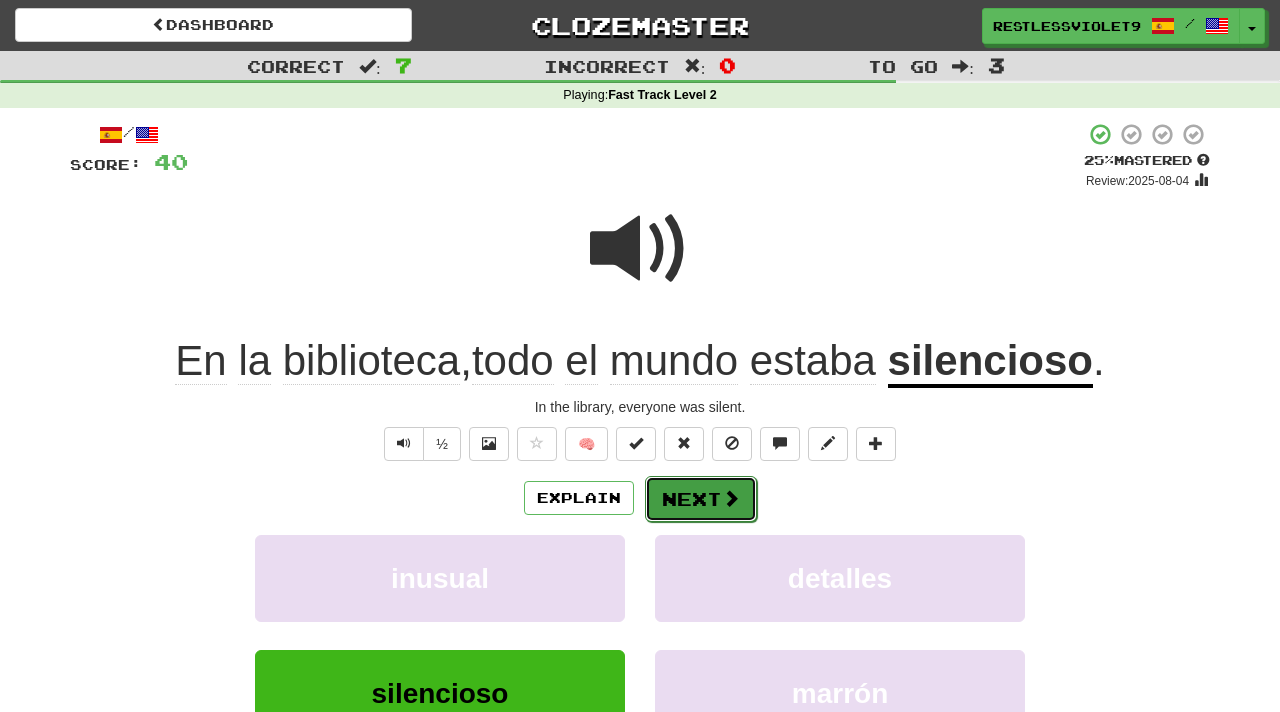 click on "Next" at bounding box center [701, 499] 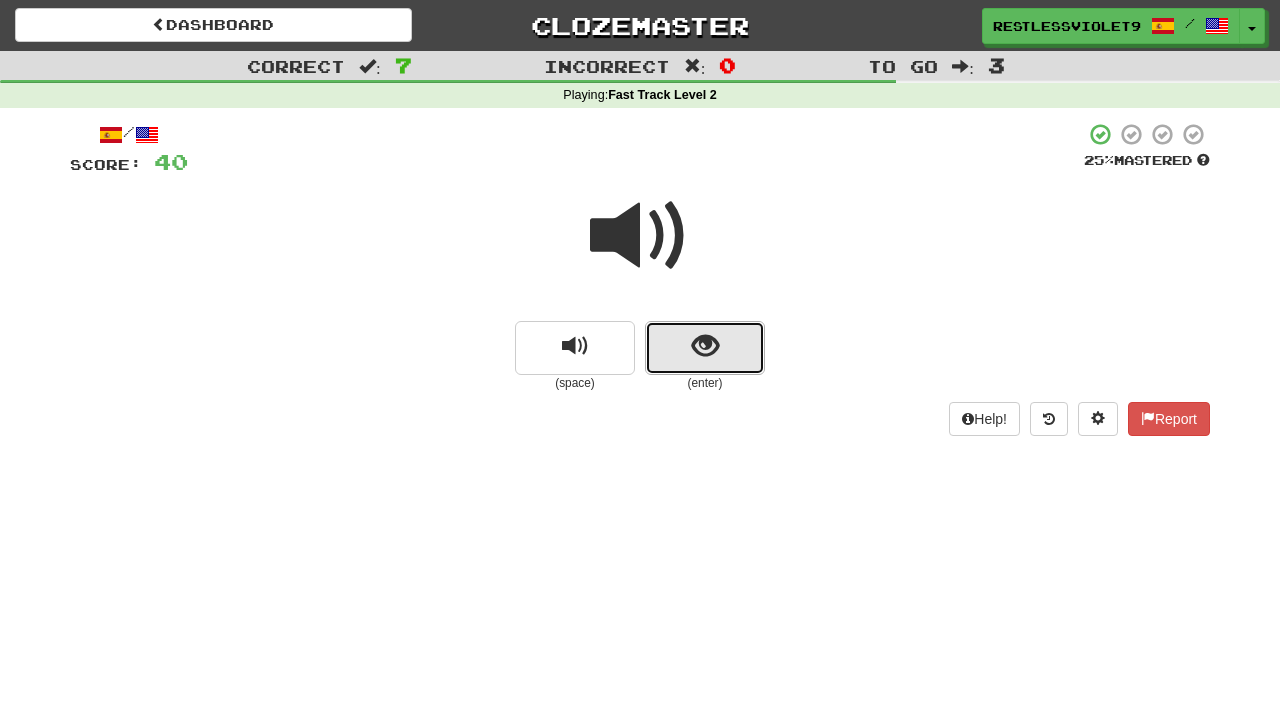 click at bounding box center (705, 346) 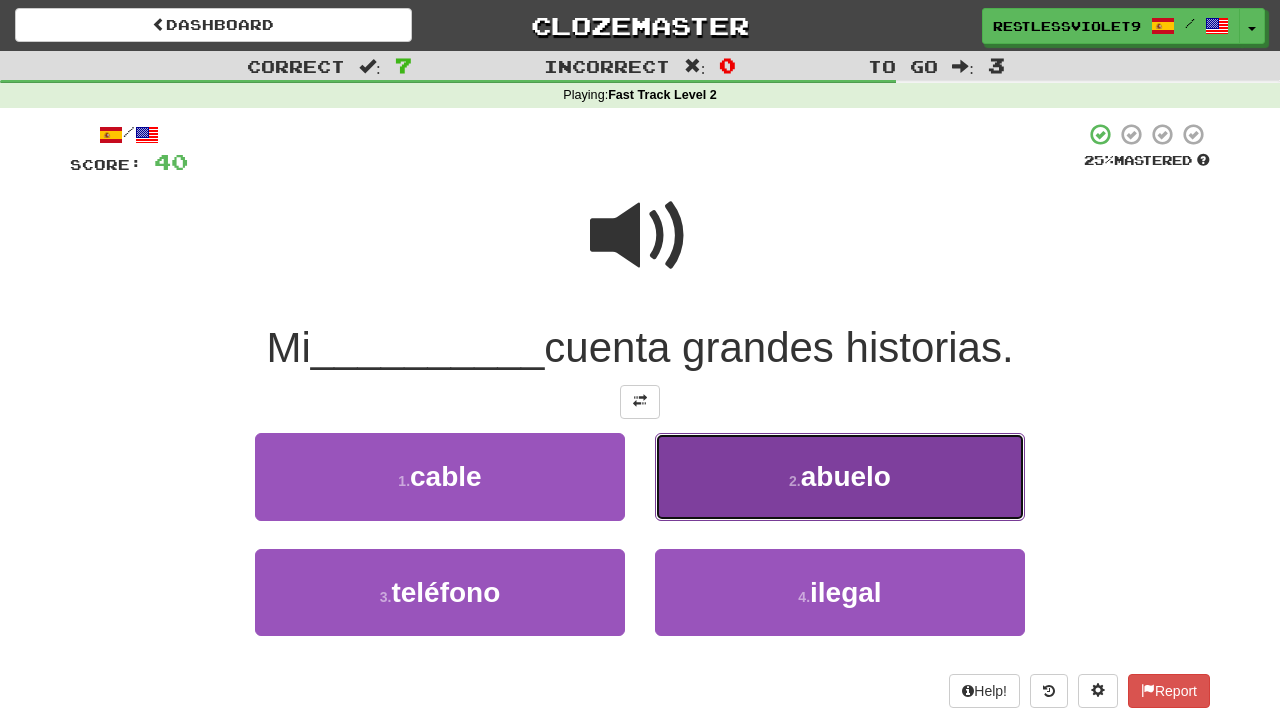 click on "abuelo" at bounding box center (846, 476) 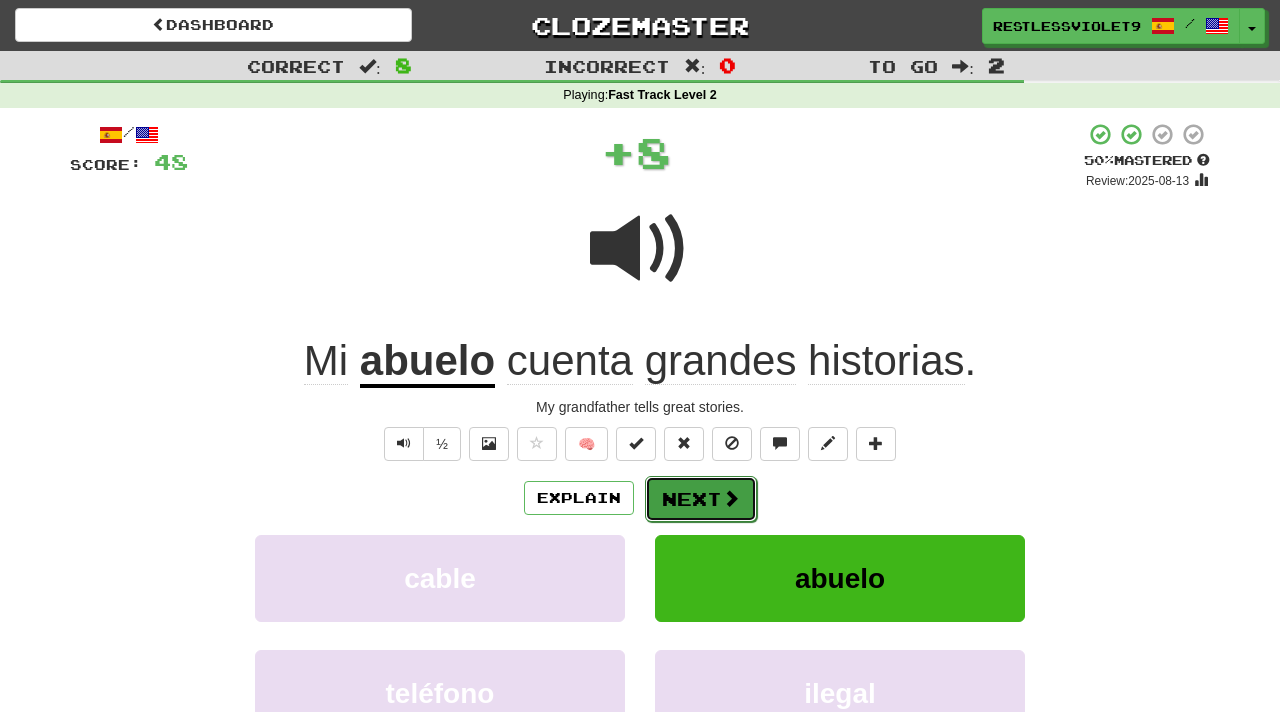 click on "Next" at bounding box center (701, 499) 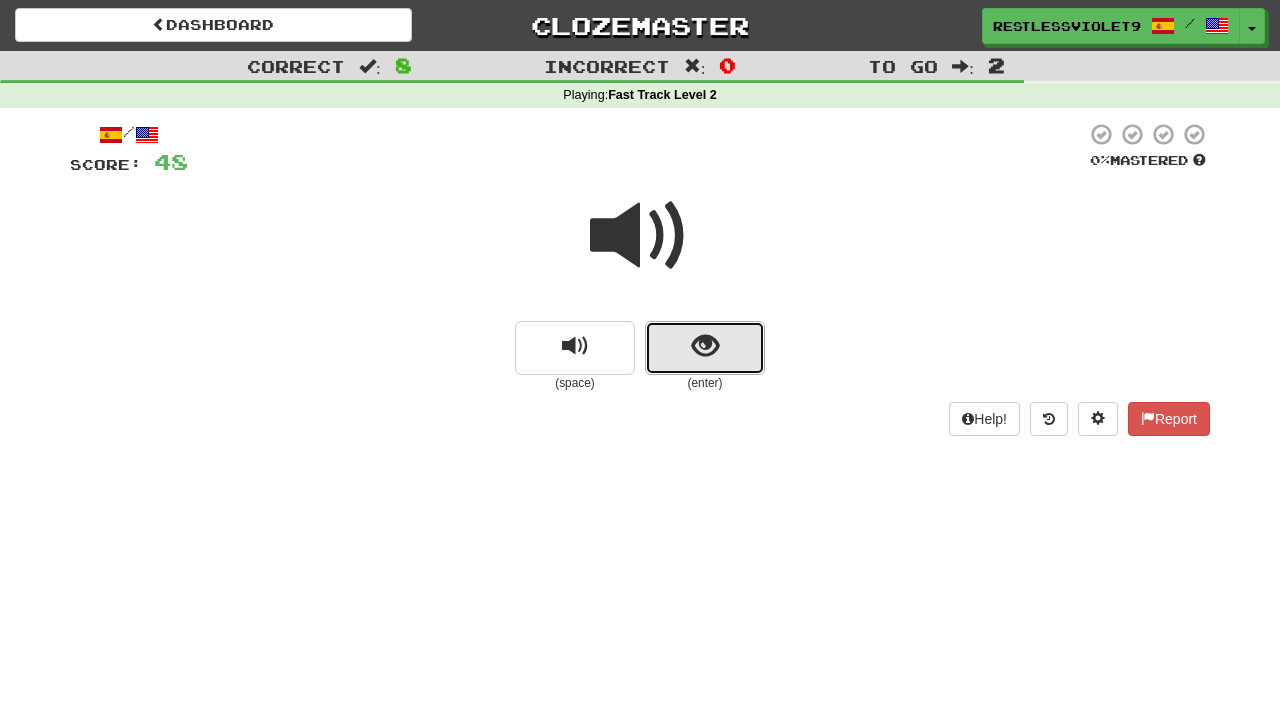 click at bounding box center (705, 346) 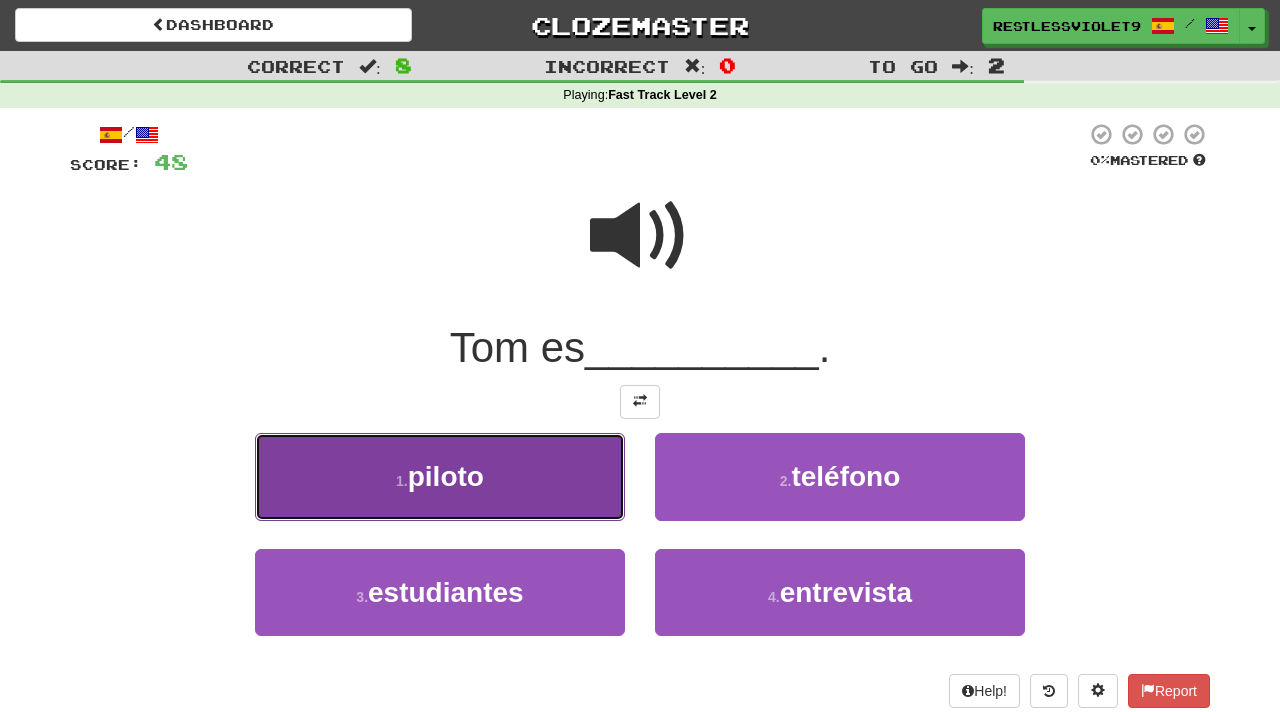 click on "1 .  piloto" at bounding box center [440, 476] 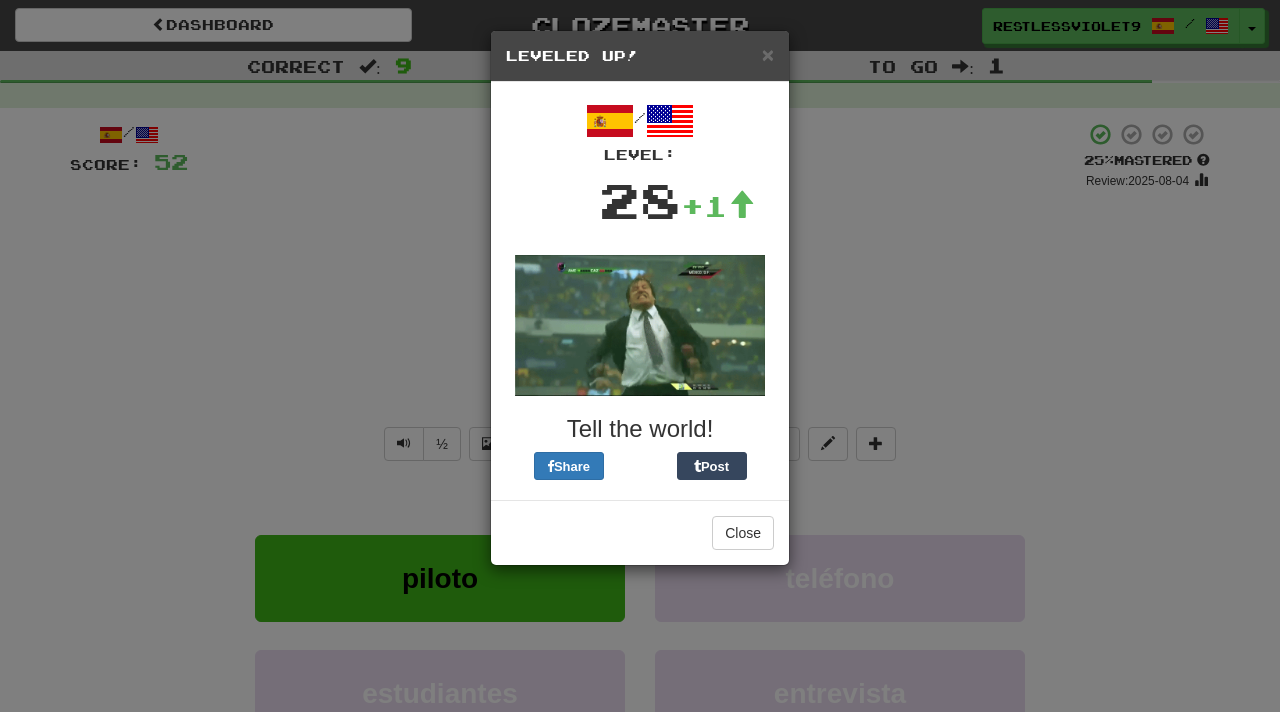 click on "× Leveled Up!  /  Level: 28 +1 Tell the world!  Share  Post Close" at bounding box center [640, 356] 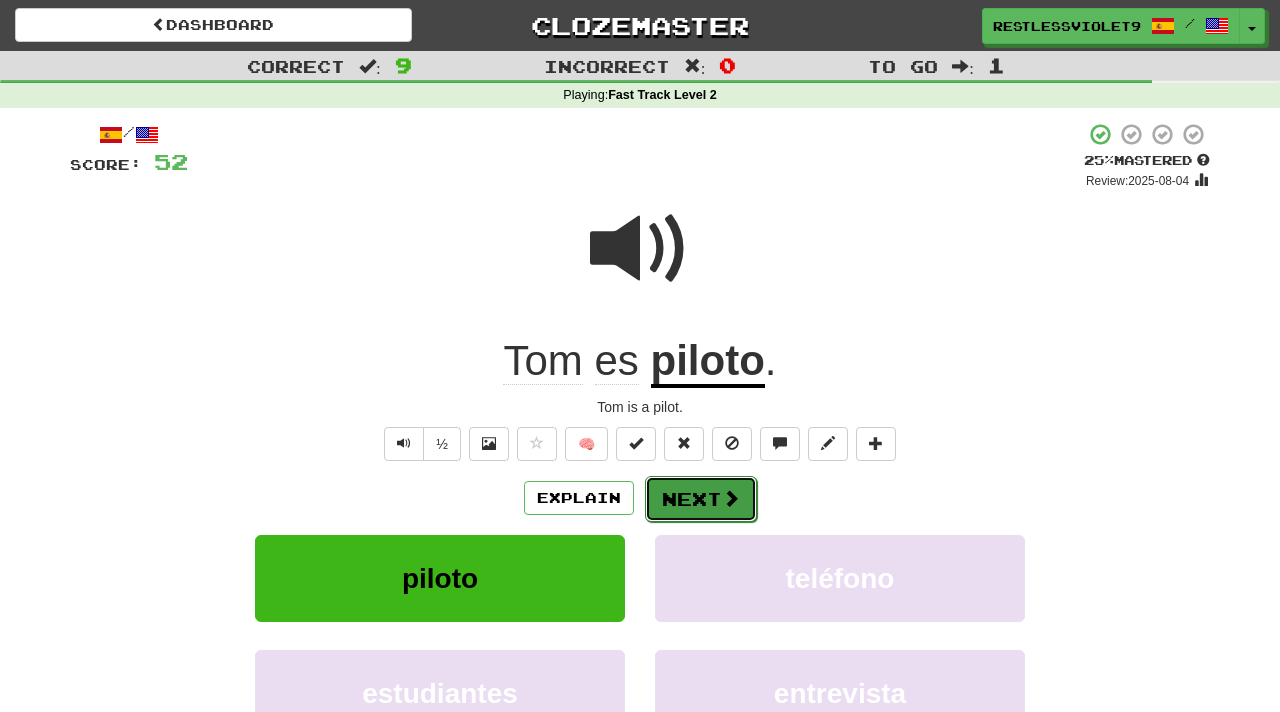 click on "Next" at bounding box center (701, 499) 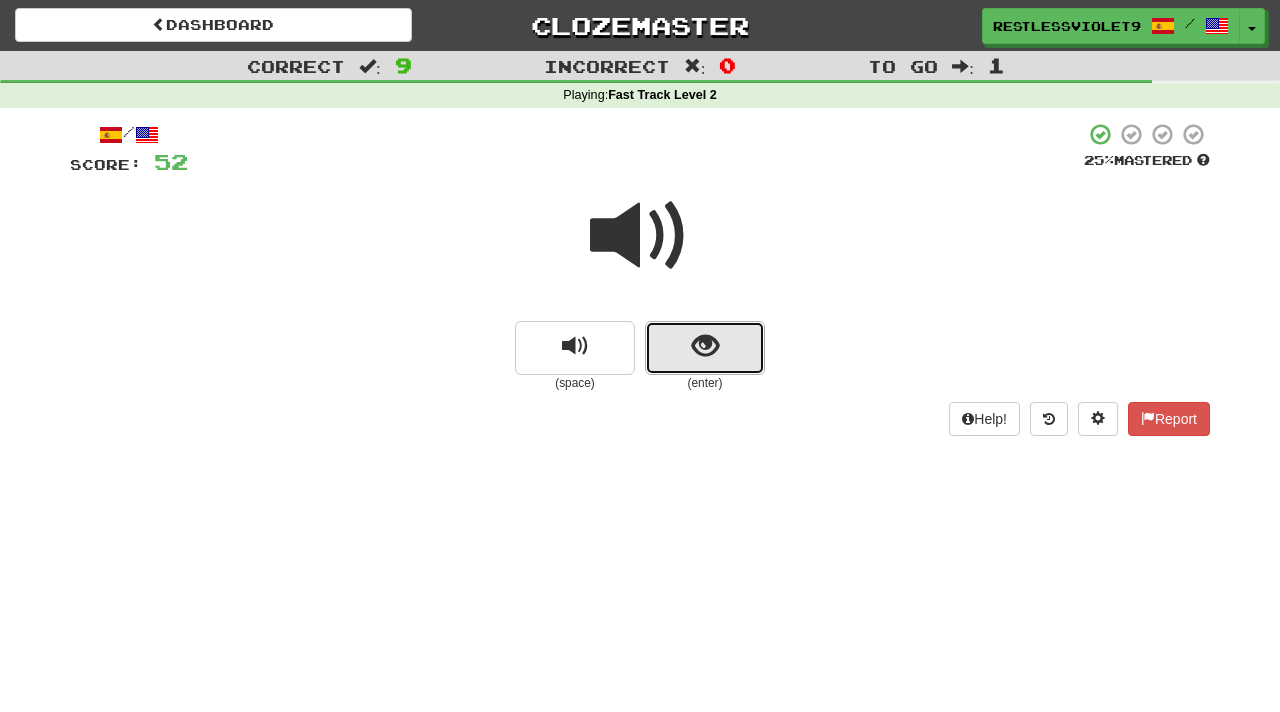 click at bounding box center [705, 346] 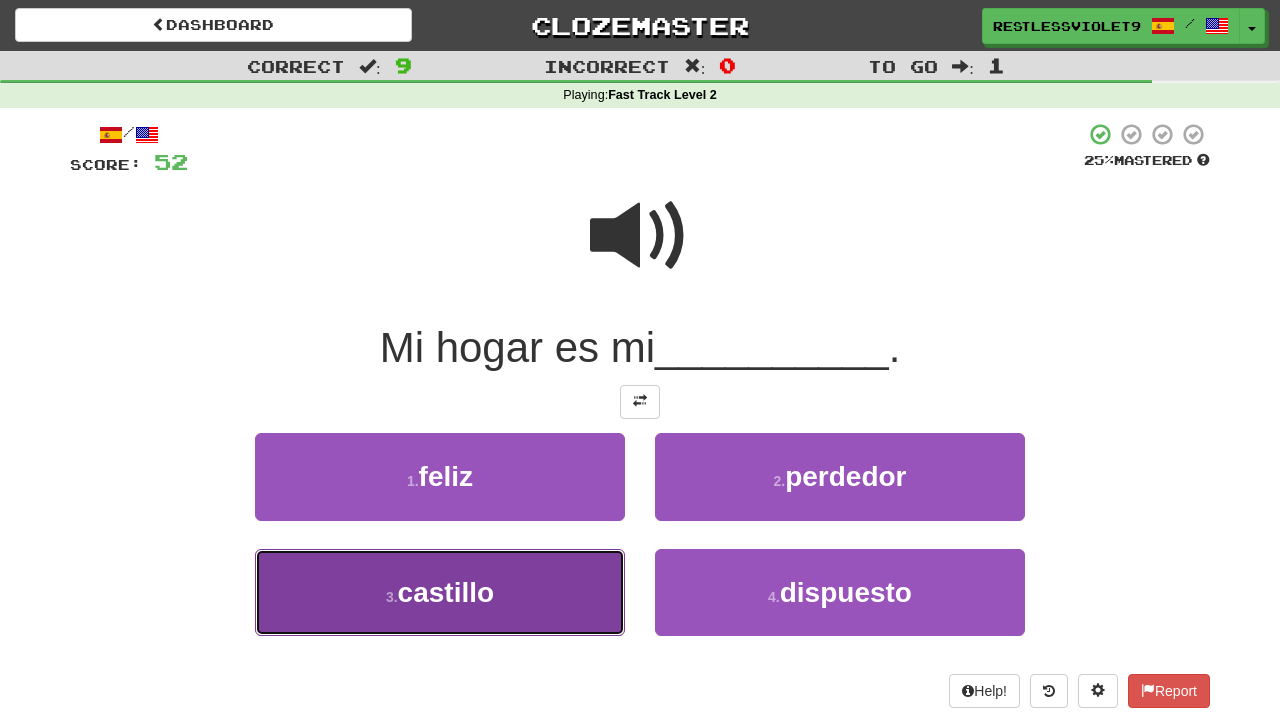 click on "3 .  castillo" at bounding box center [440, 592] 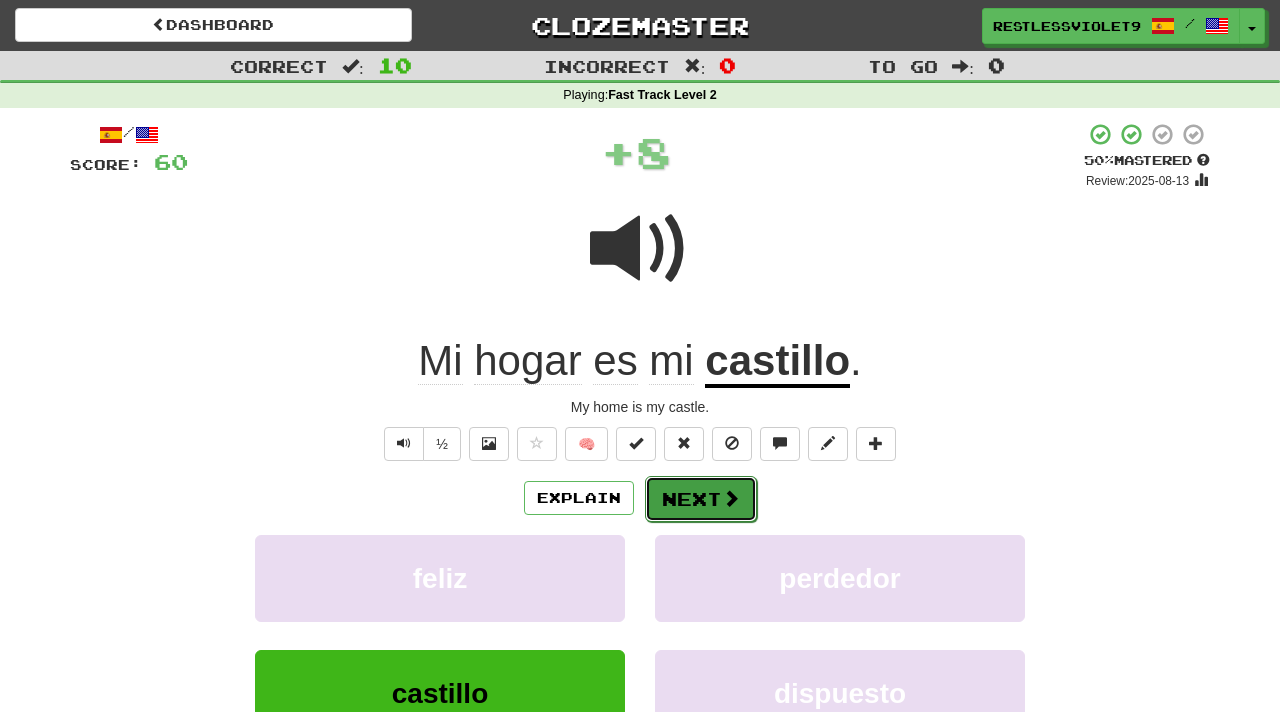 click on "Next" at bounding box center (701, 499) 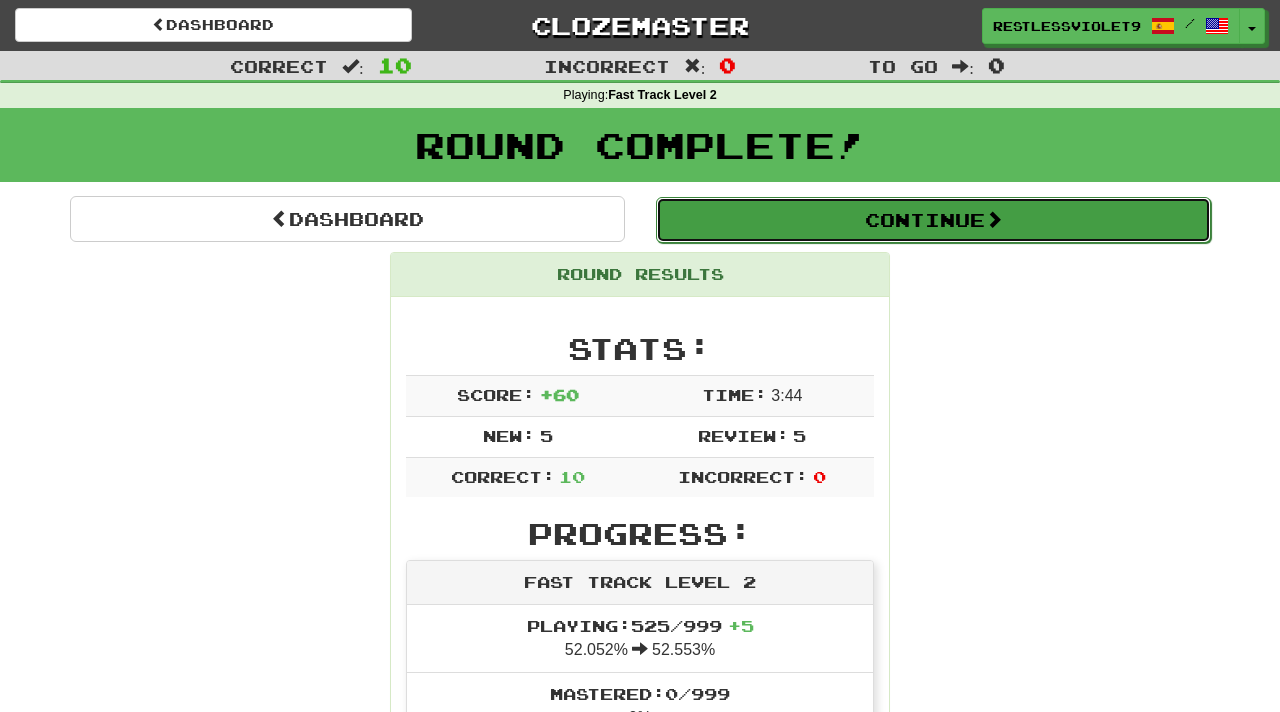 click on "Continue" at bounding box center (933, 220) 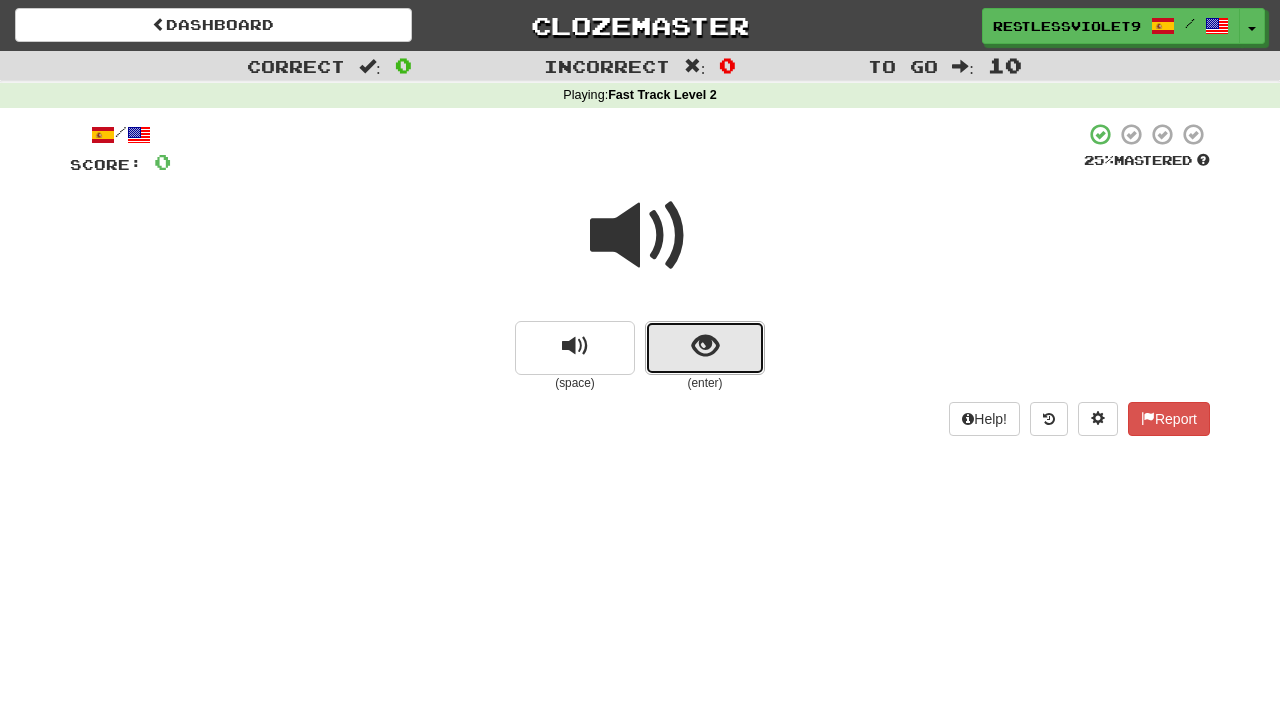 click at bounding box center (705, 348) 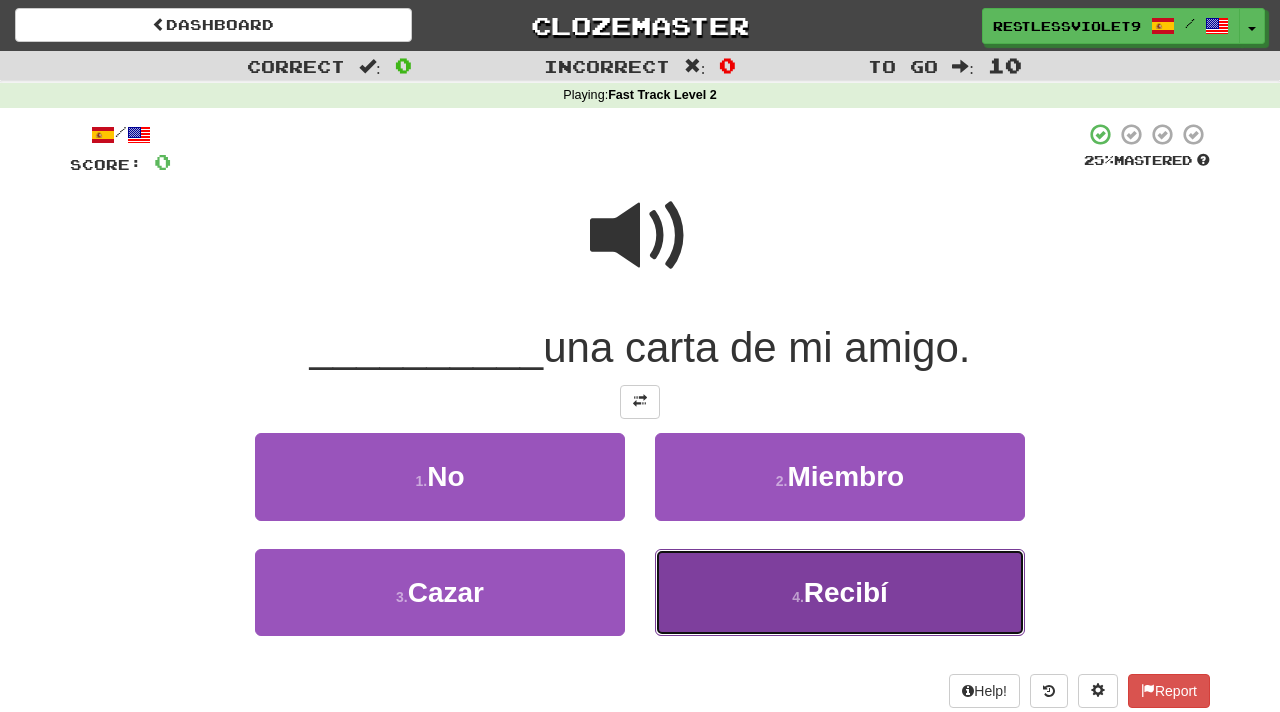 click on "Recibí" at bounding box center (846, 592) 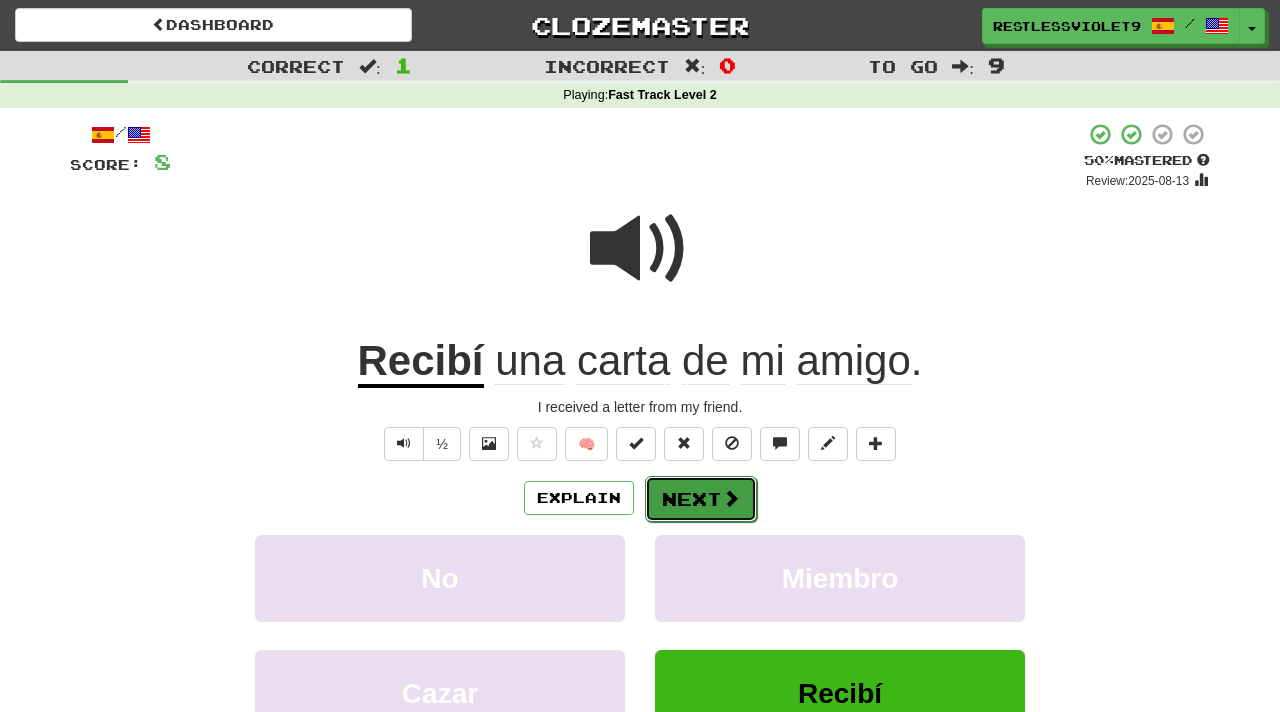 click on "Next" at bounding box center [701, 499] 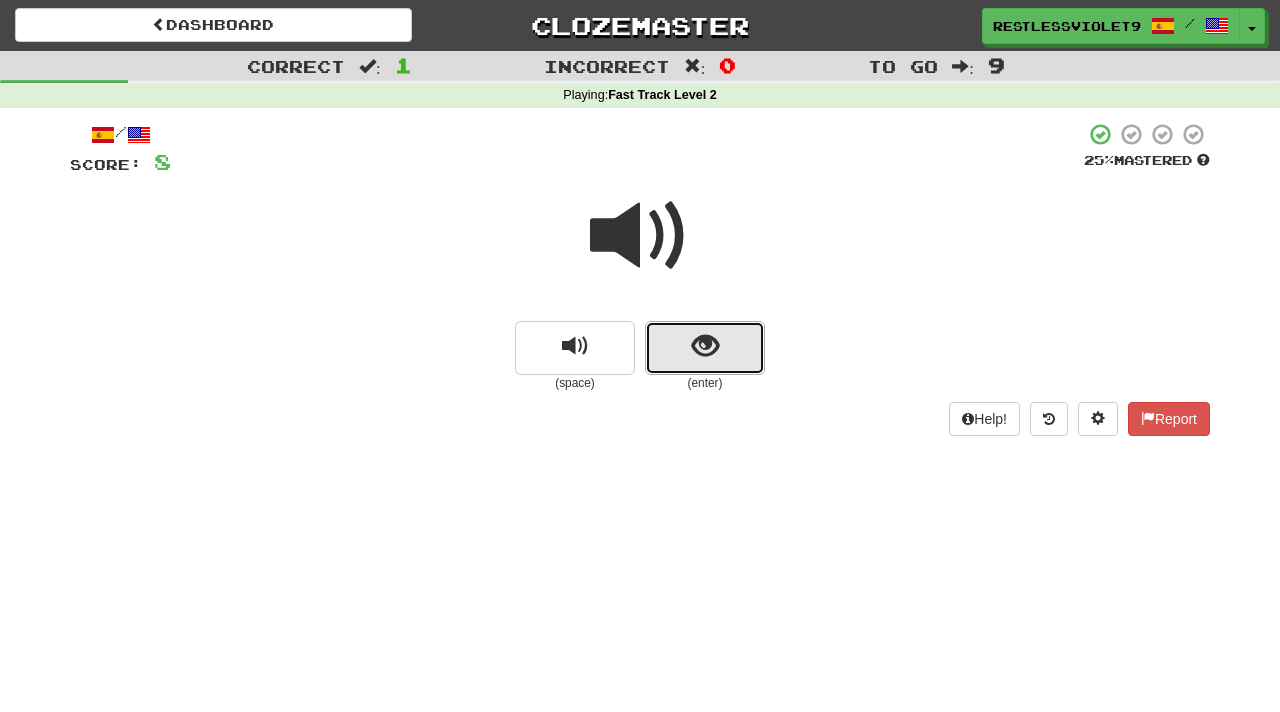 click at bounding box center (705, 346) 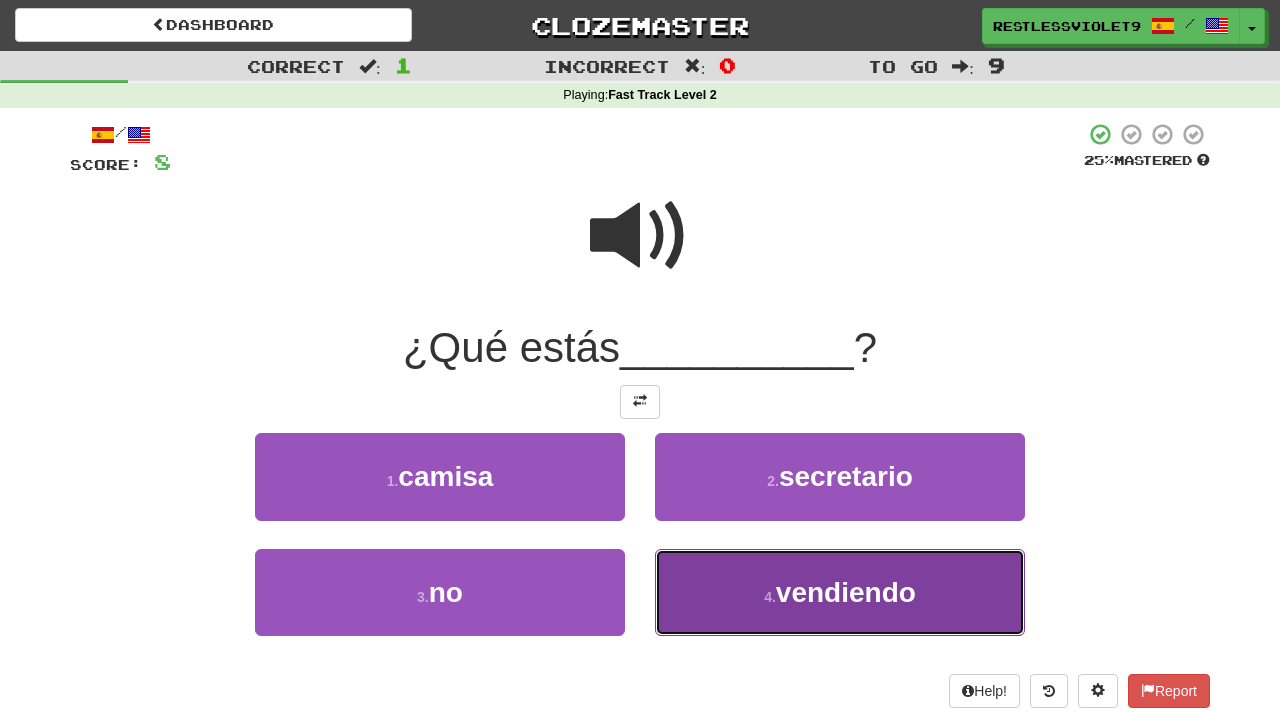 click on "4 .  vendiendo" at bounding box center [840, 592] 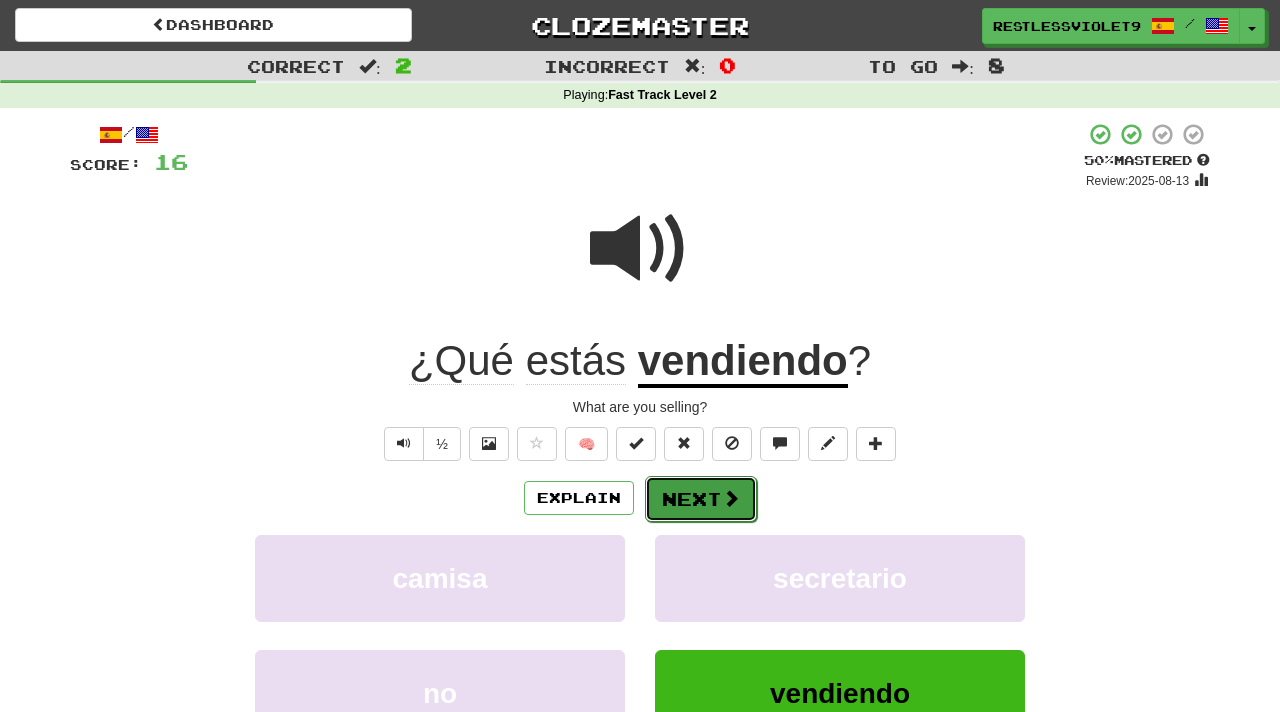 click on "Next" at bounding box center [701, 499] 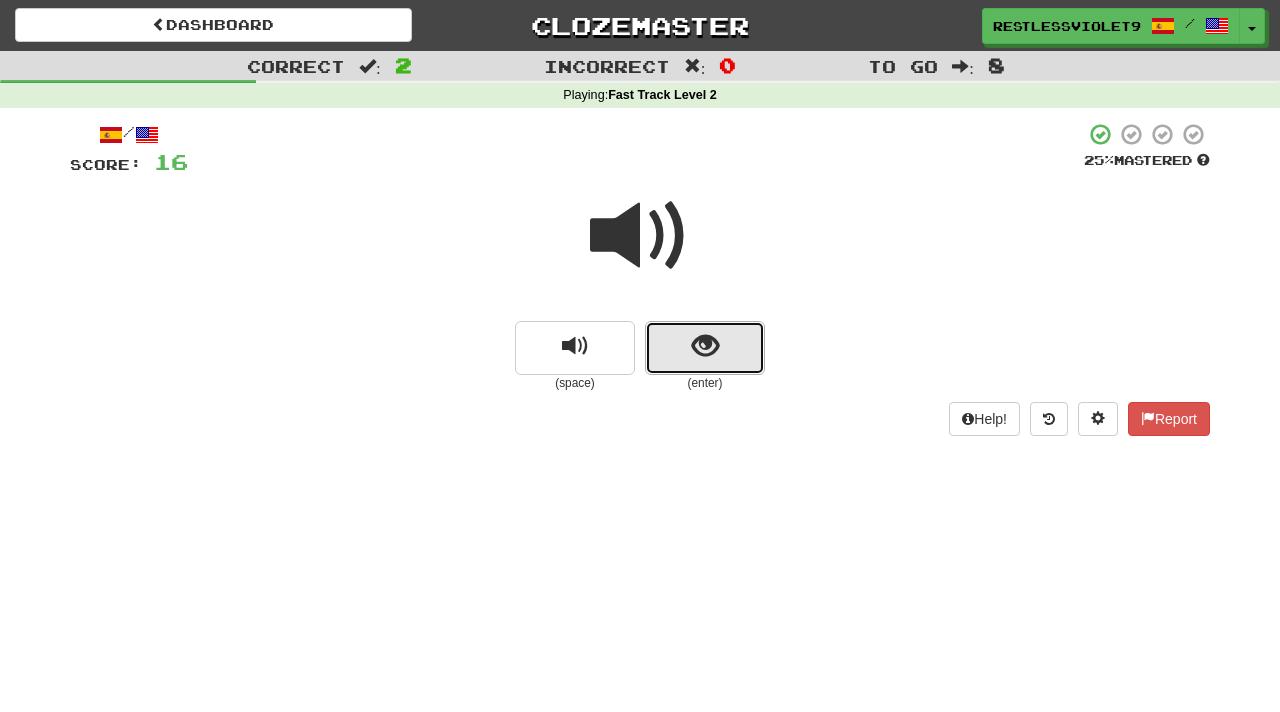 click at bounding box center (705, 346) 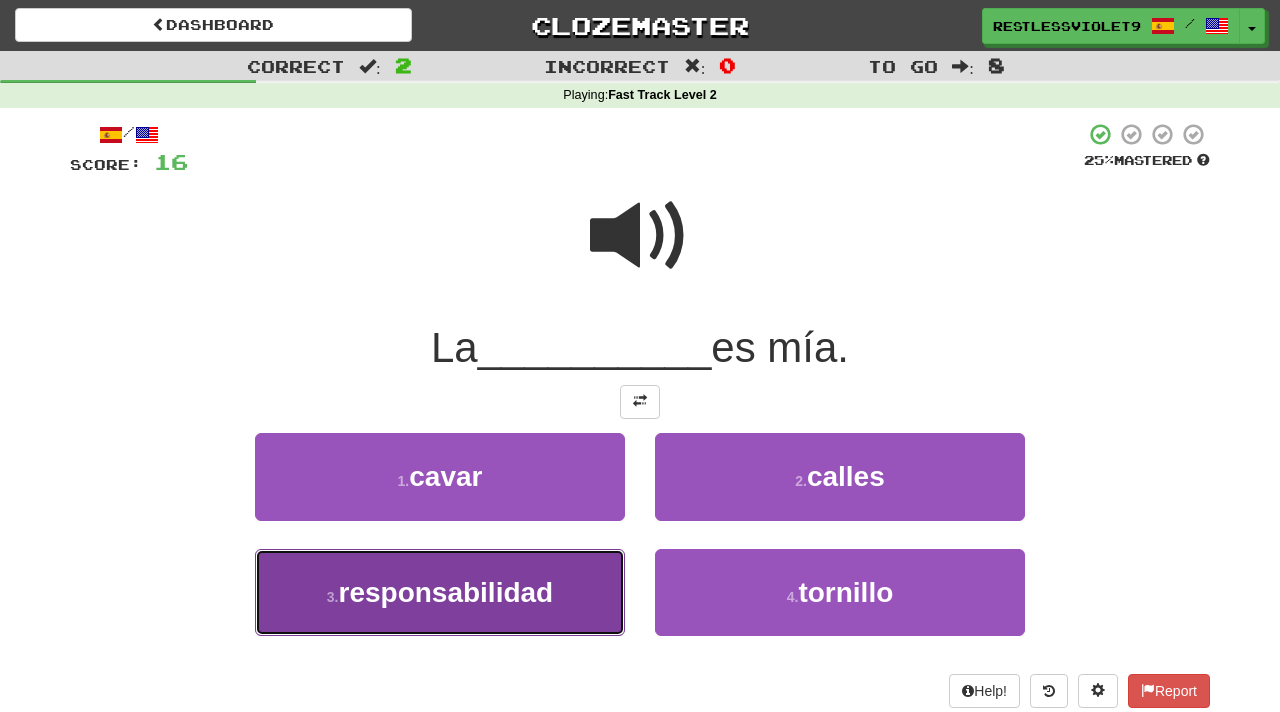 click on "3 .  responsabilidad" at bounding box center [440, 592] 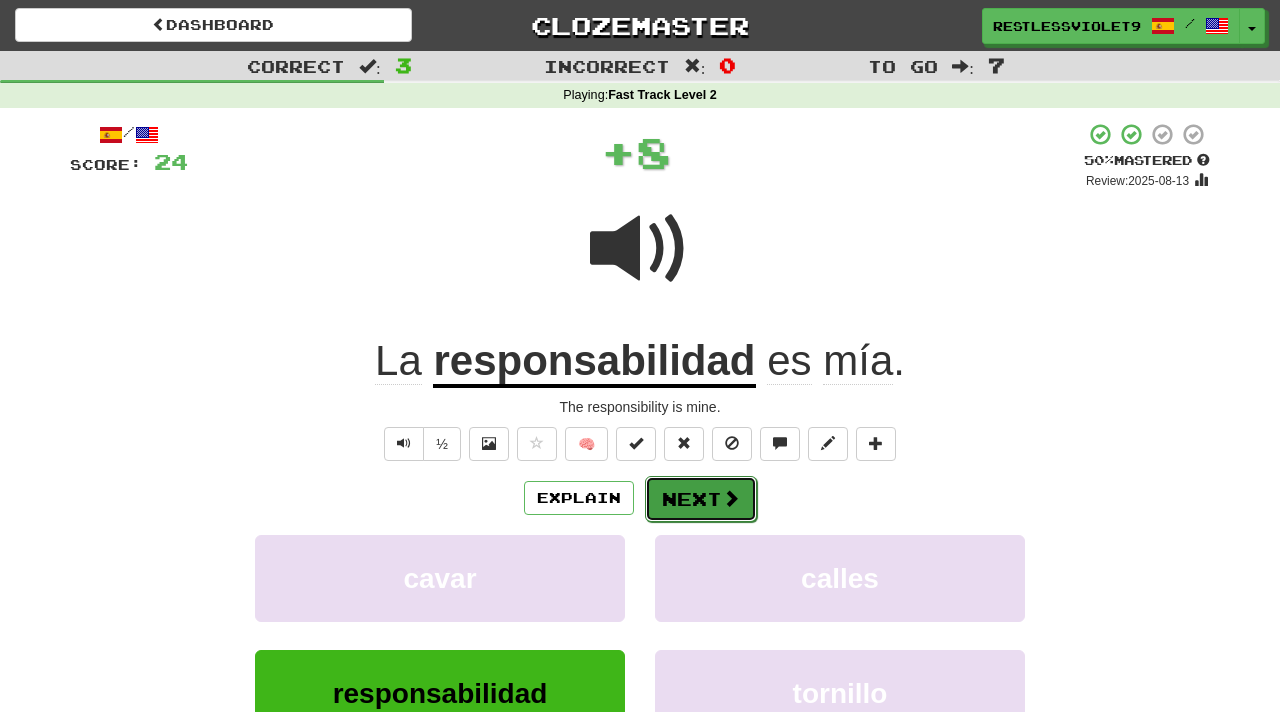 click on "Next" at bounding box center (701, 499) 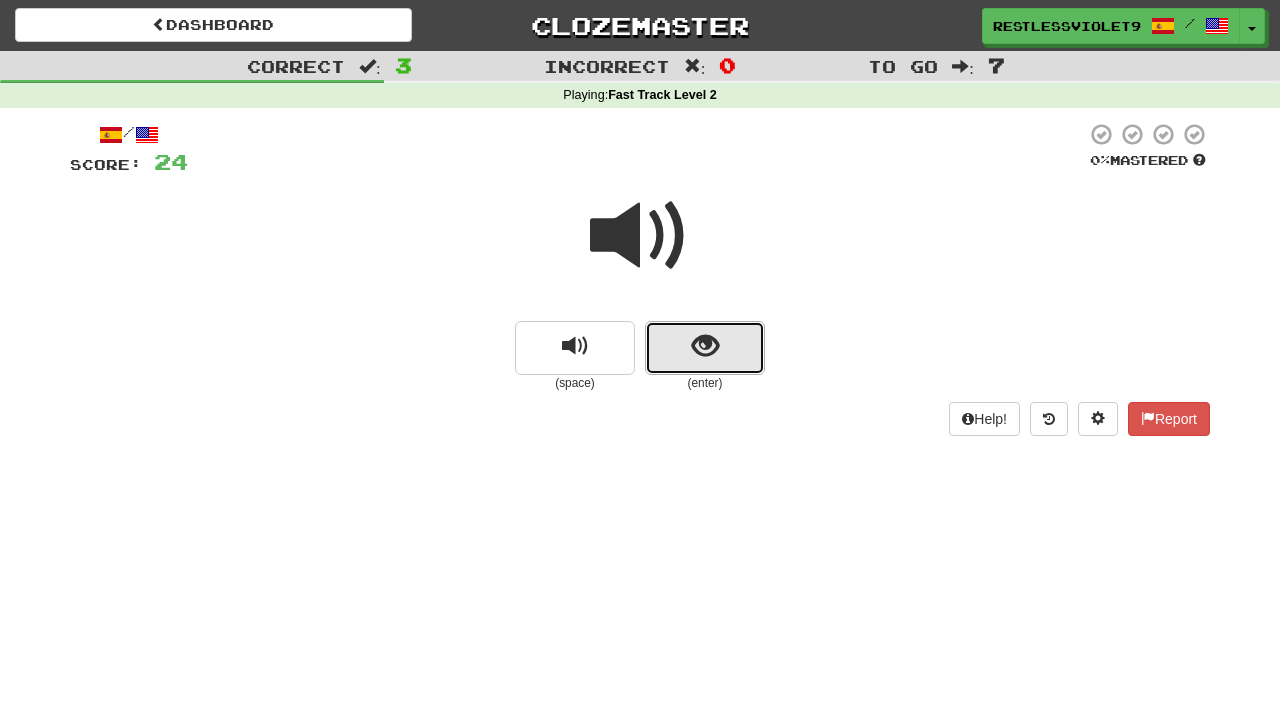 click at bounding box center (705, 346) 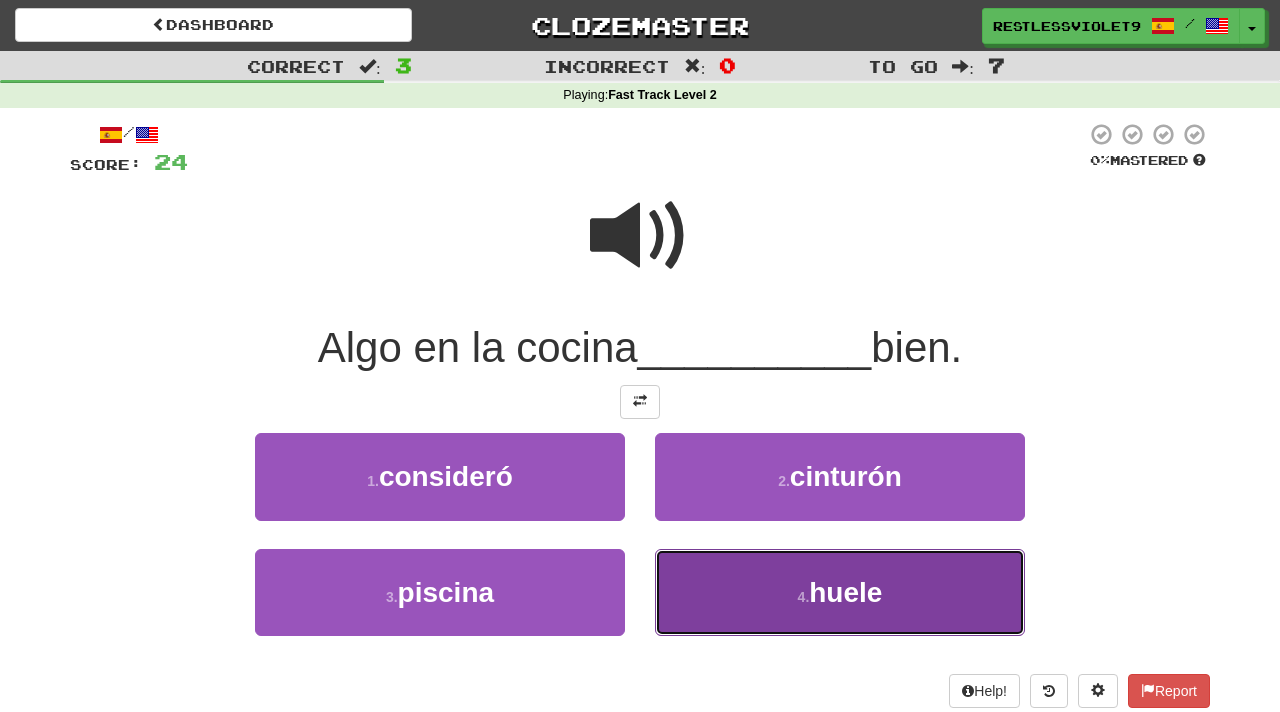 click on "huele" at bounding box center (845, 592) 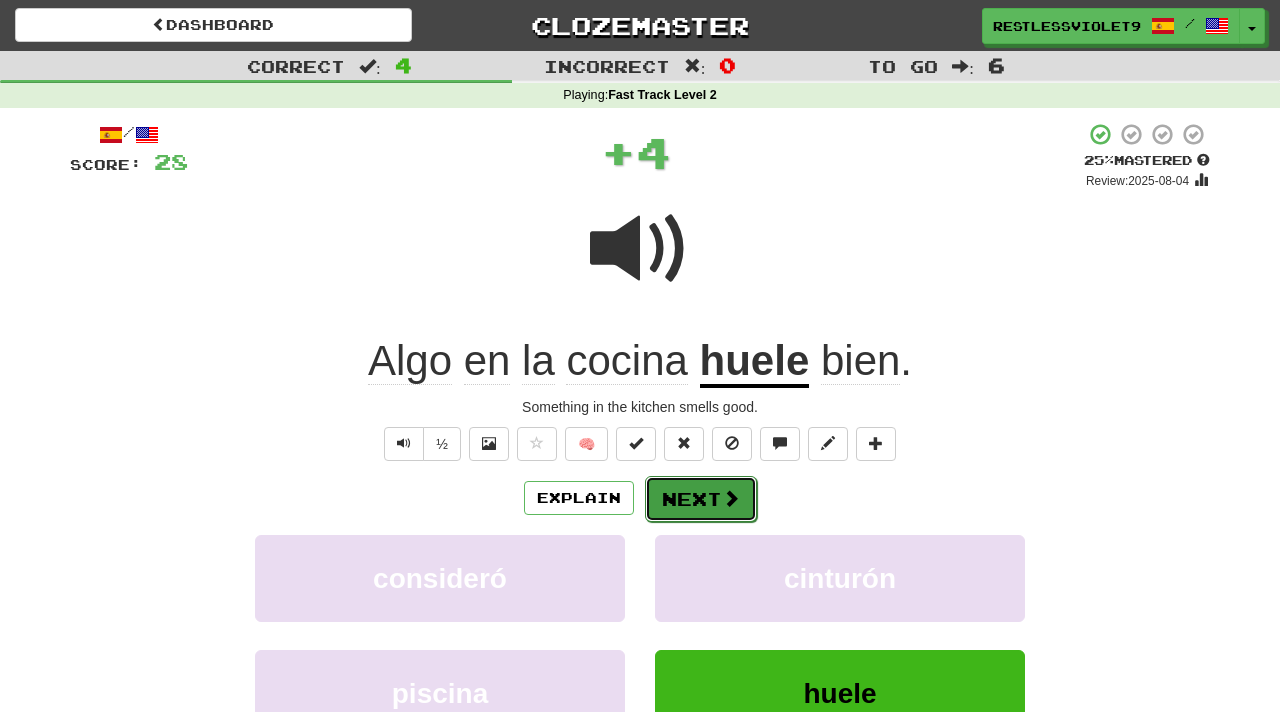 click on "Next" at bounding box center (701, 499) 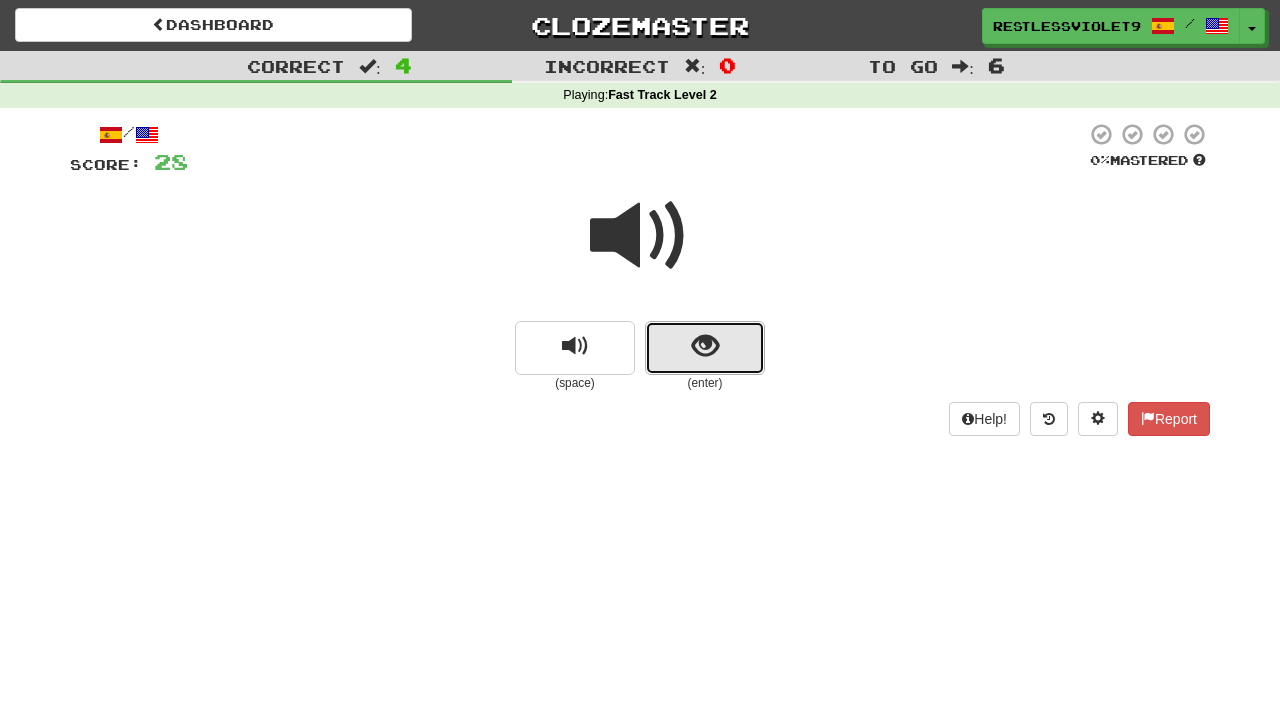 click at bounding box center [705, 346] 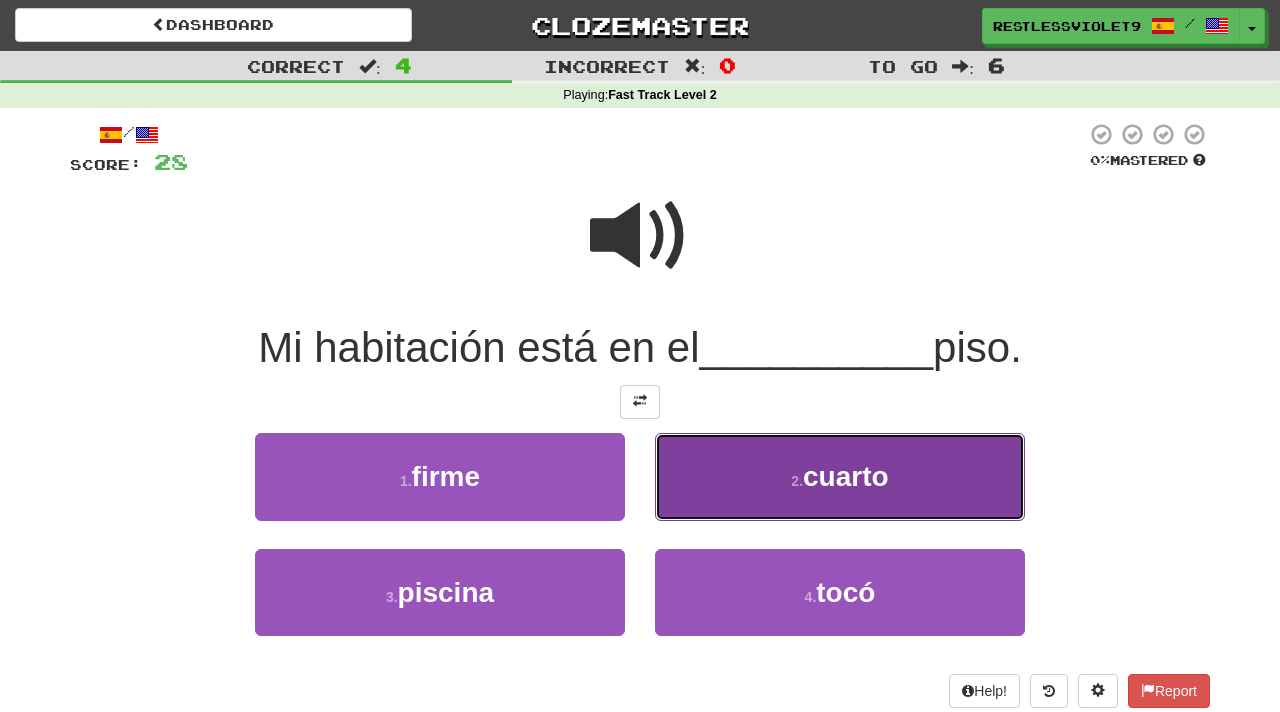click on "2 .  cuarto" at bounding box center [840, 476] 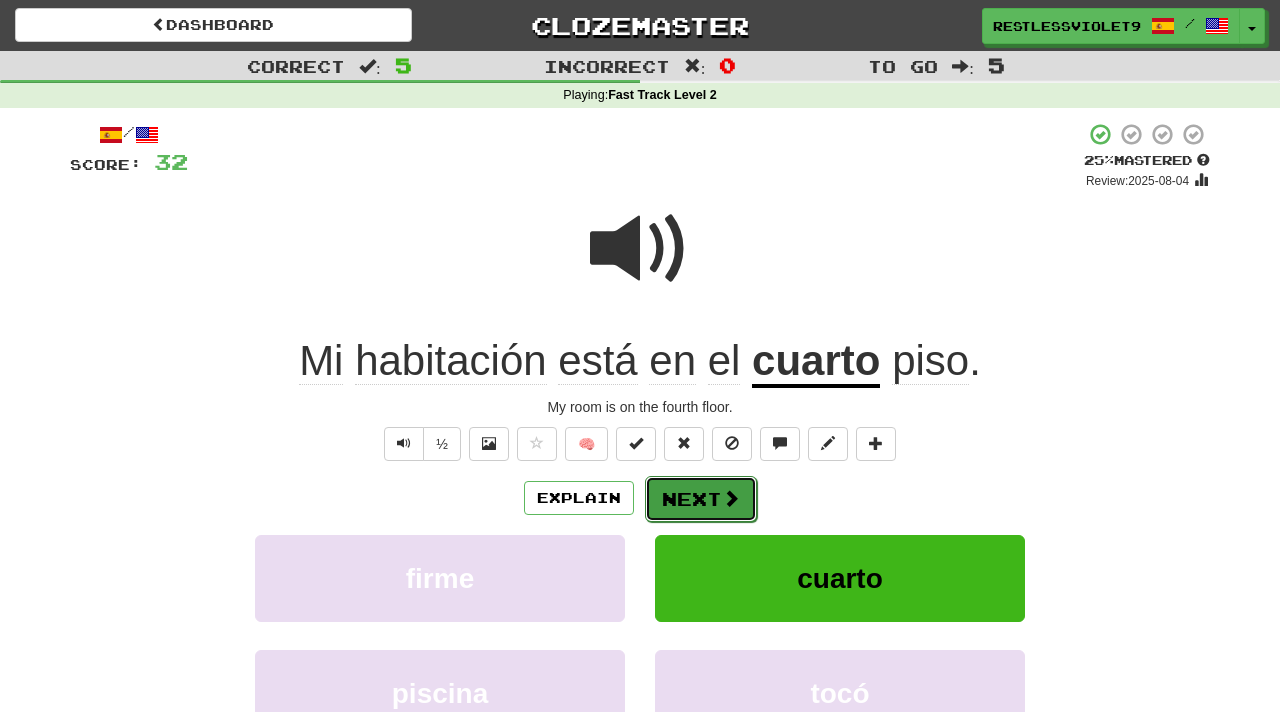 click on "Next" at bounding box center (701, 499) 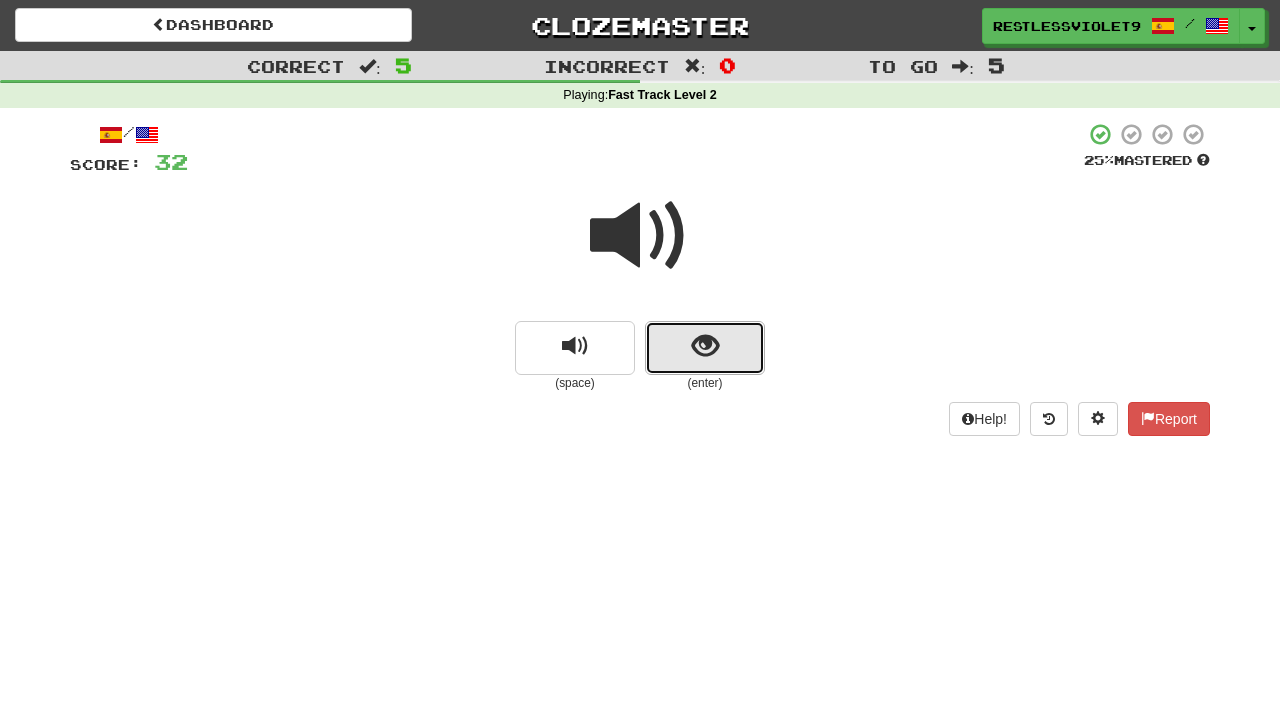 click at bounding box center (705, 348) 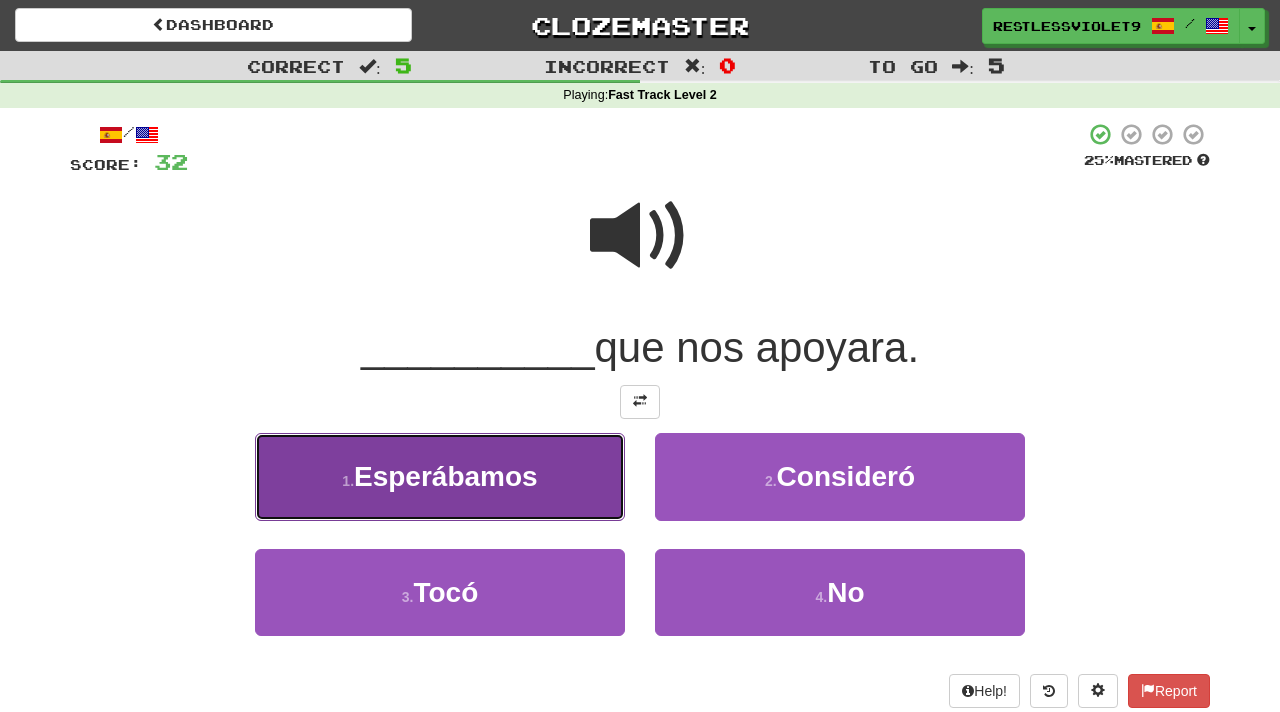click on "Esperábamos" at bounding box center [446, 476] 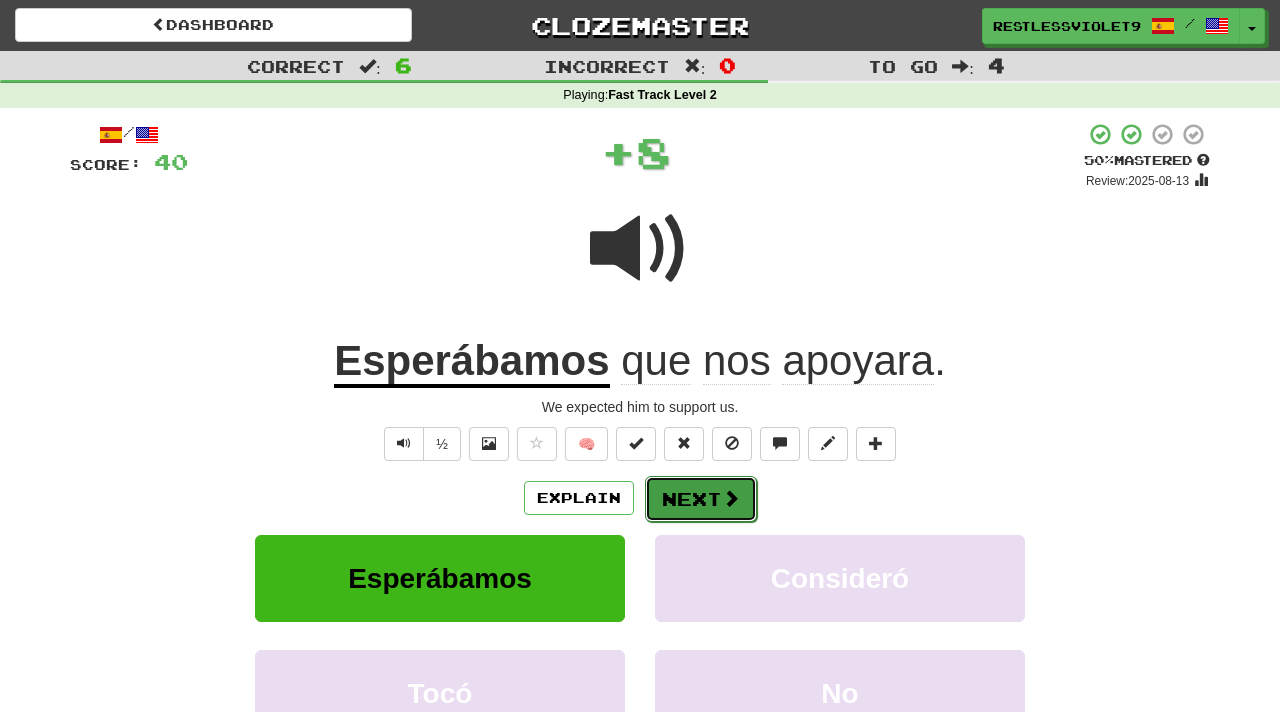 click on "Next" at bounding box center (701, 499) 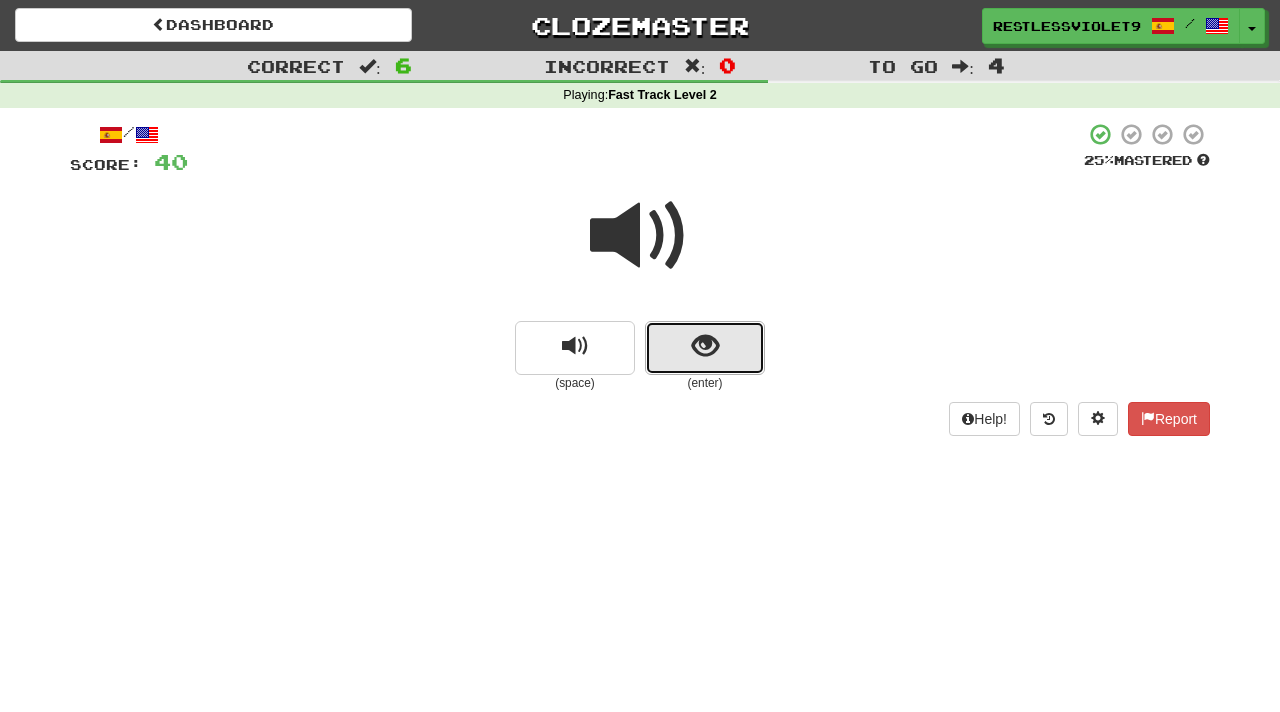 click at bounding box center (705, 346) 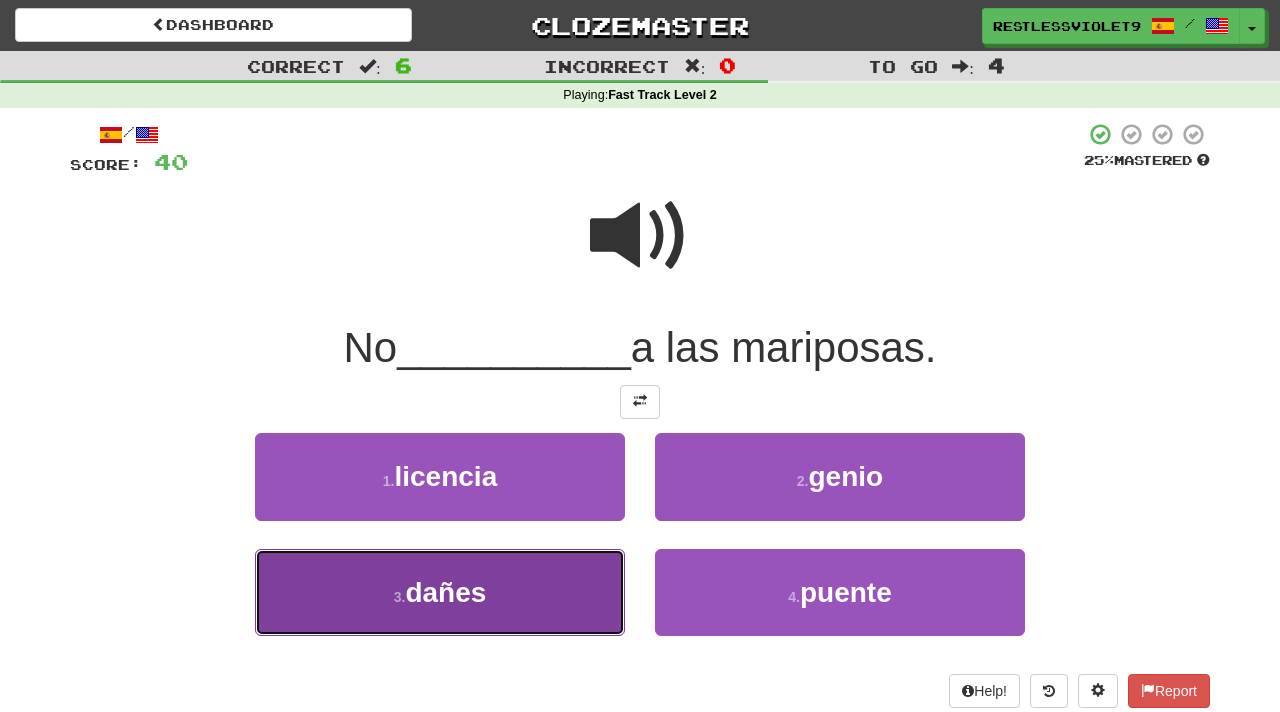 click on "dañes" at bounding box center (445, 592) 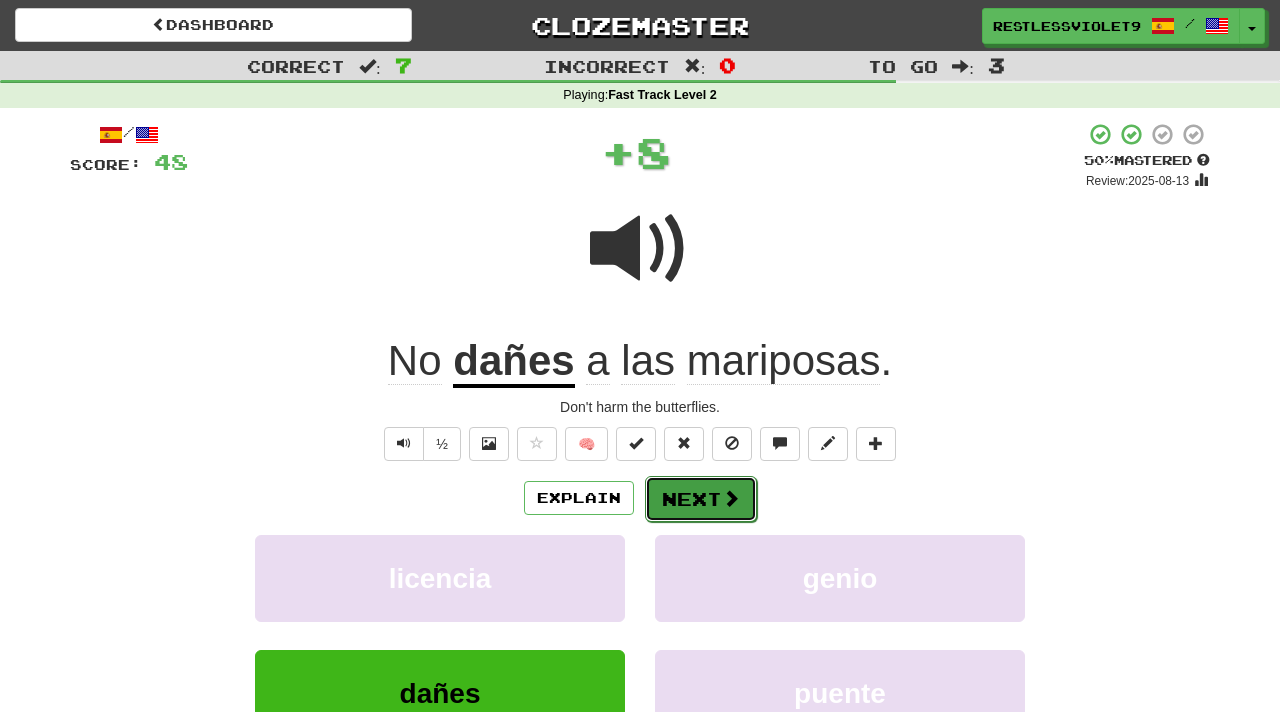 click at bounding box center [731, 498] 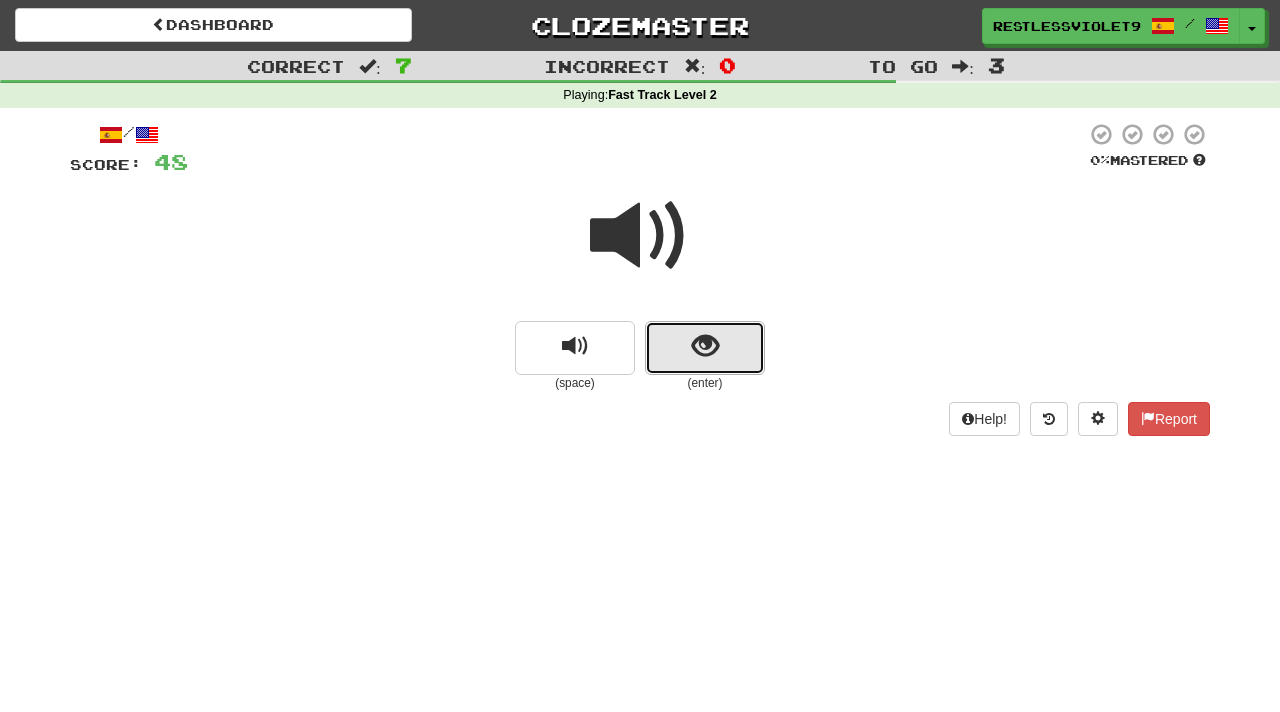 click at bounding box center (705, 346) 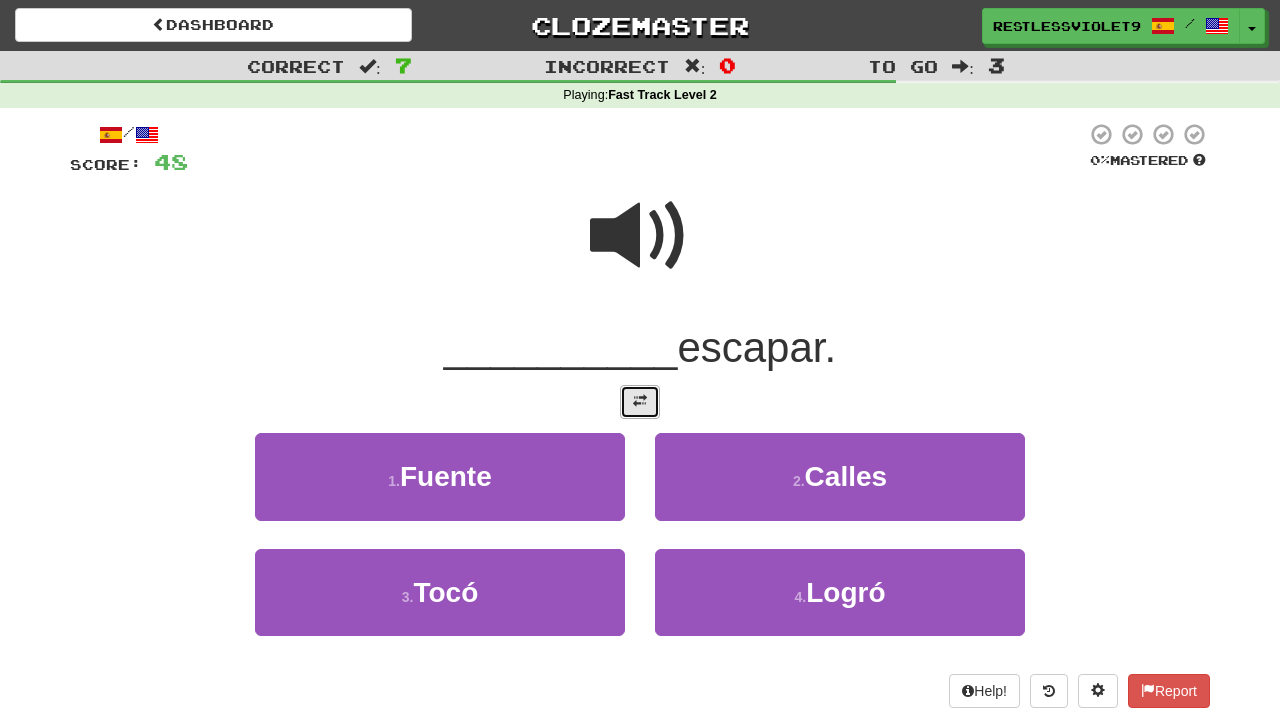 click at bounding box center [640, 401] 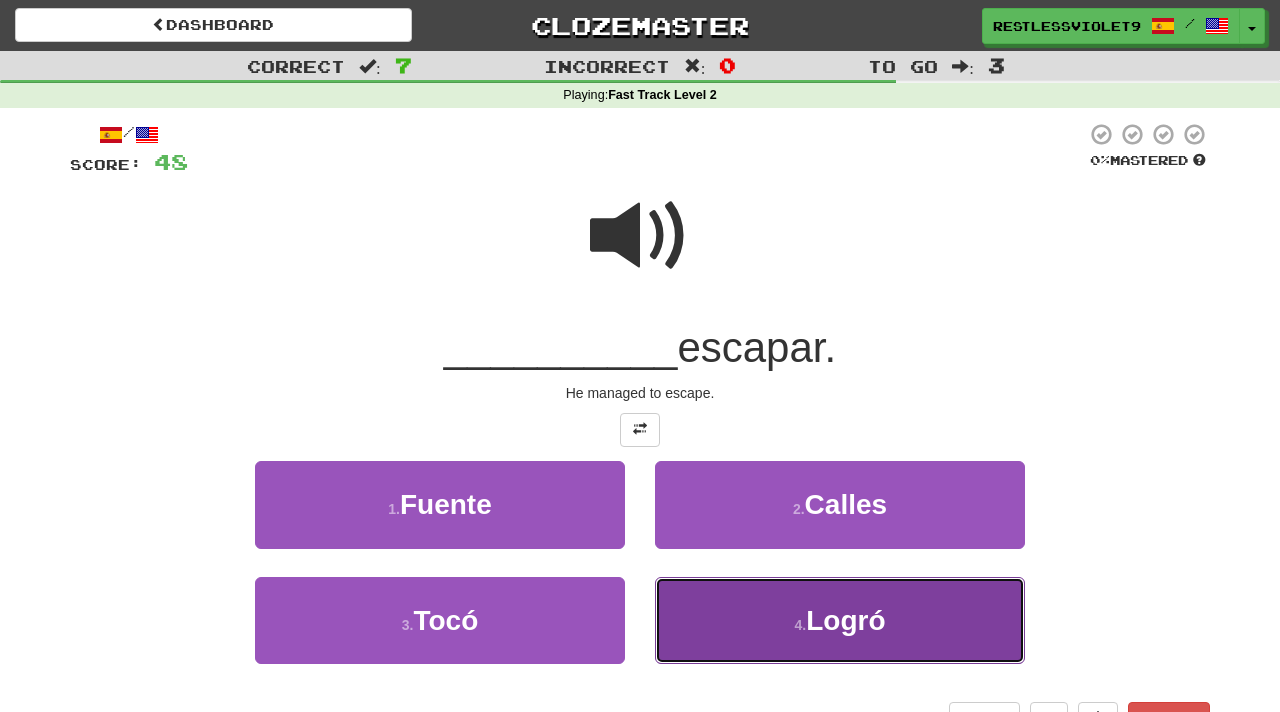 click on "Logró" at bounding box center [845, 620] 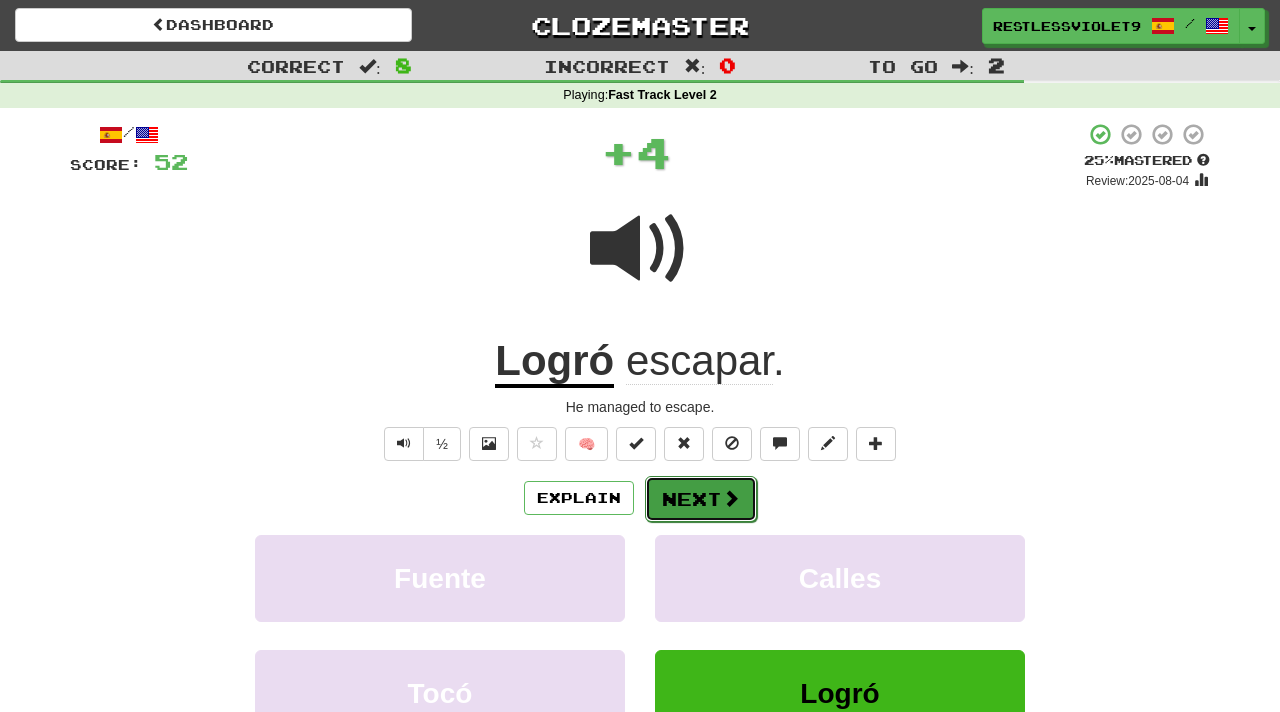 click on "Next" at bounding box center [701, 499] 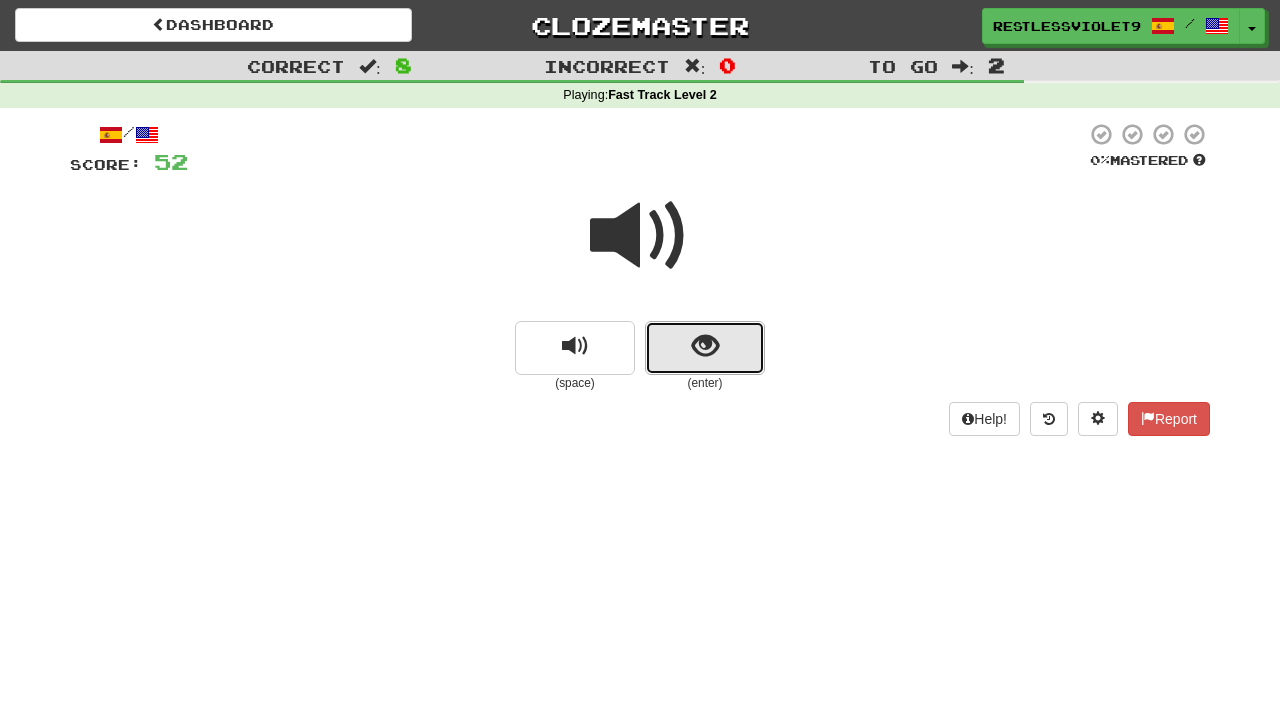 click at bounding box center [705, 346] 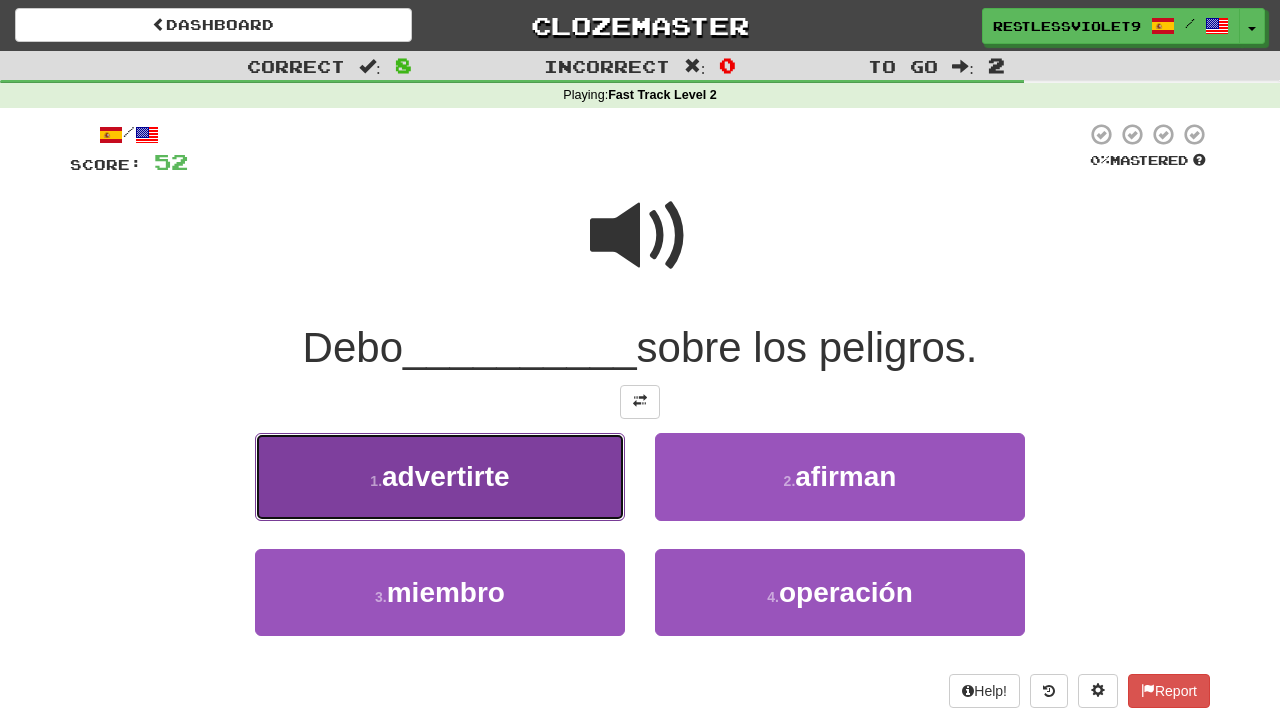 click on "1 .  advertirte" at bounding box center [440, 476] 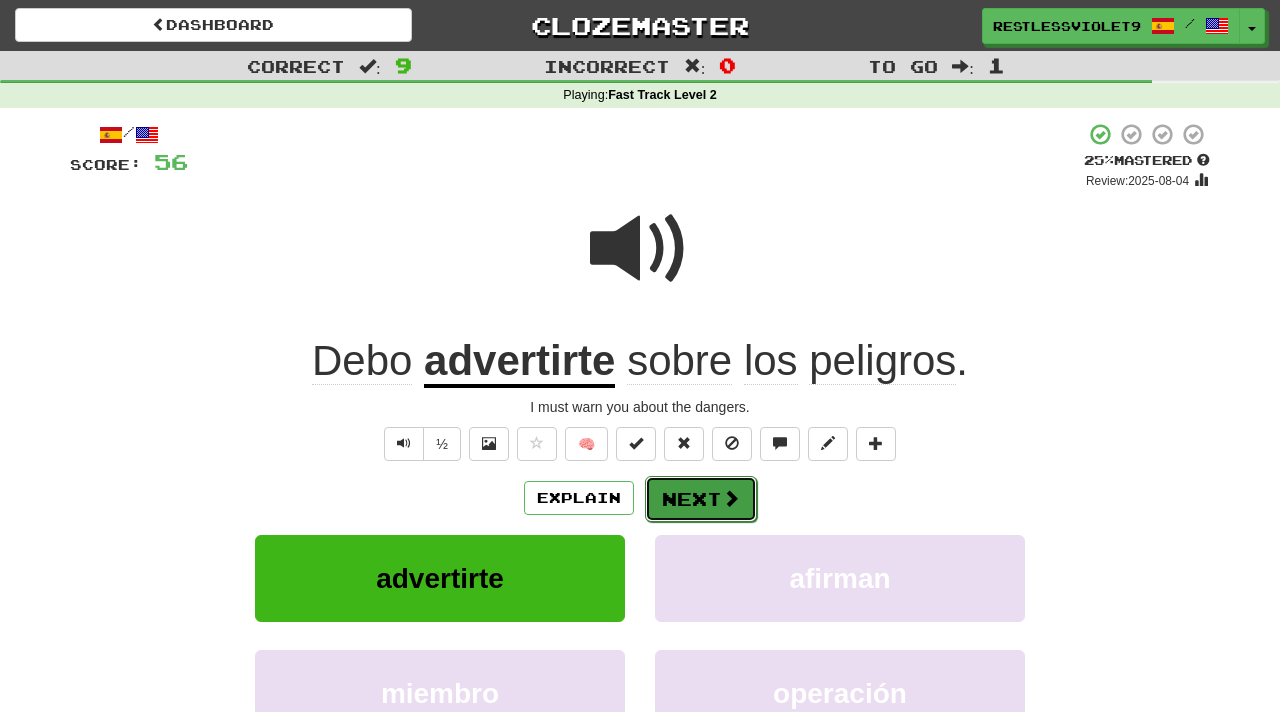 click on "Next" at bounding box center (701, 499) 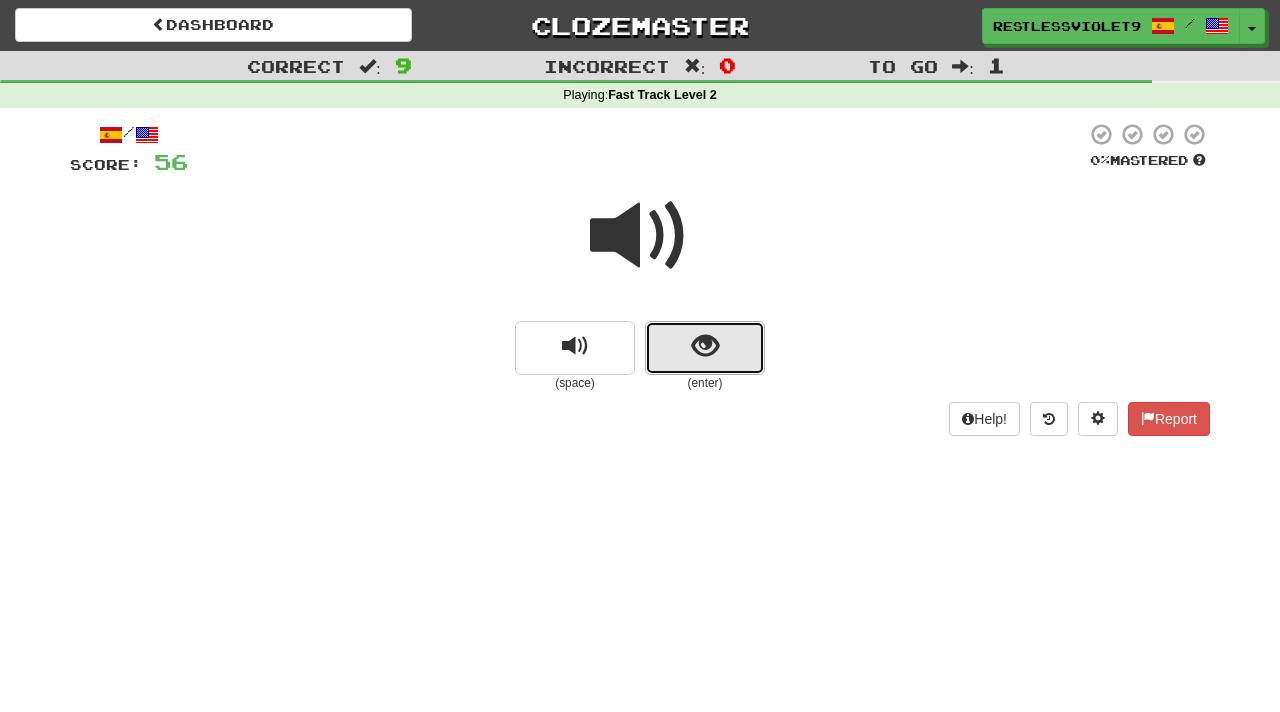 click at bounding box center (705, 346) 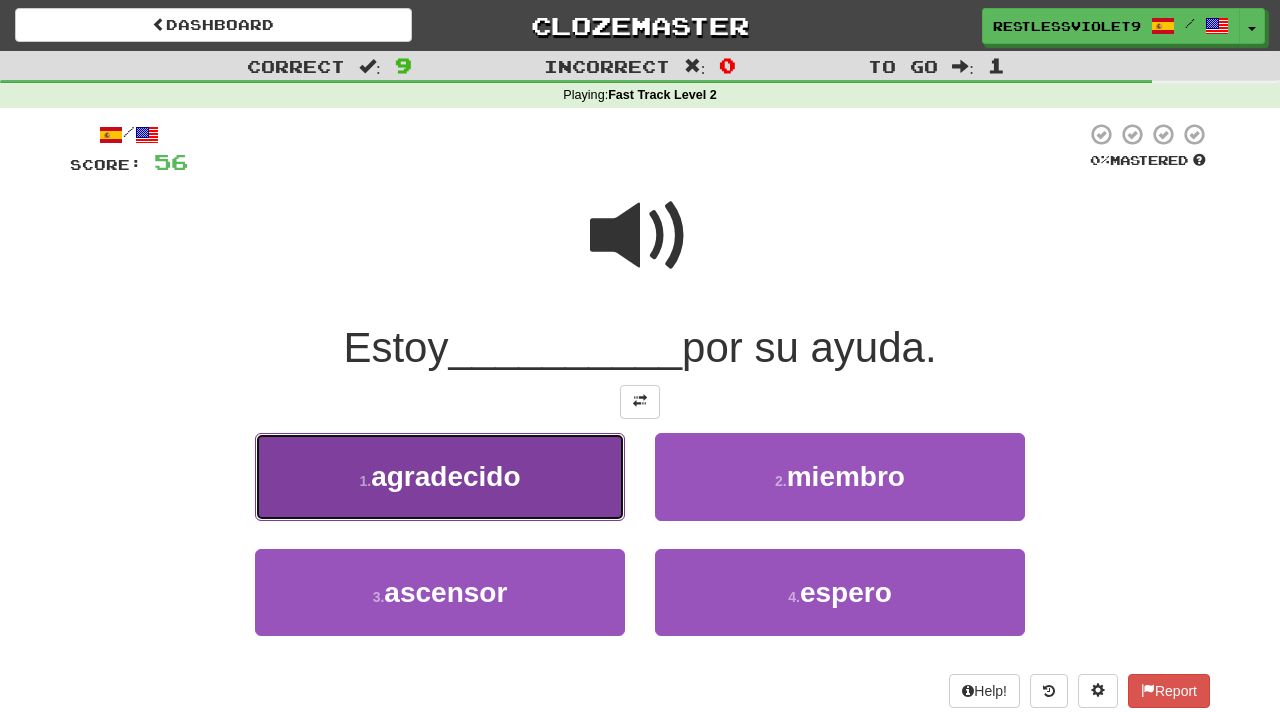click on "agradecido" at bounding box center [445, 476] 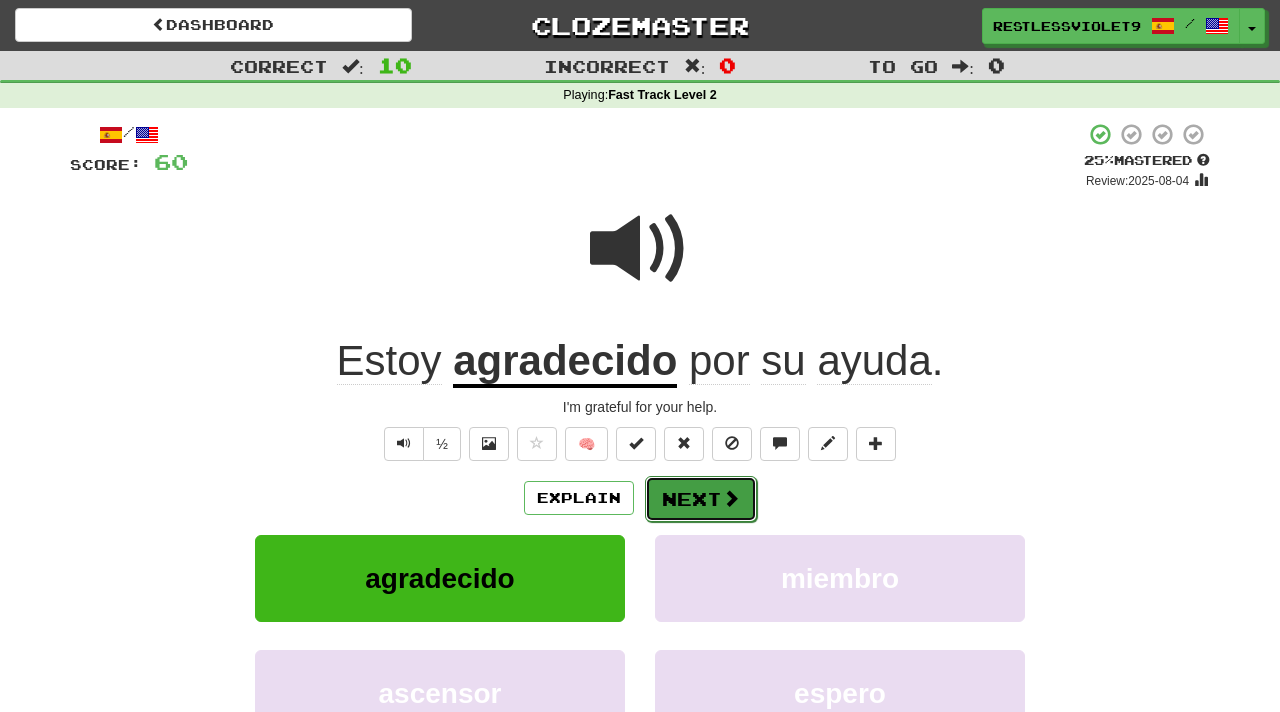 click on "Next" at bounding box center [701, 499] 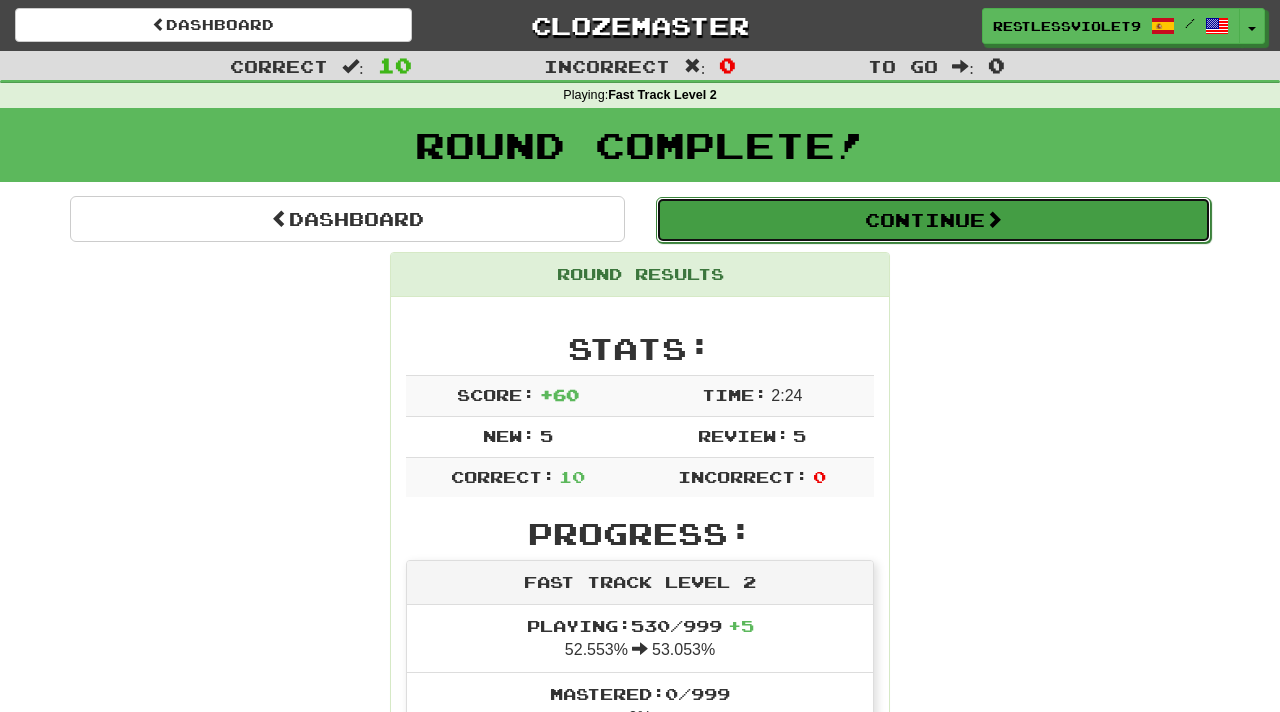 click on "Continue" at bounding box center [933, 220] 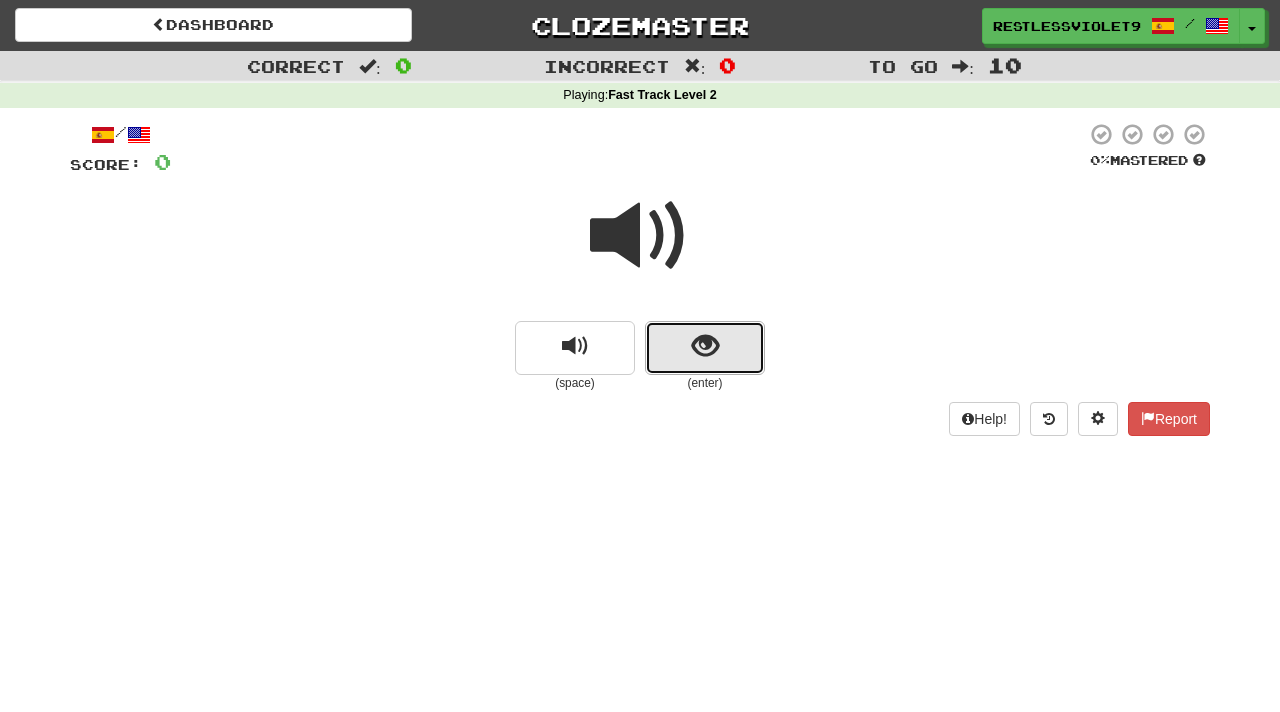 click at bounding box center [705, 348] 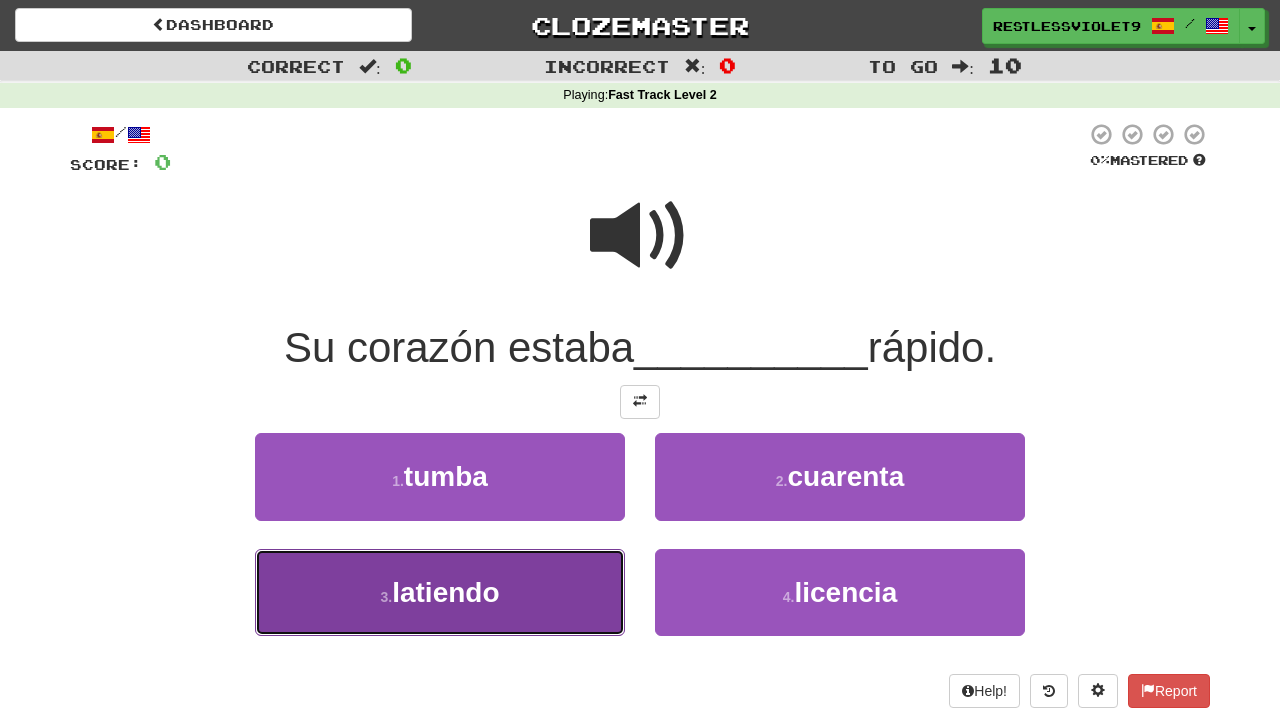 click on "latiendo" at bounding box center (445, 592) 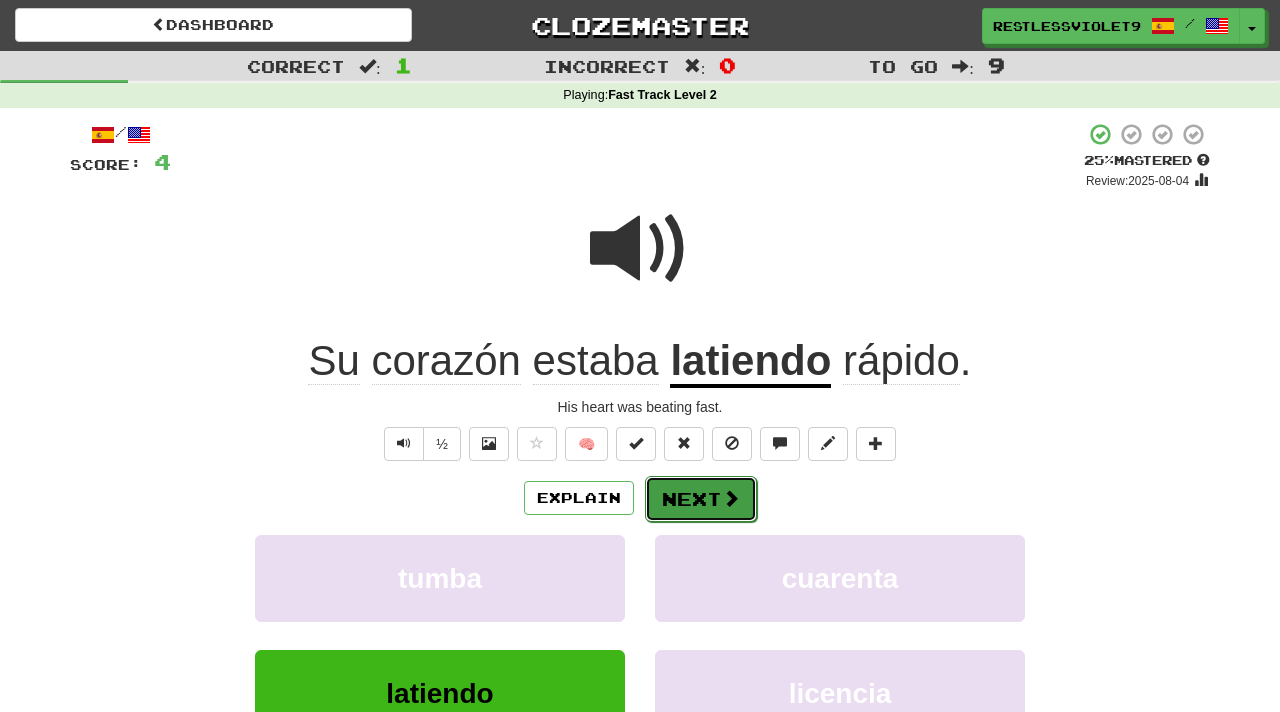 click on "Next" at bounding box center [701, 499] 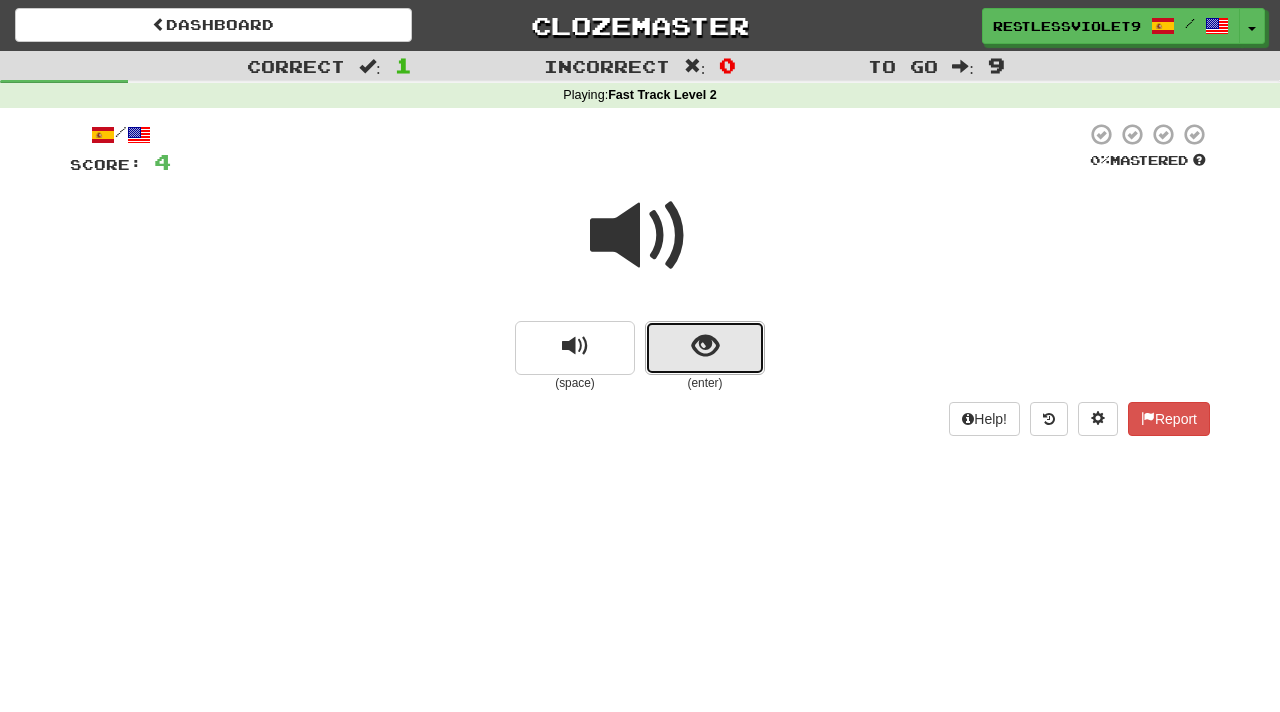 click at bounding box center (705, 346) 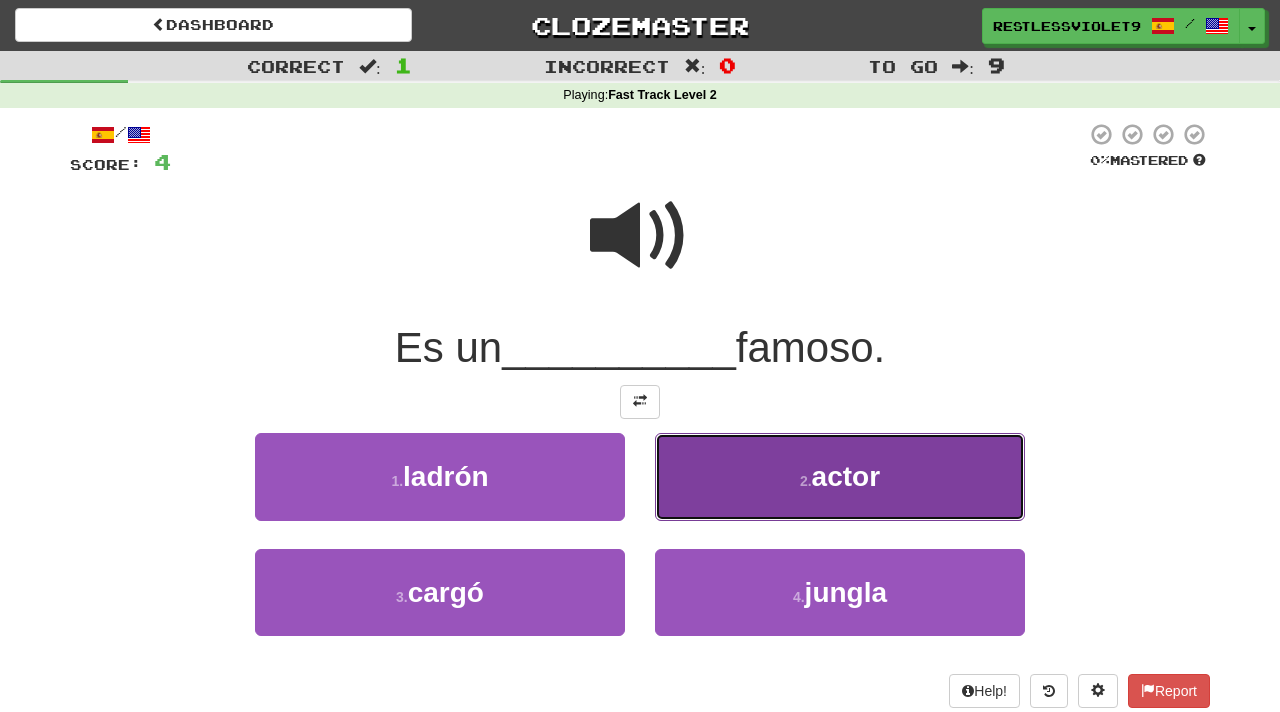 click on "2 .  actor" at bounding box center [840, 476] 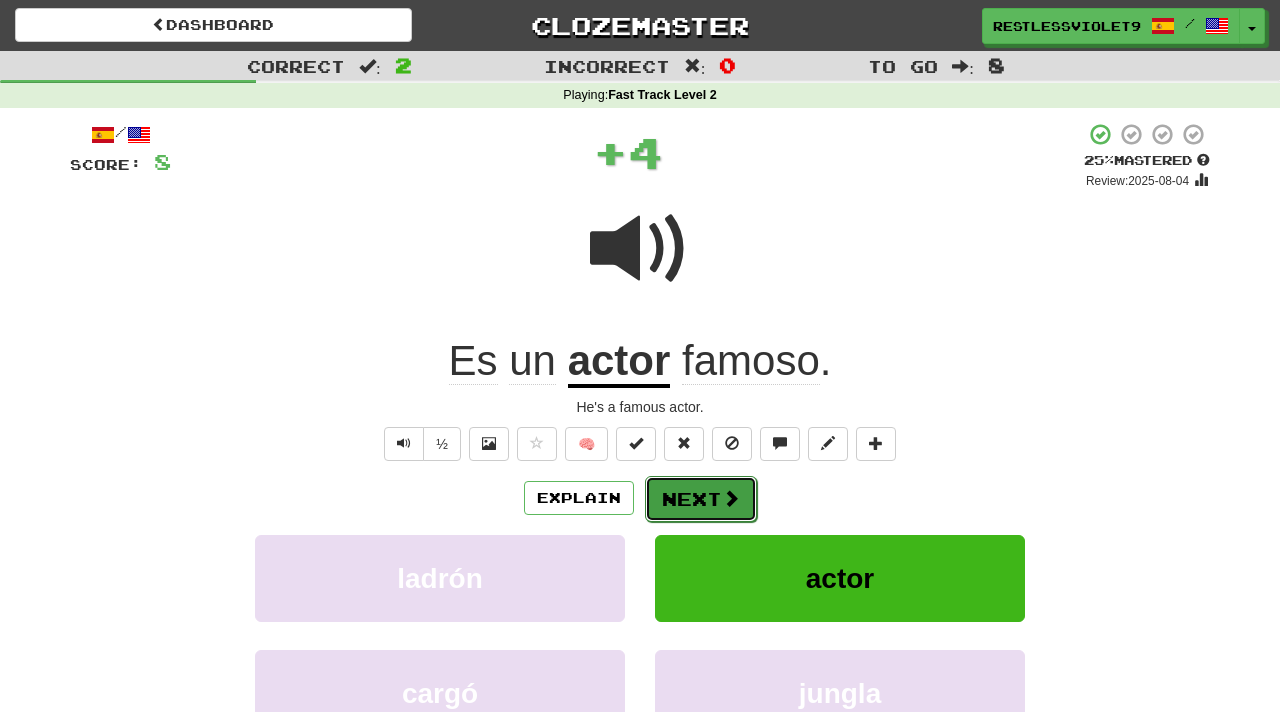 click on "Next" at bounding box center [701, 499] 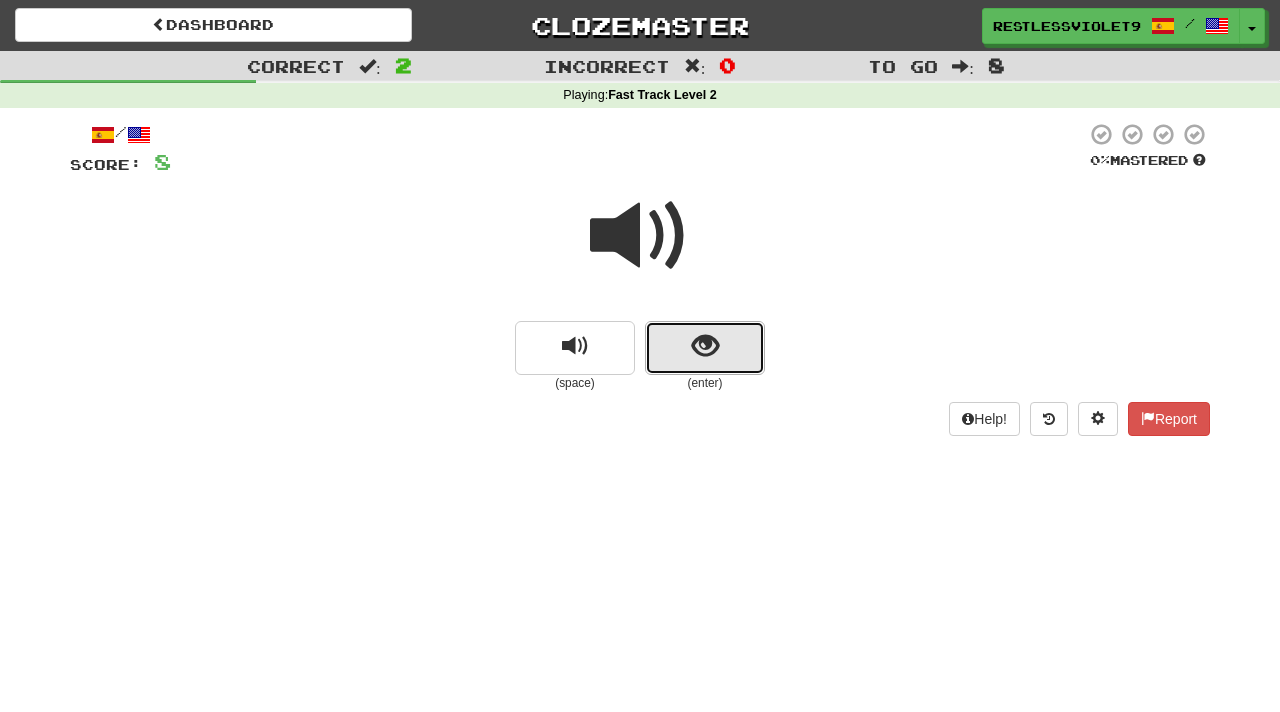 click at bounding box center [705, 346] 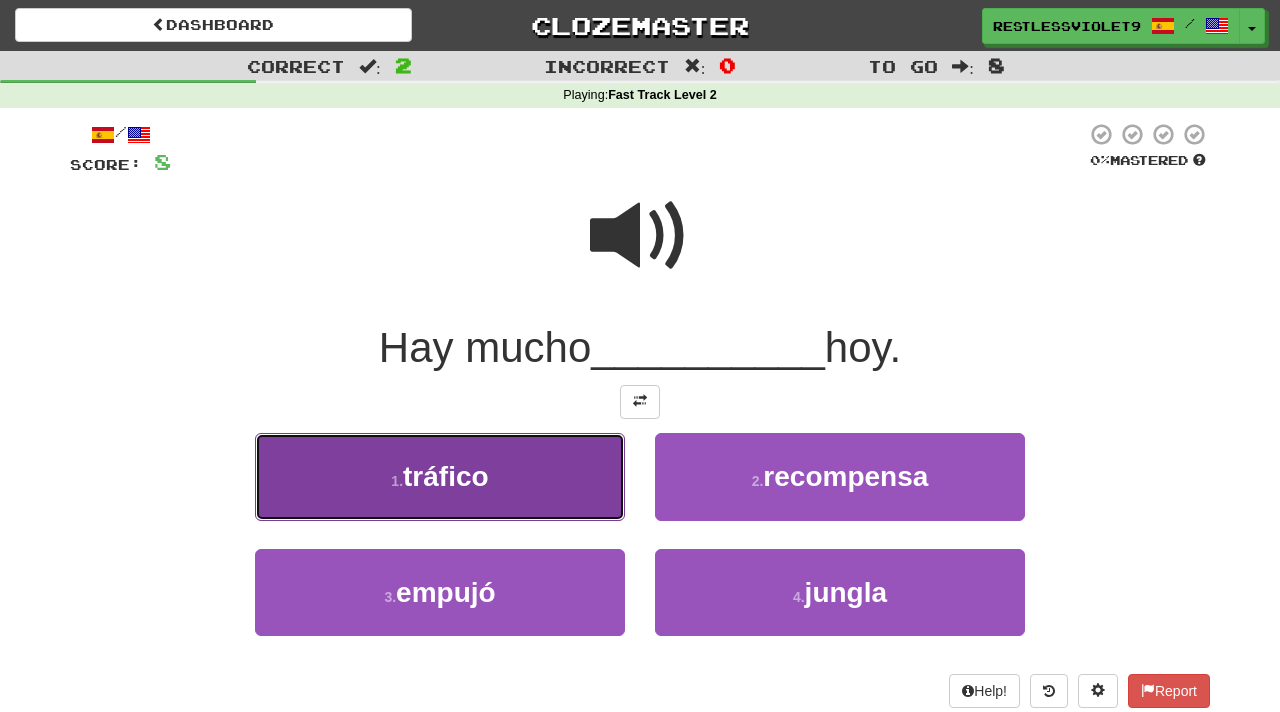 click on "tráfico" at bounding box center [446, 476] 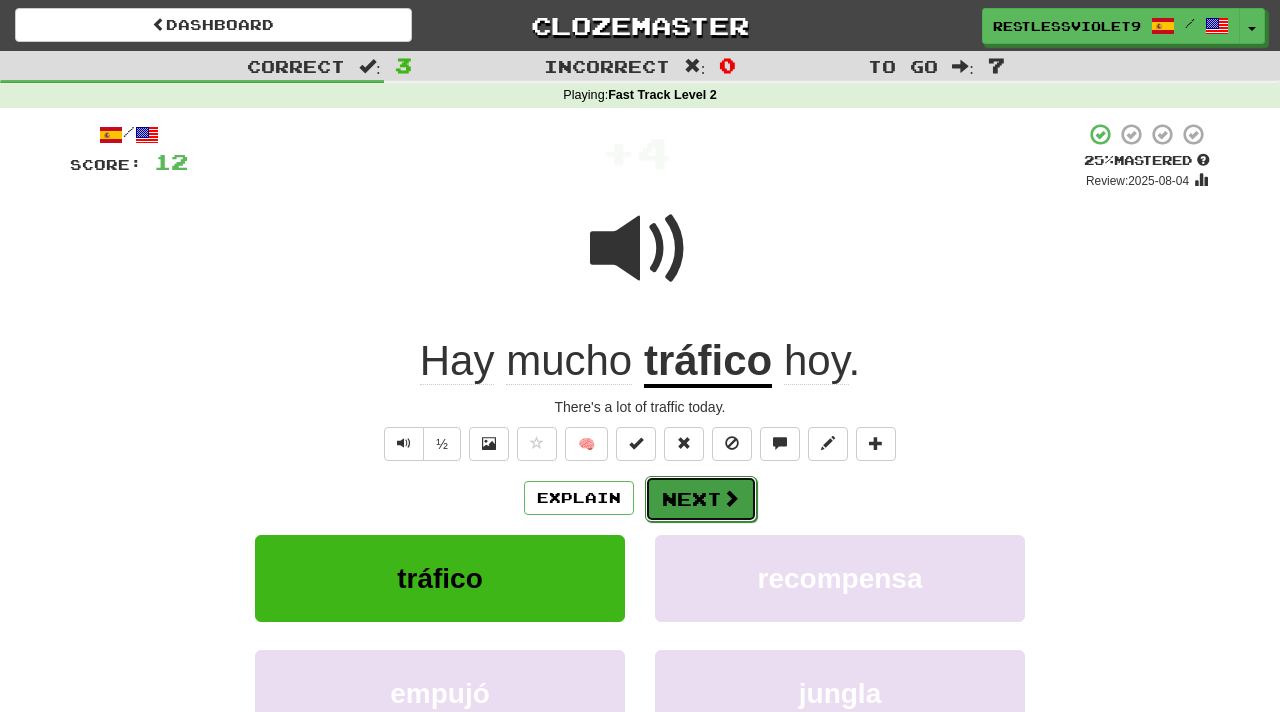 click on "Next" at bounding box center [701, 499] 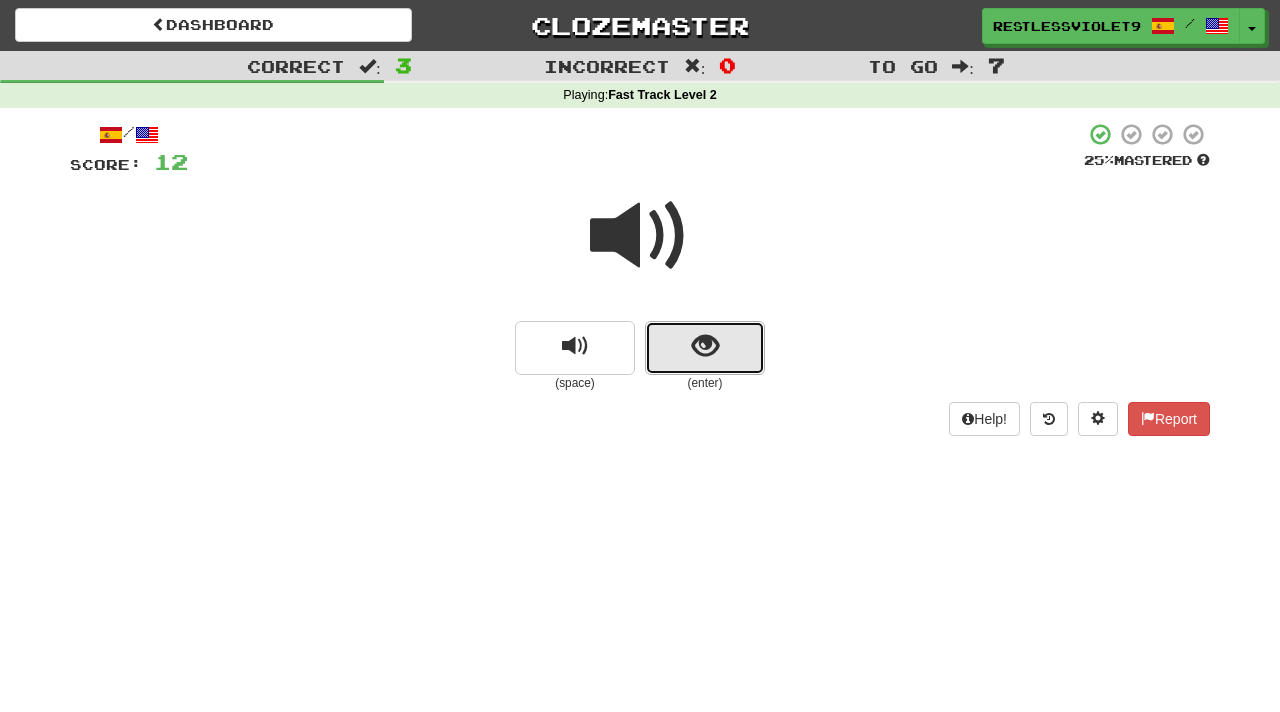 click at bounding box center (705, 348) 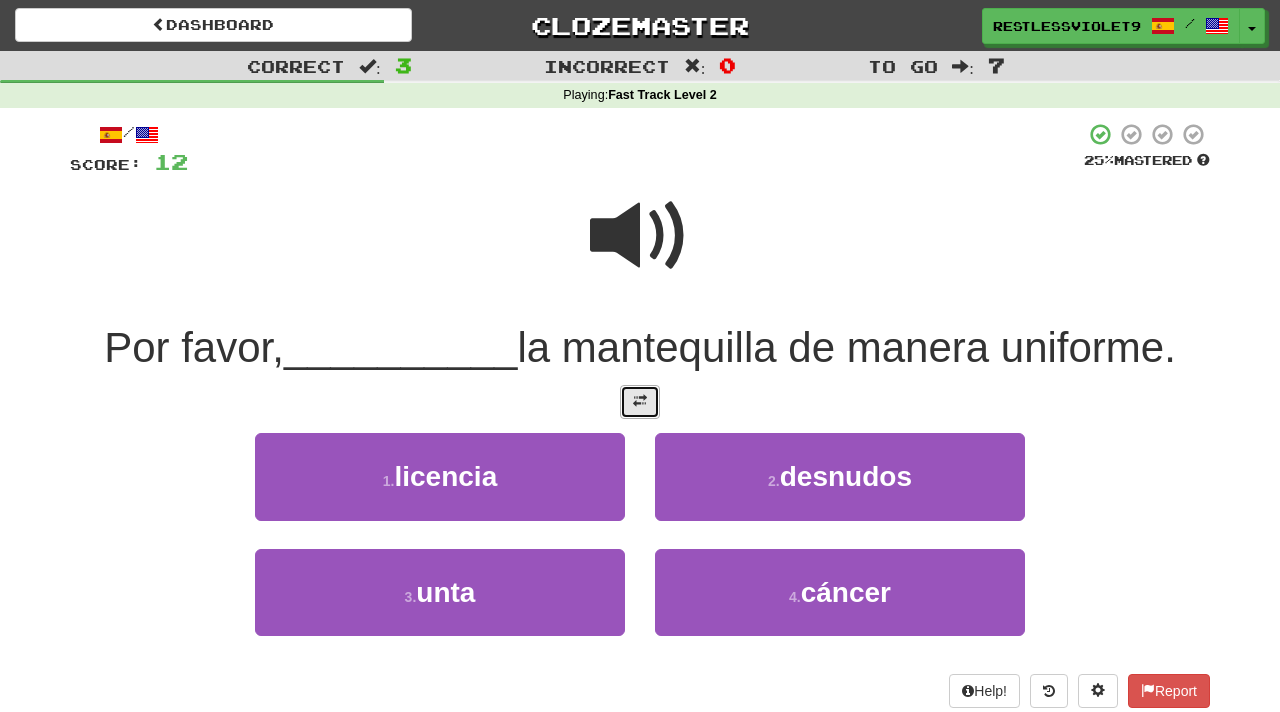 click at bounding box center [640, 401] 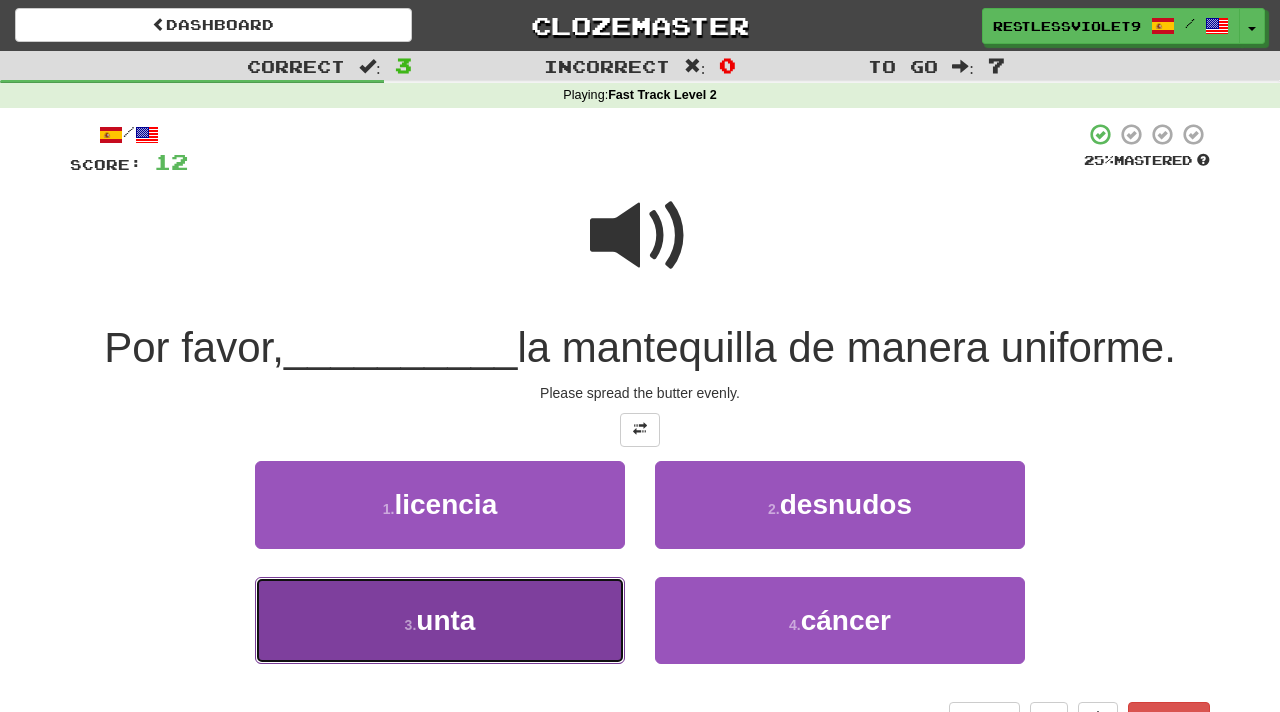 click on "unta" at bounding box center [445, 620] 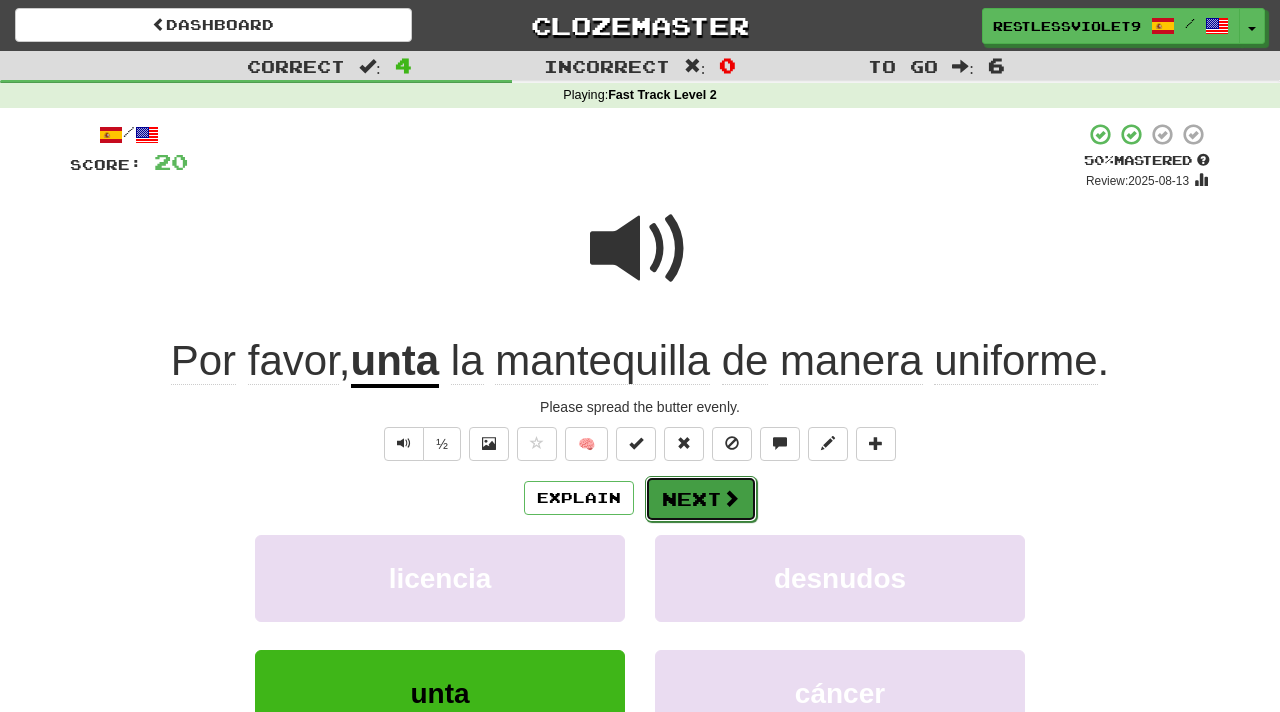 click on "Next" at bounding box center [701, 499] 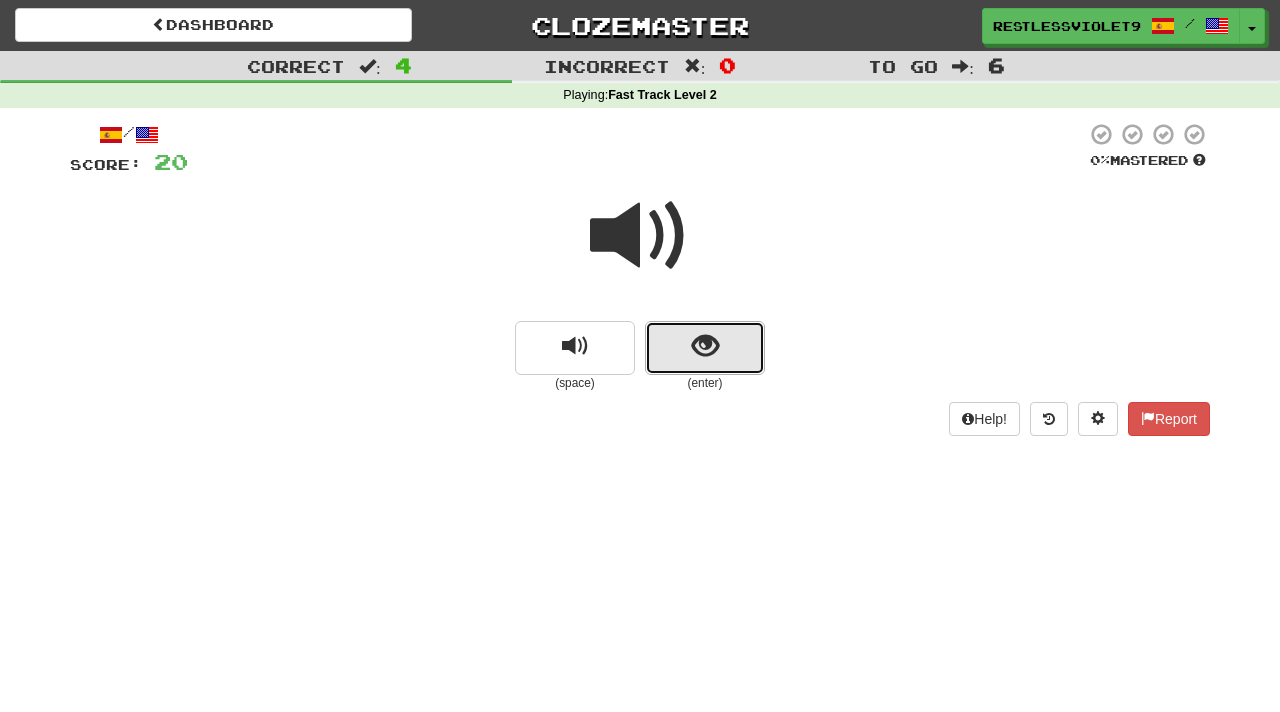 click at bounding box center (705, 346) 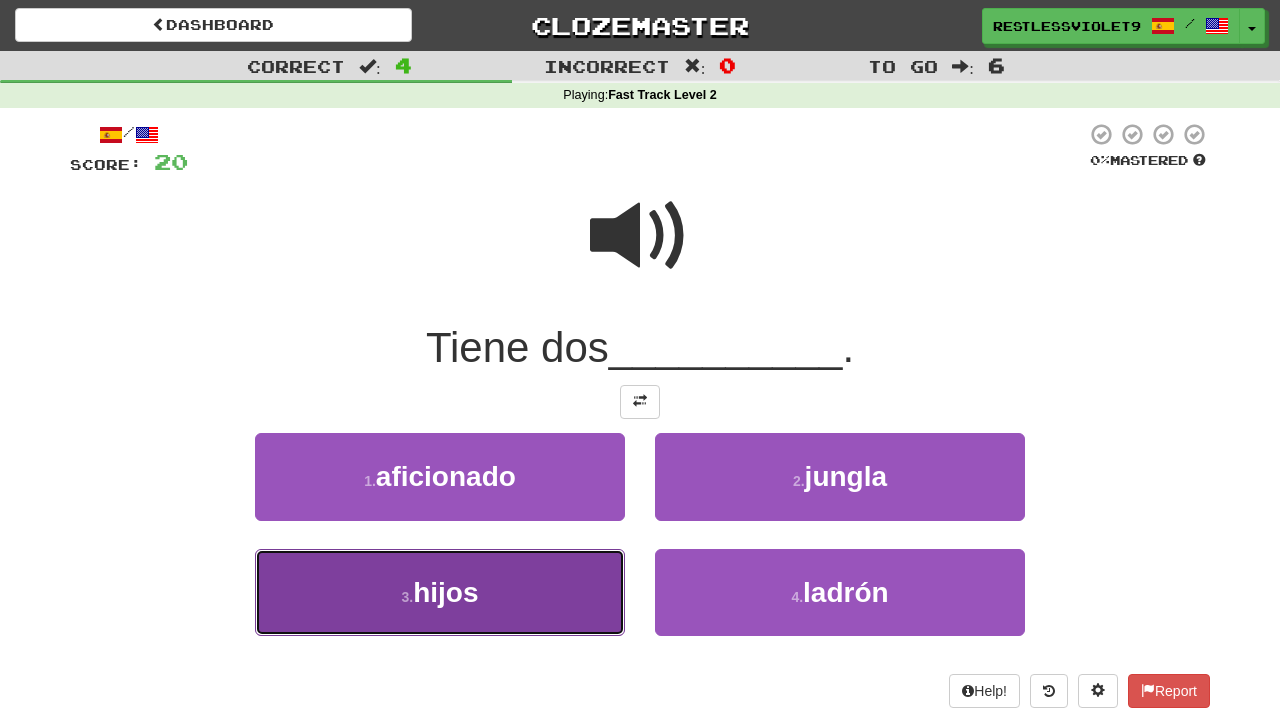 click on "3 .  hijos" at bounding box center [440, 592] 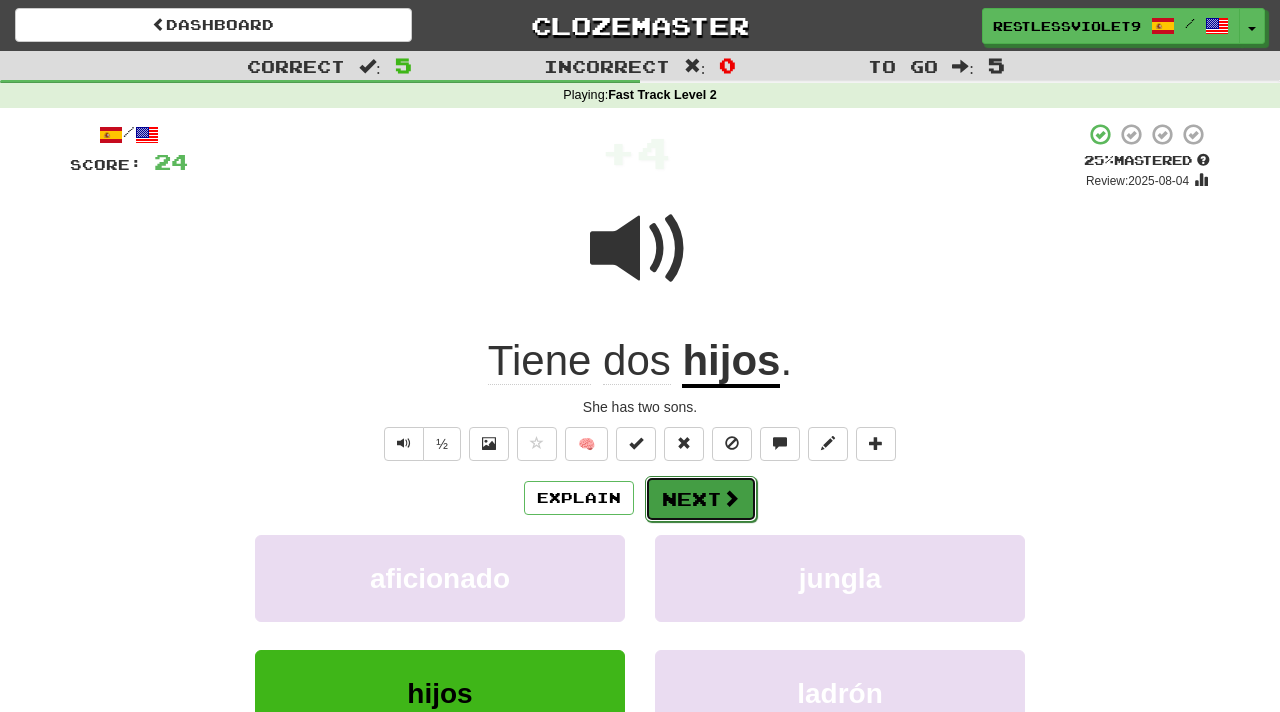 click on "Next" at bounding box center [701, 499] 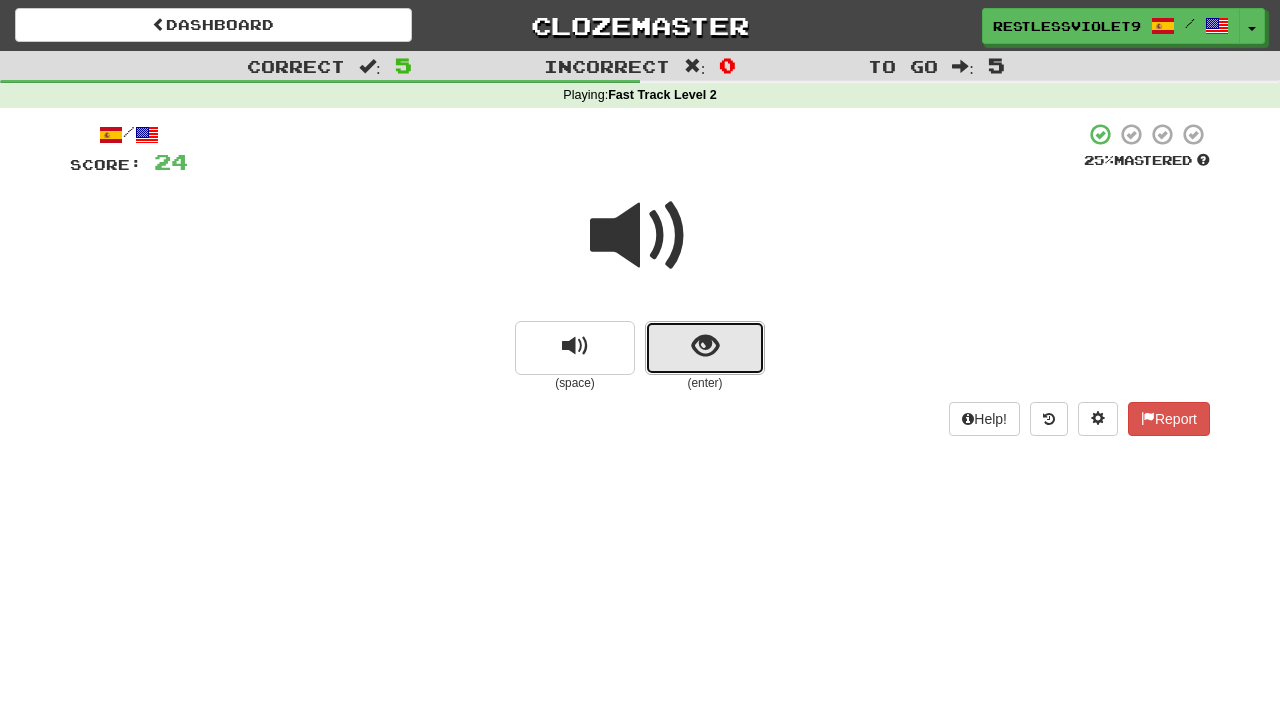 click at bounding box center [705, 346] 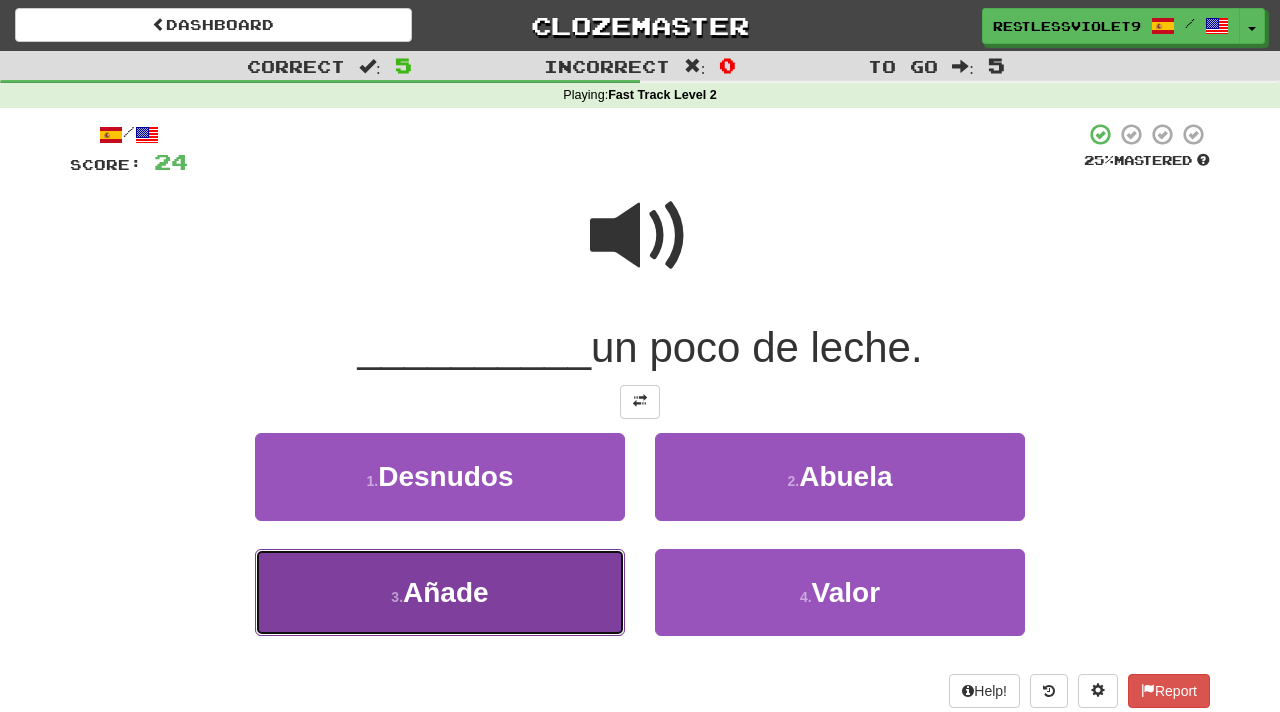click on "Añade" at bounding box center (446, 592) 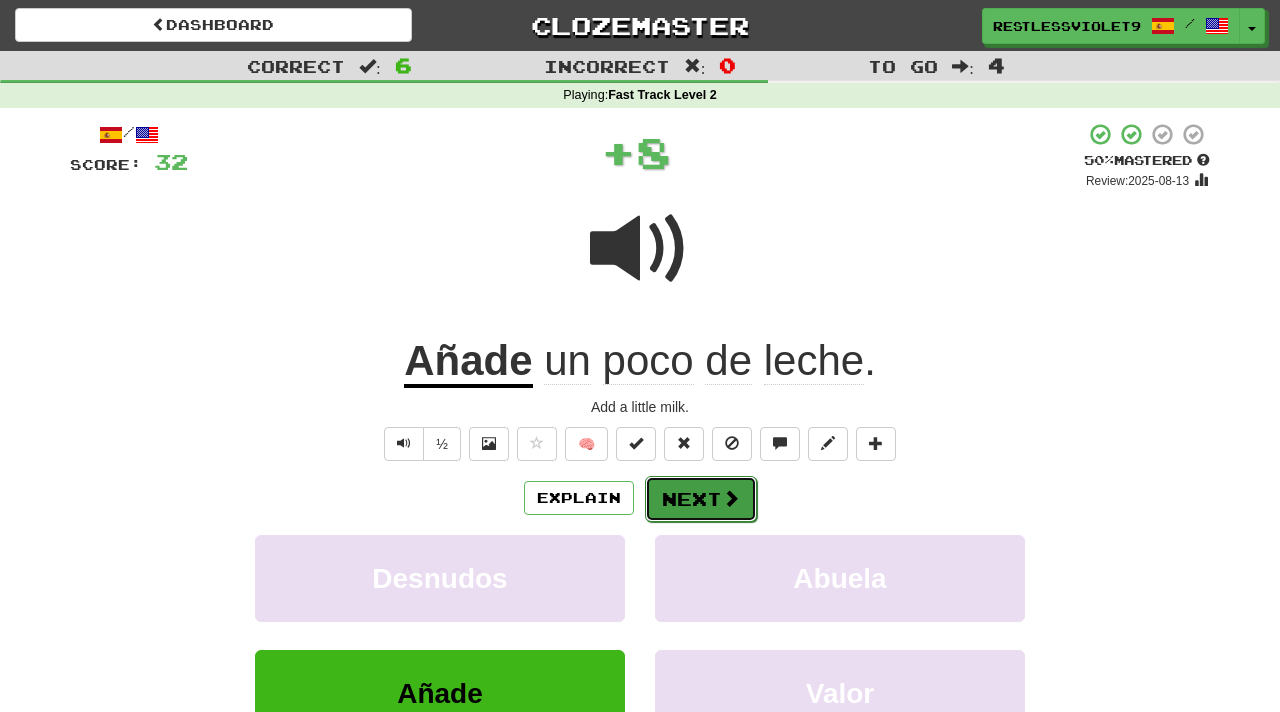 click on "Next" at bounding box center (701, 499) 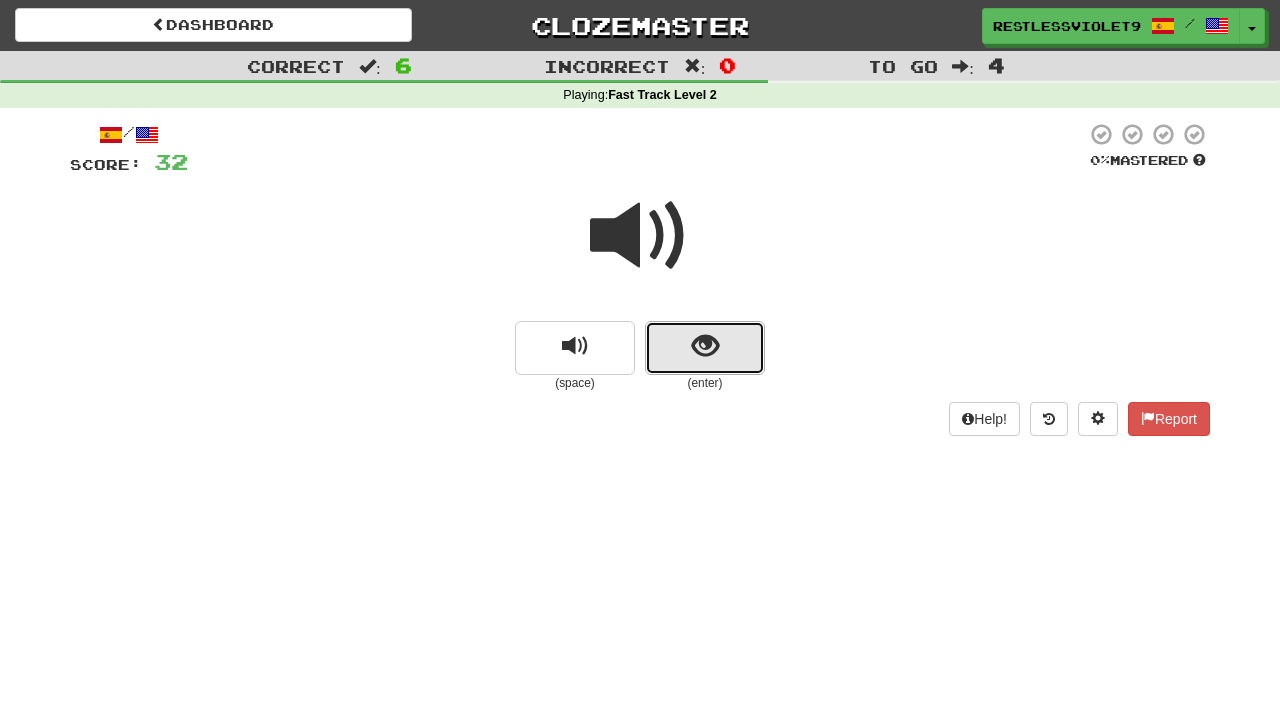 click at bounding box center (705, 348) 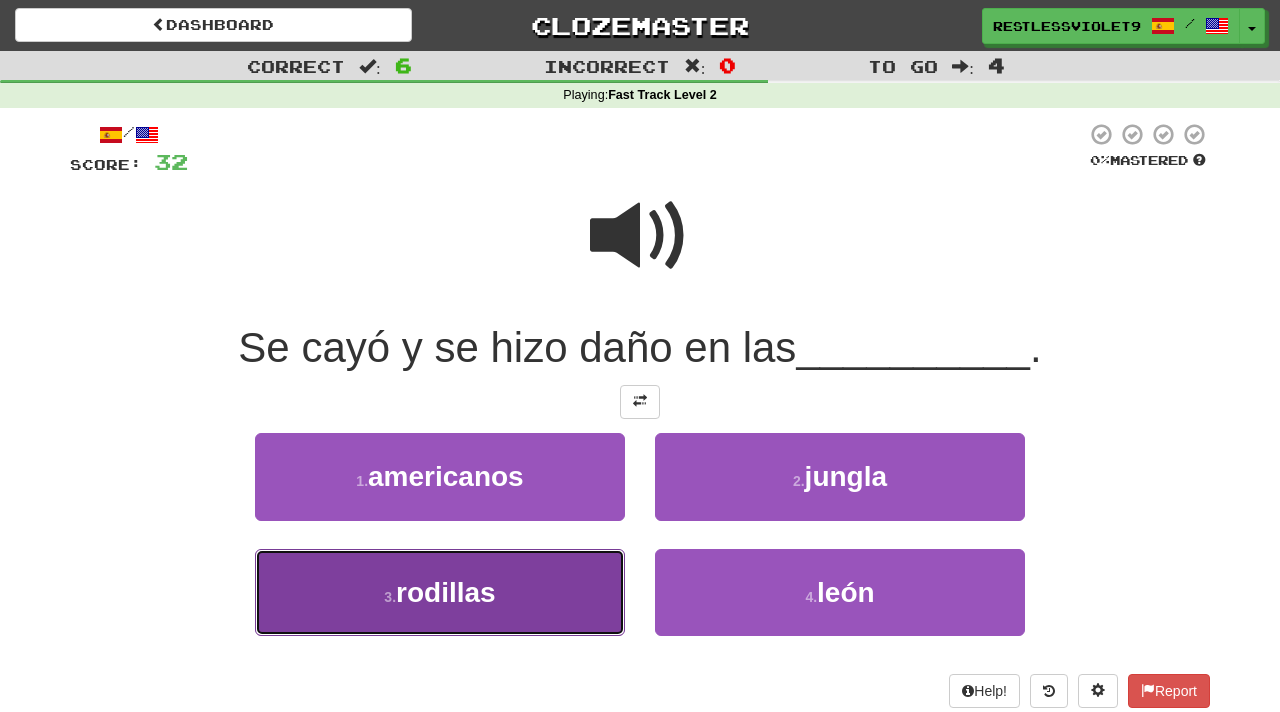 click on "rodillas" at bounding box center [446, 592] 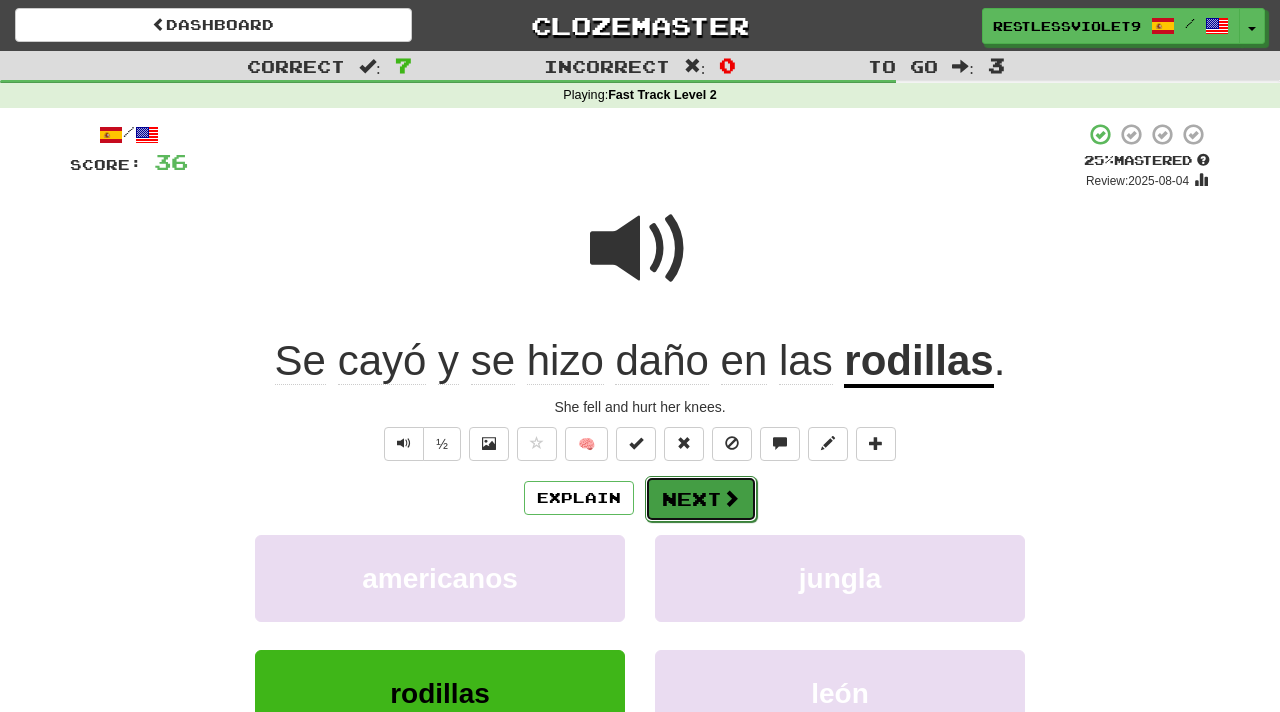 click on "Next" at bounding box center [701, 499] 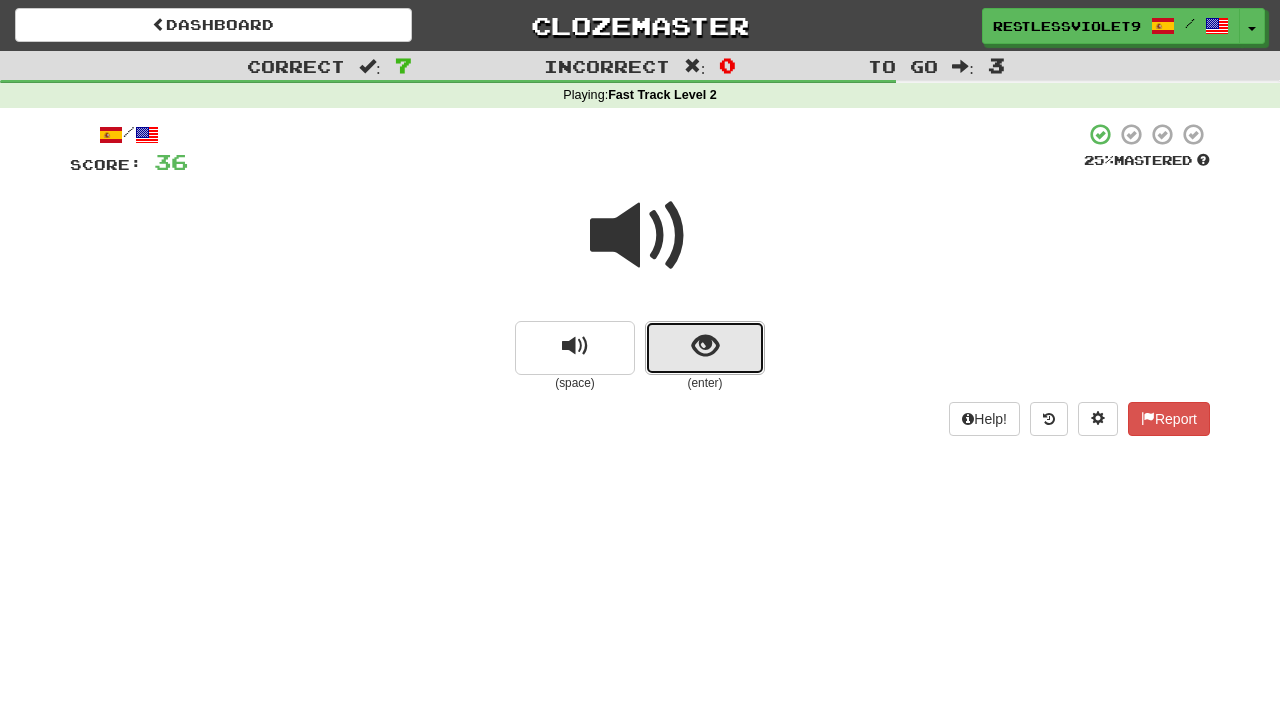 click at bounding box center (705, 346) 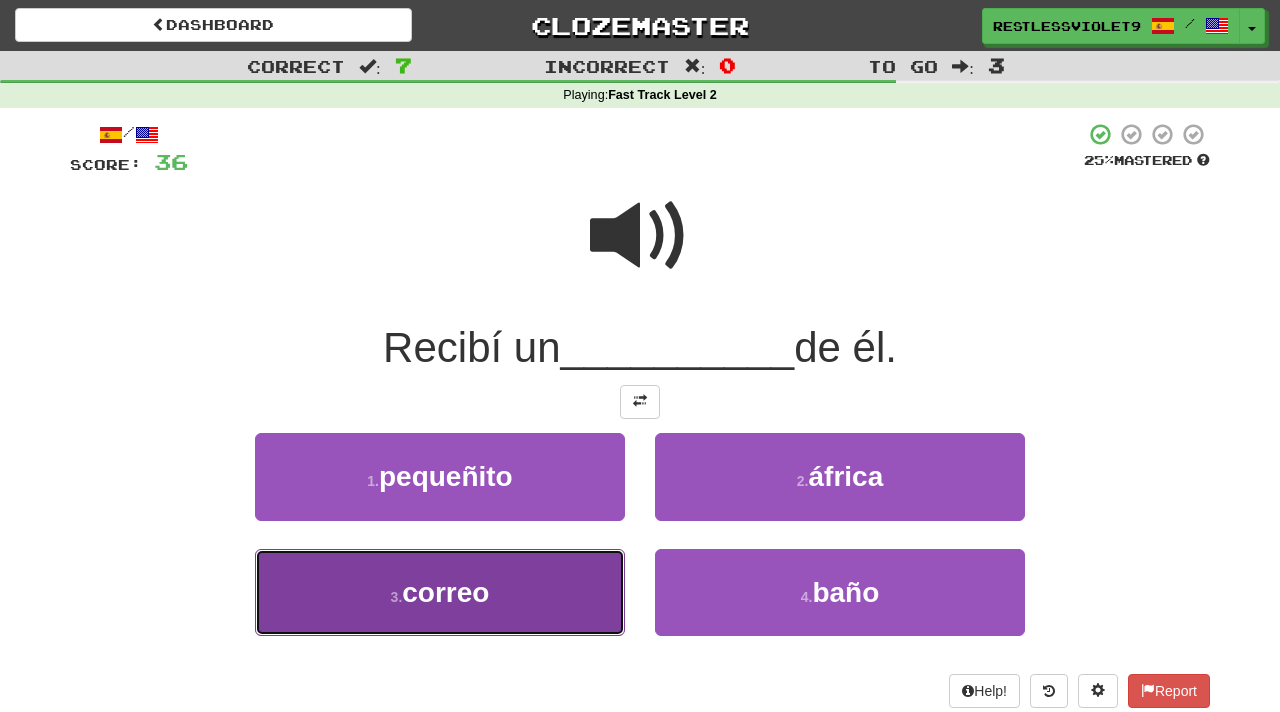 click on "3 .  correo" at bounding box center [440, 592] 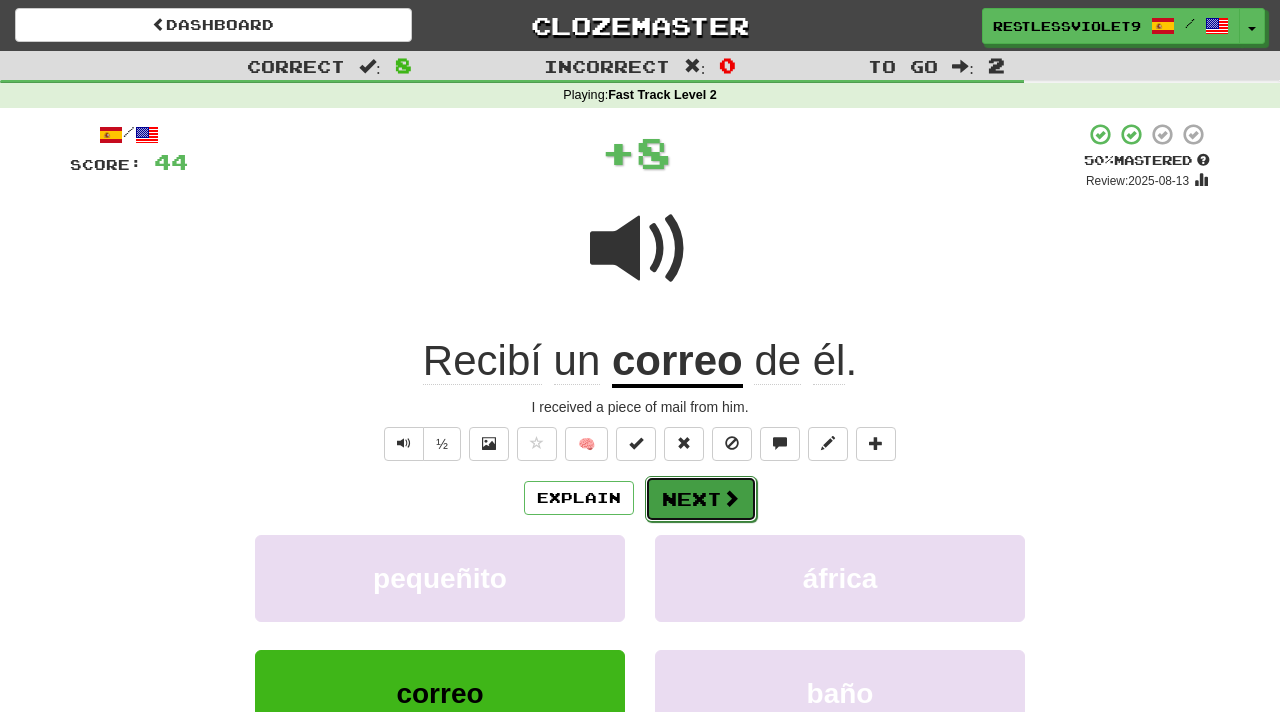 click on "Next" at bounding box center (701, 499) 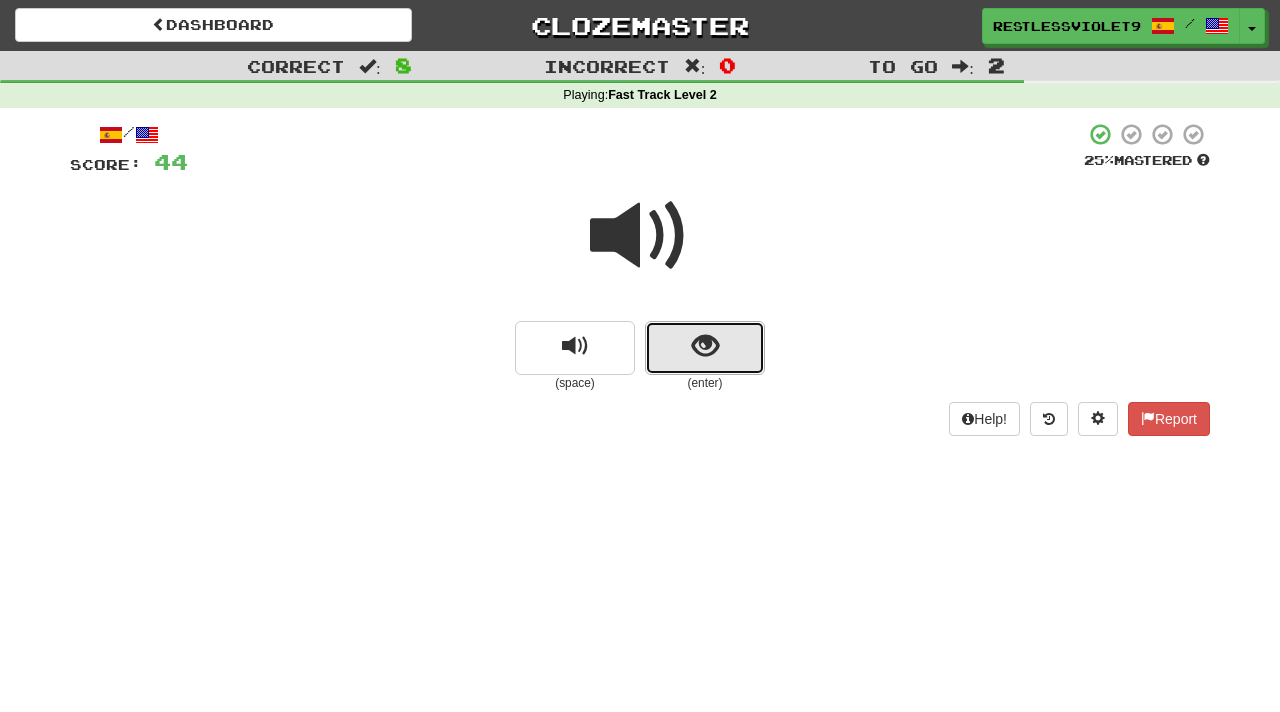 click at bounding box center [705, 348] 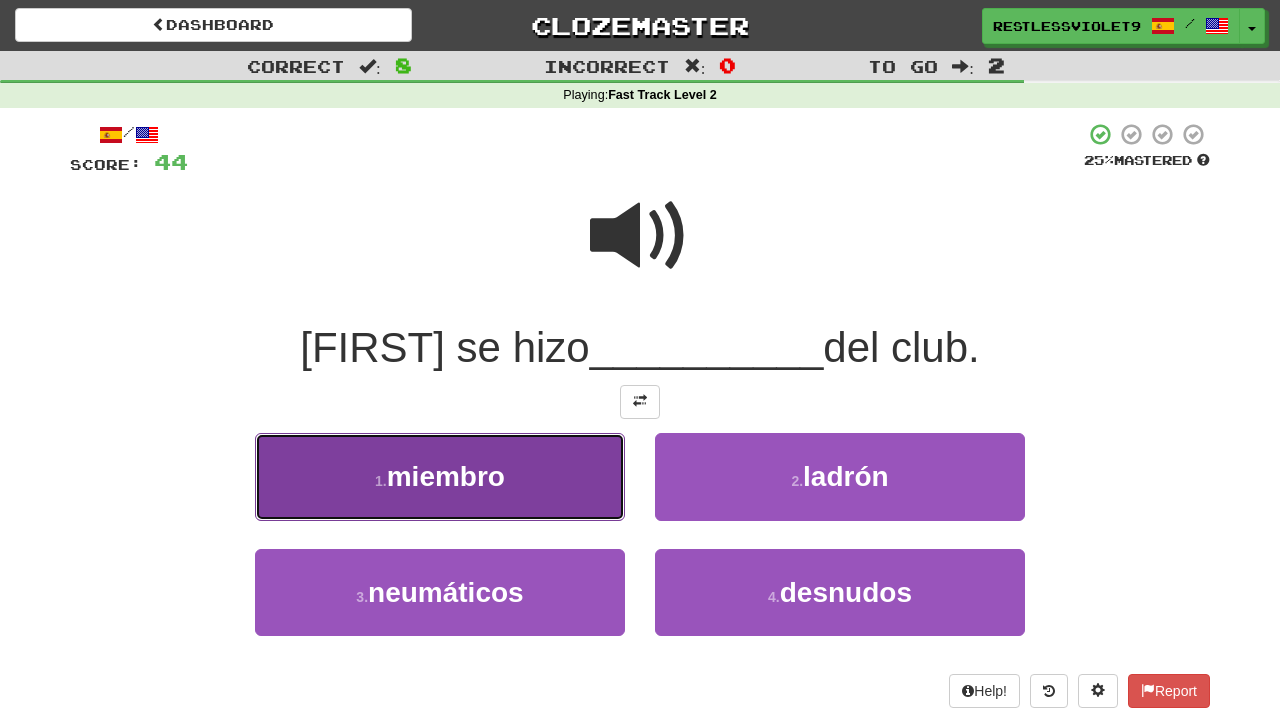 click on "miembro" at bounding box center (446, 476) 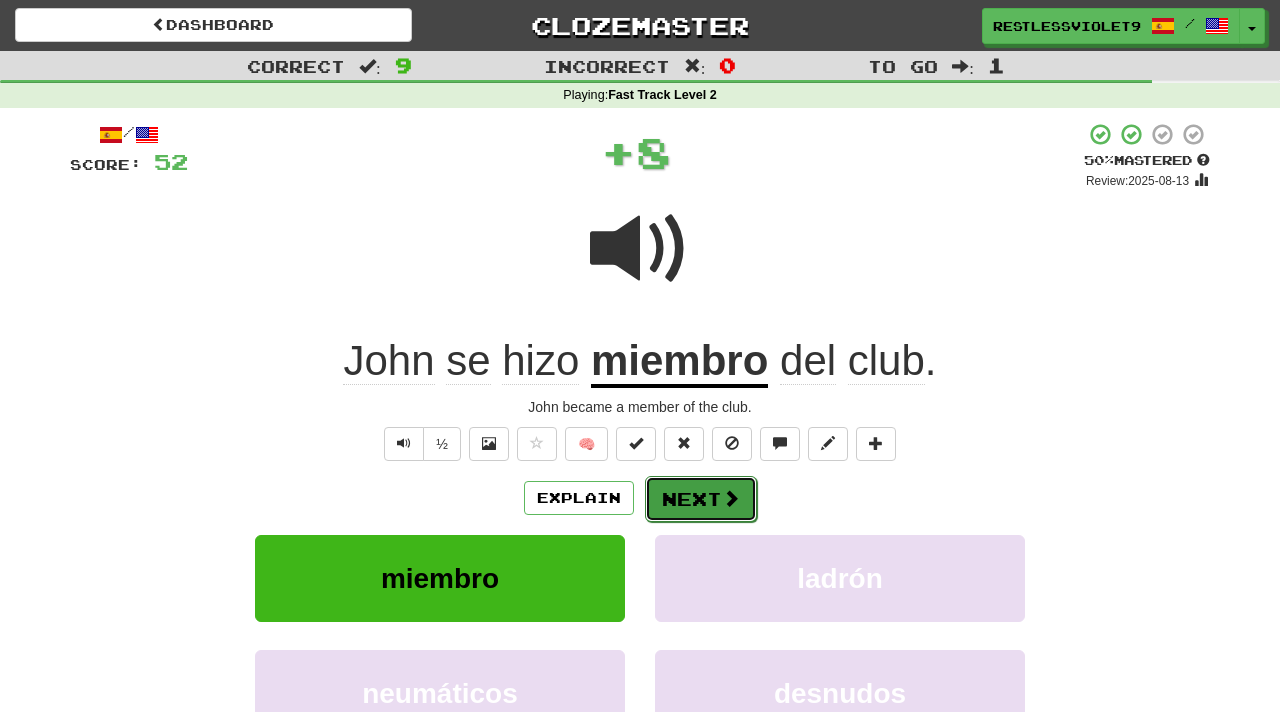 click on "Next" at bounding box center (701, 499) 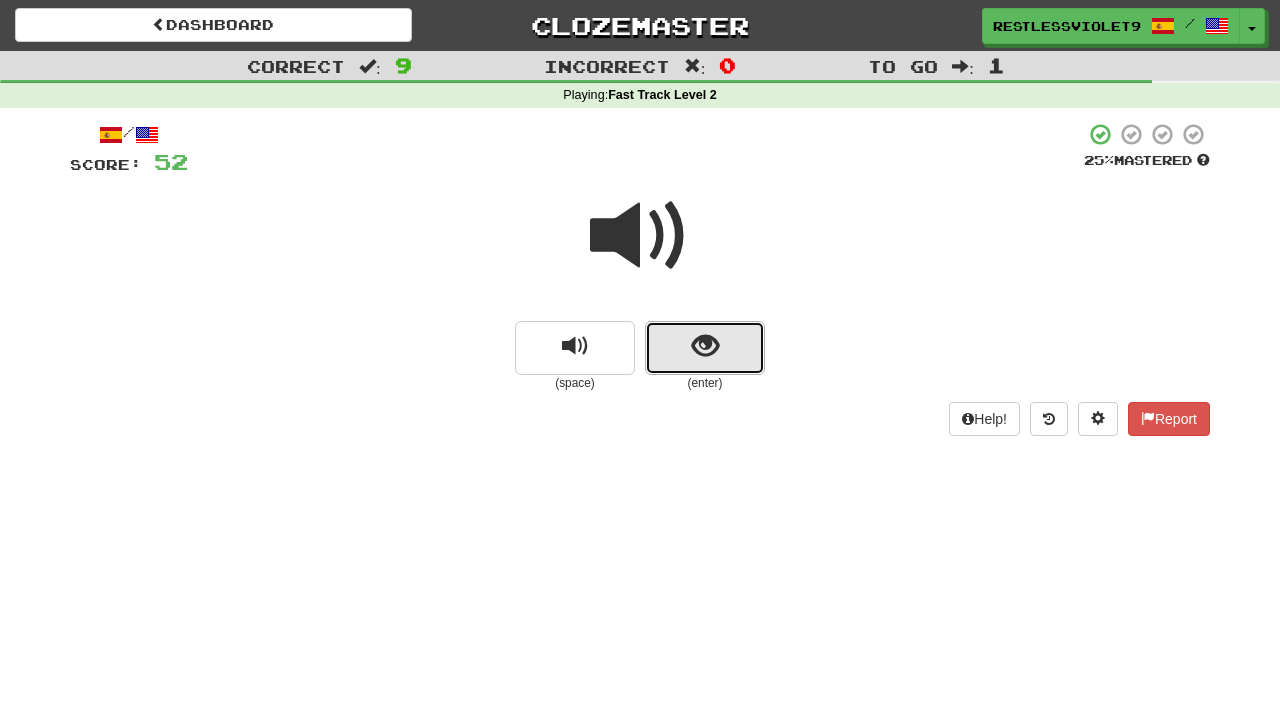 click at bounding box center [705, 348] 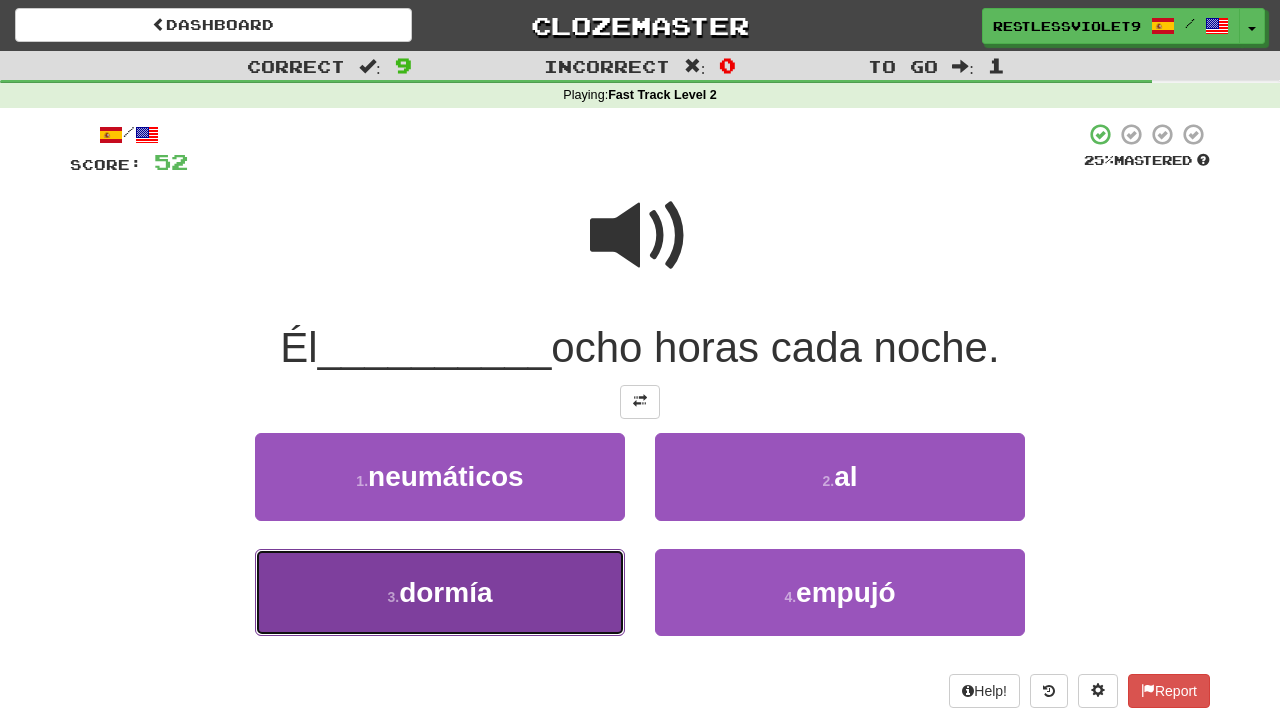 click on "dormía" at bounding box center [445, 592] 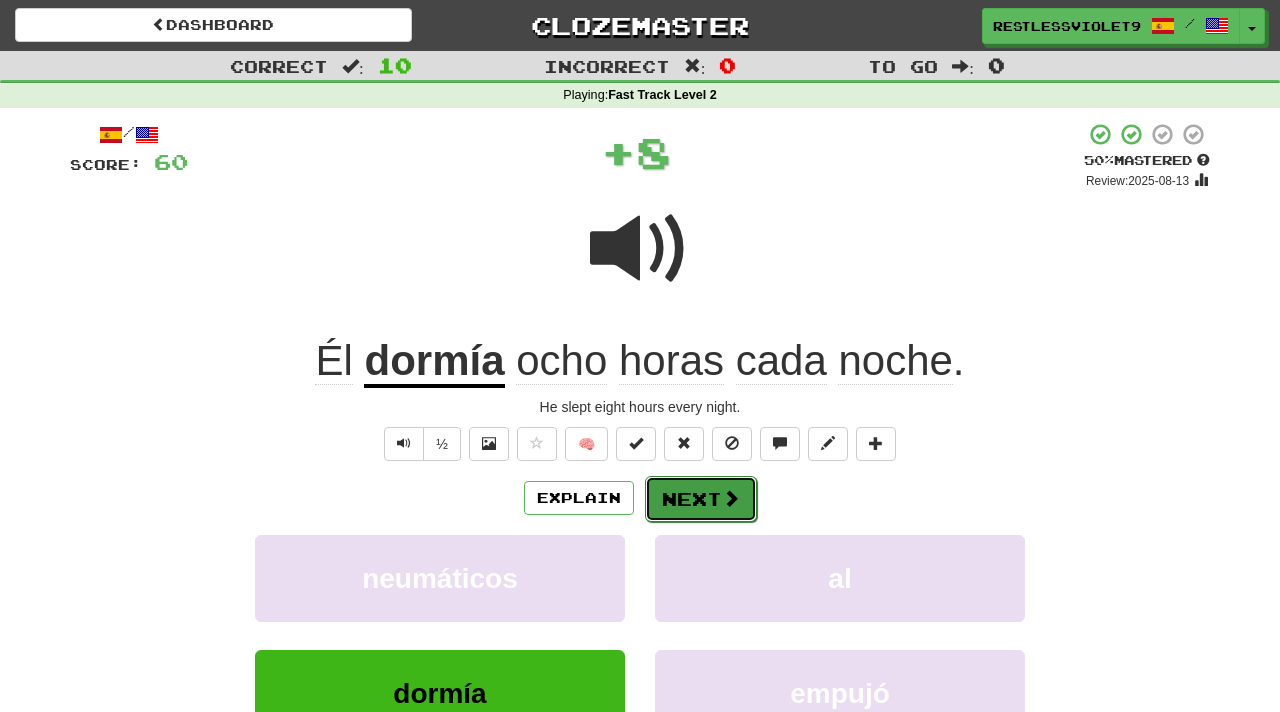 click on "Next" at bounding box center (701, 499) 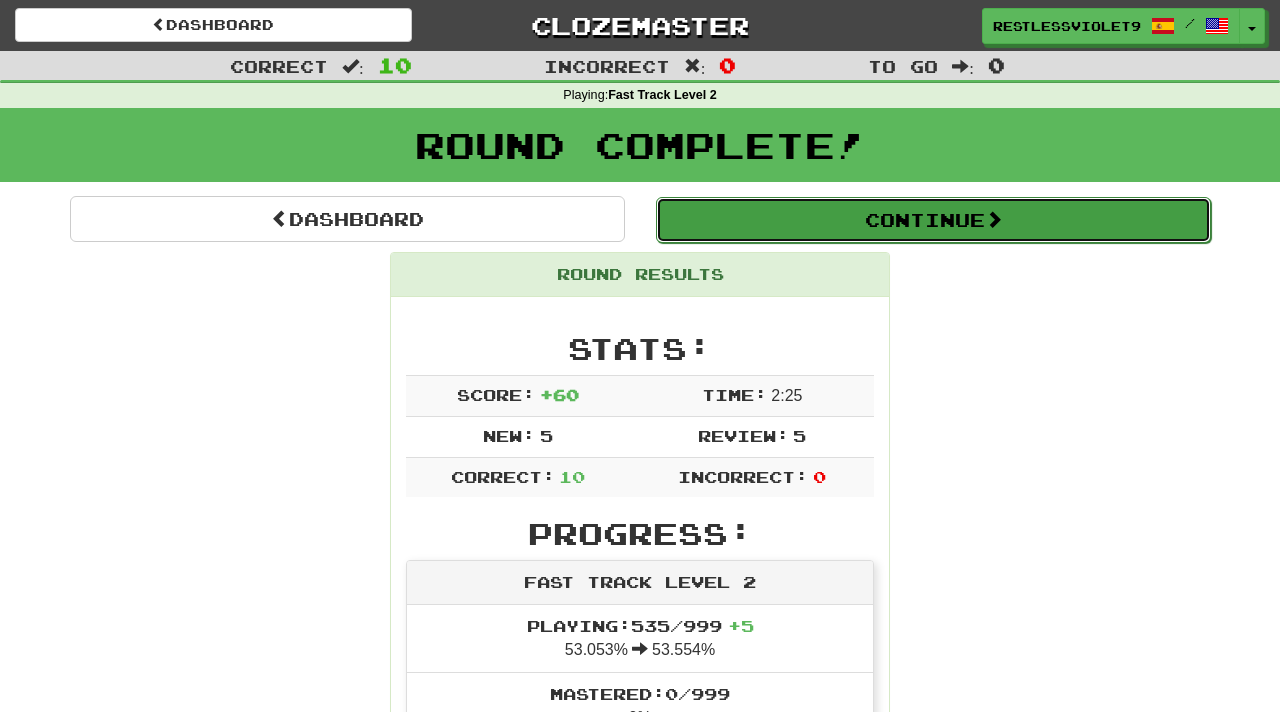 click on "Continue" at bounding box center (933, 220) 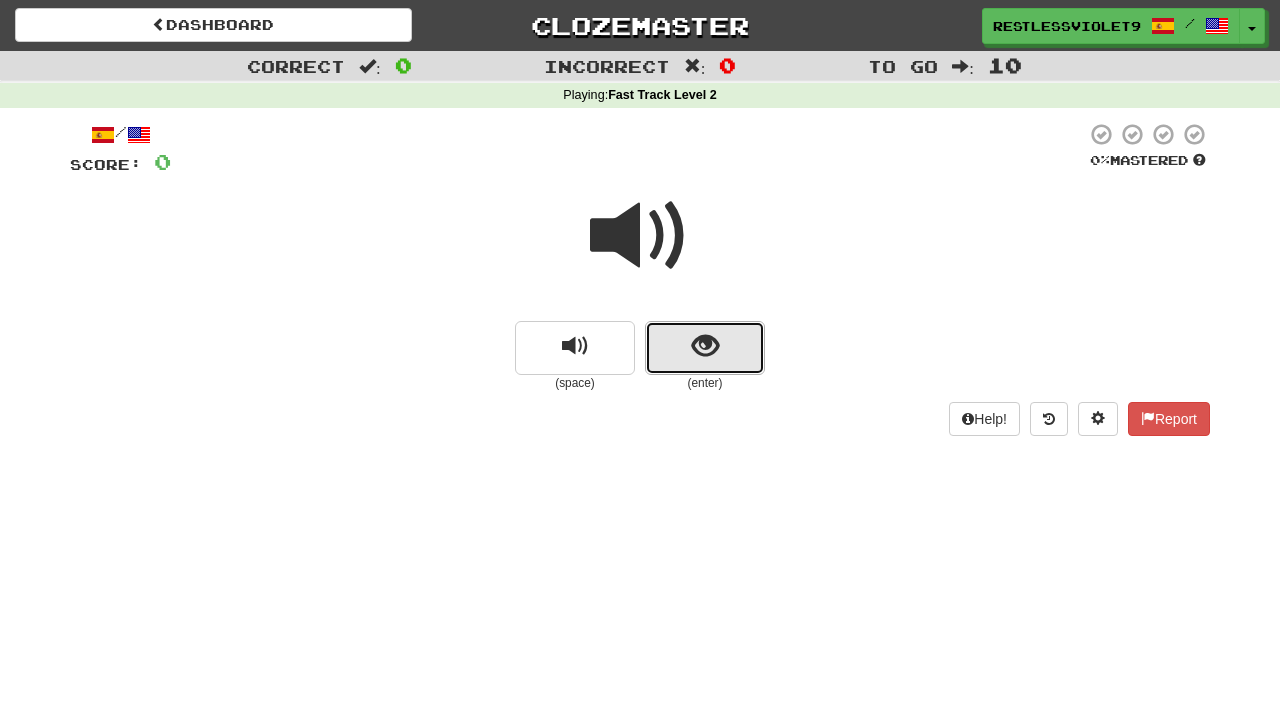 click at bounding box center [705, 346] 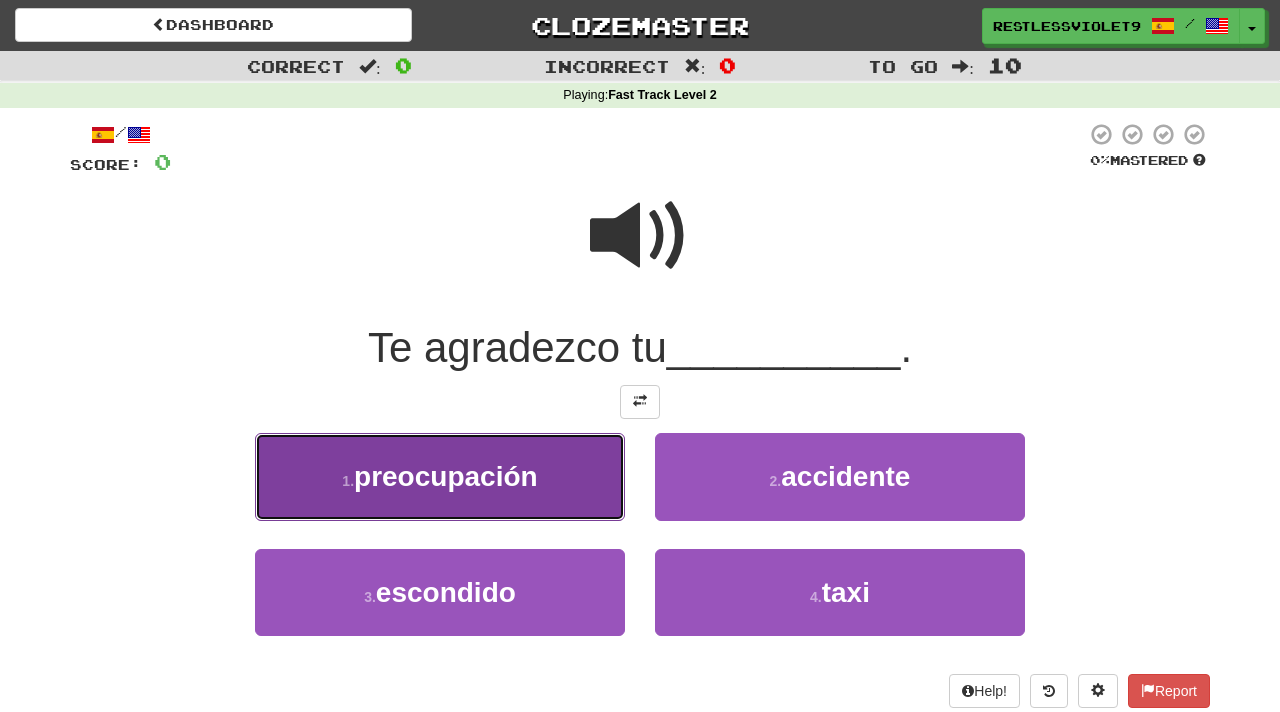 click on "preocupación" at bounding box center (446, 476) 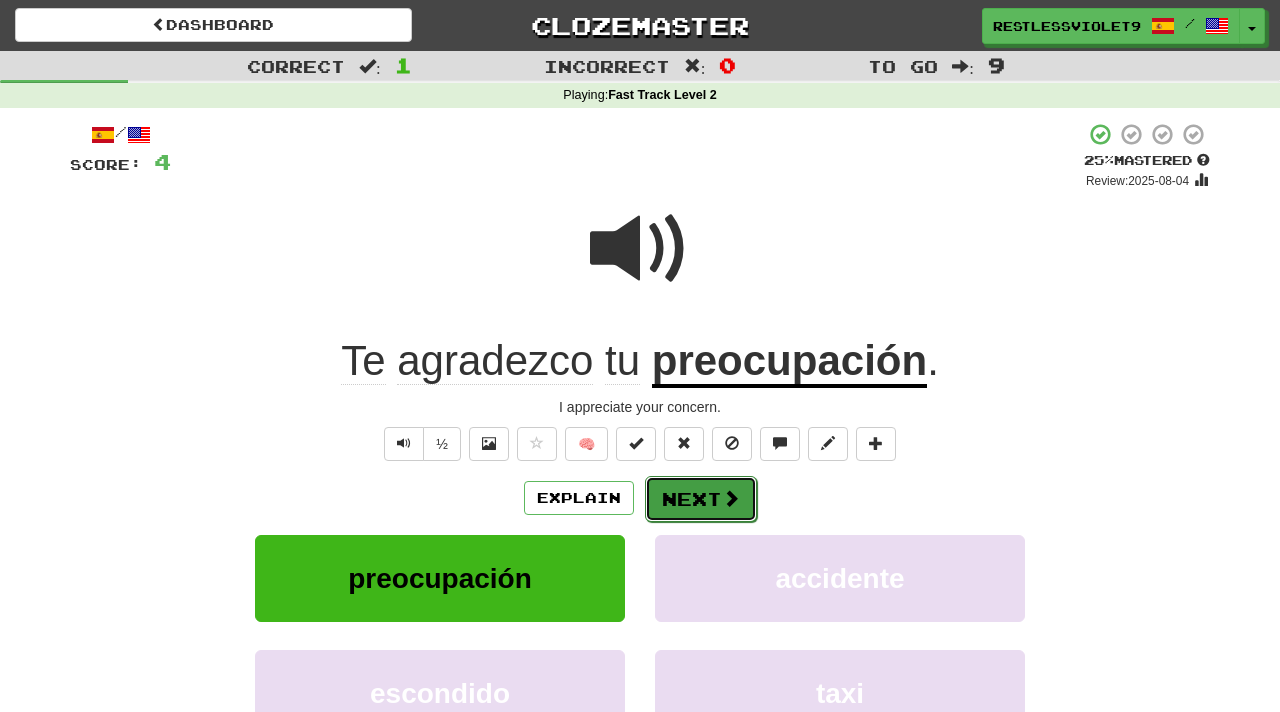 click on "Next" at bounding box center [701, 499] 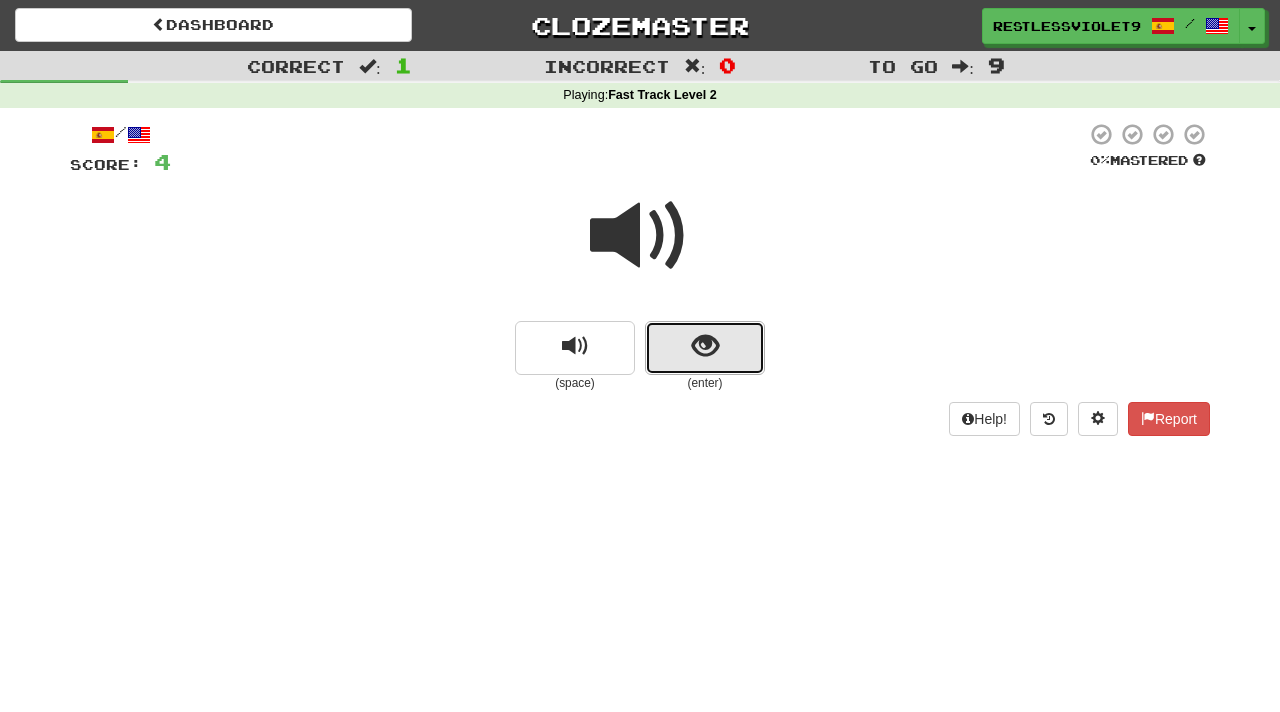 click at bounding box center (705, 346) 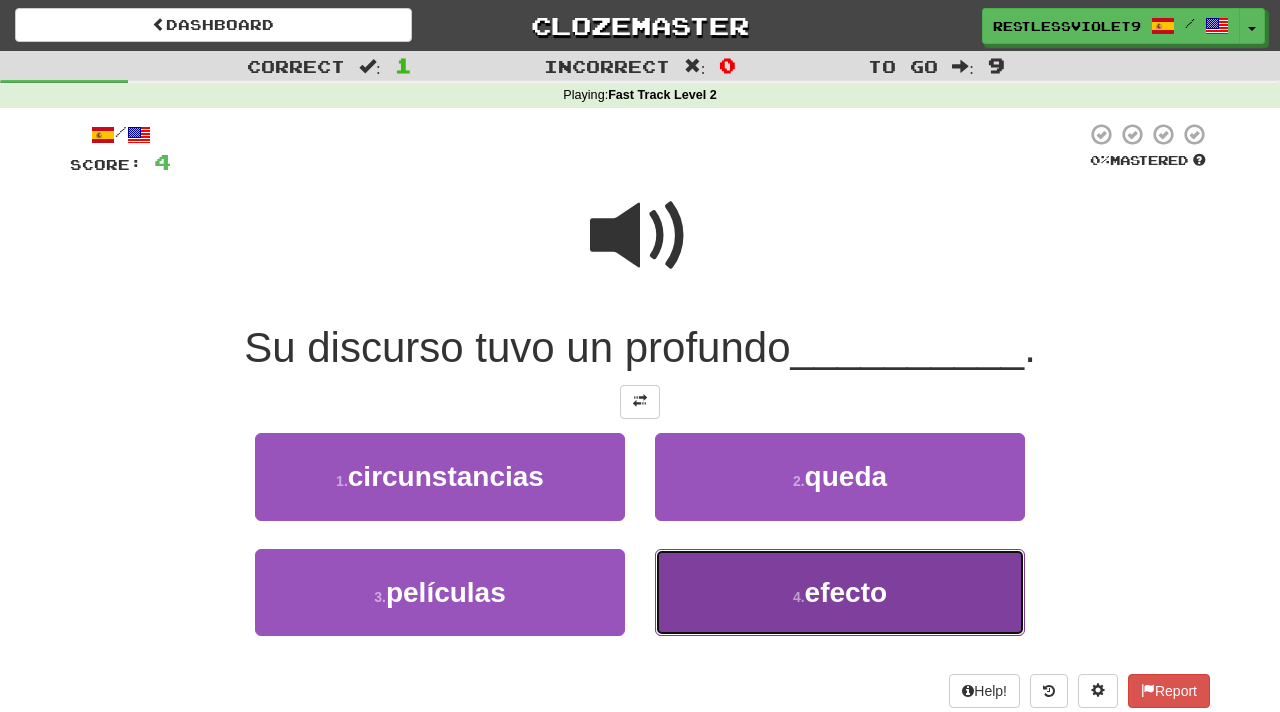 click on "4 .  efecto" at bounding box center [840, 592] 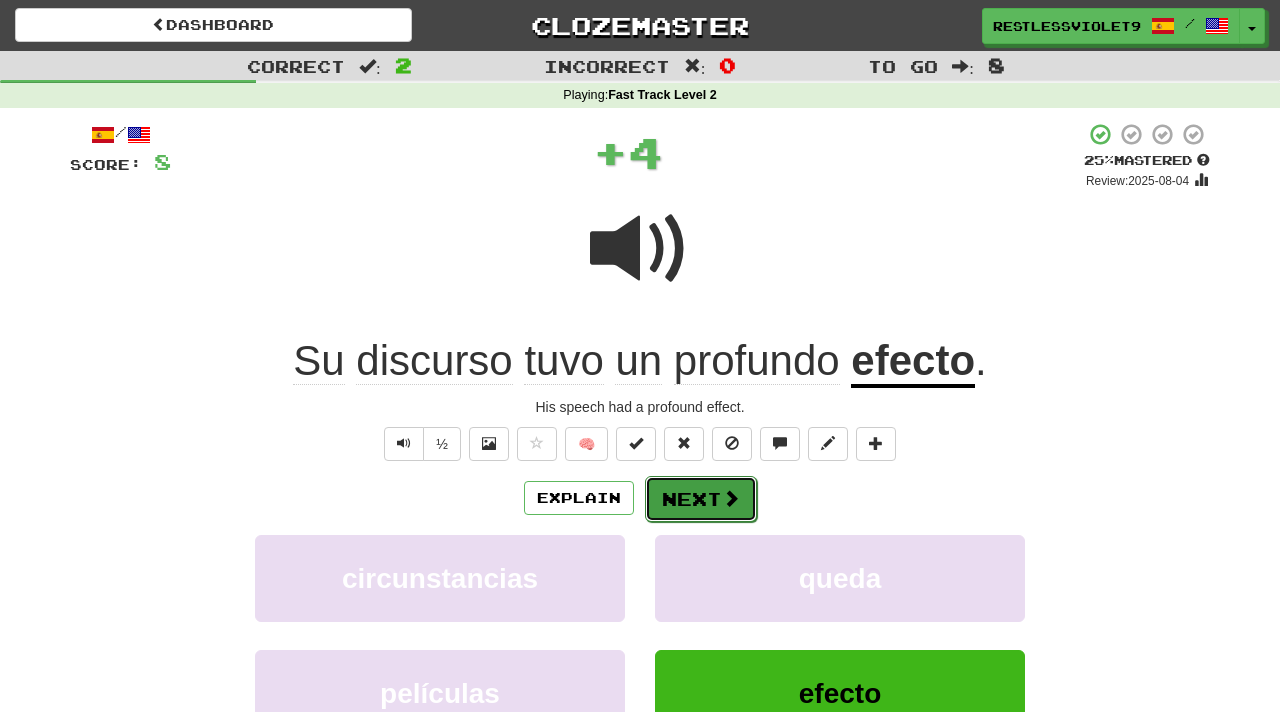 click on "Next" at bounding box center [701, 499] 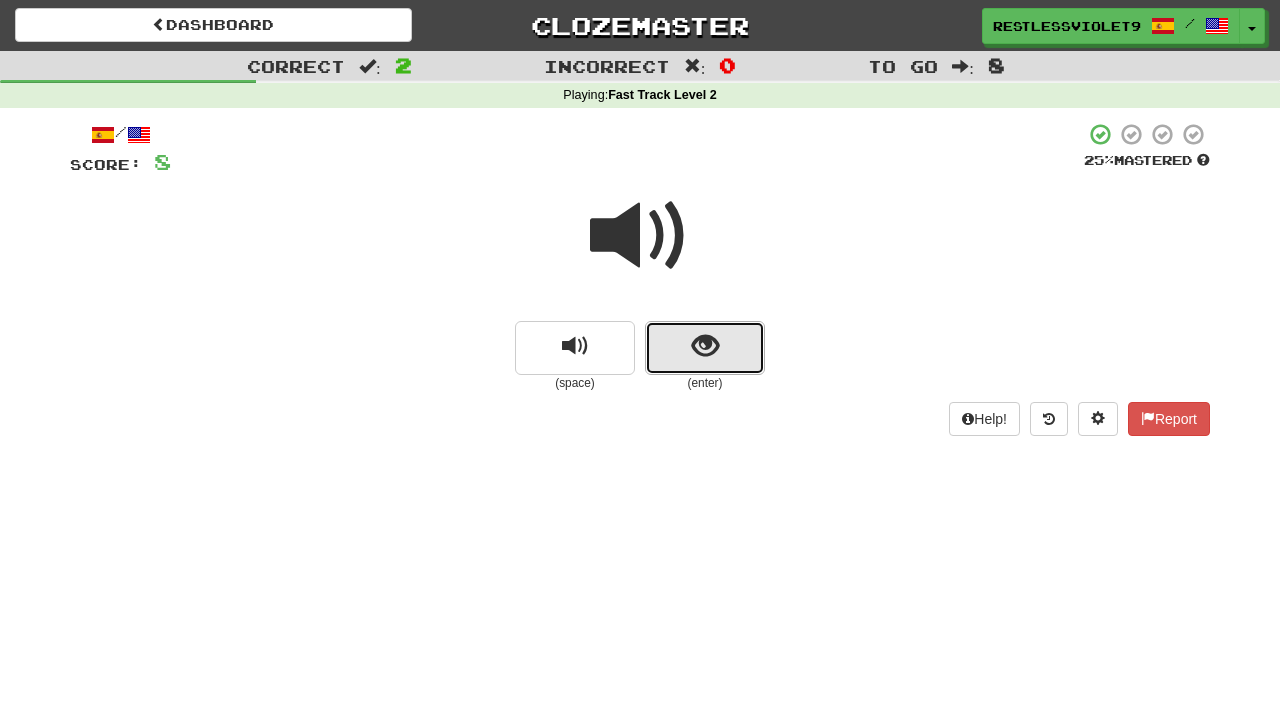 click at bounding box center [705, 346] 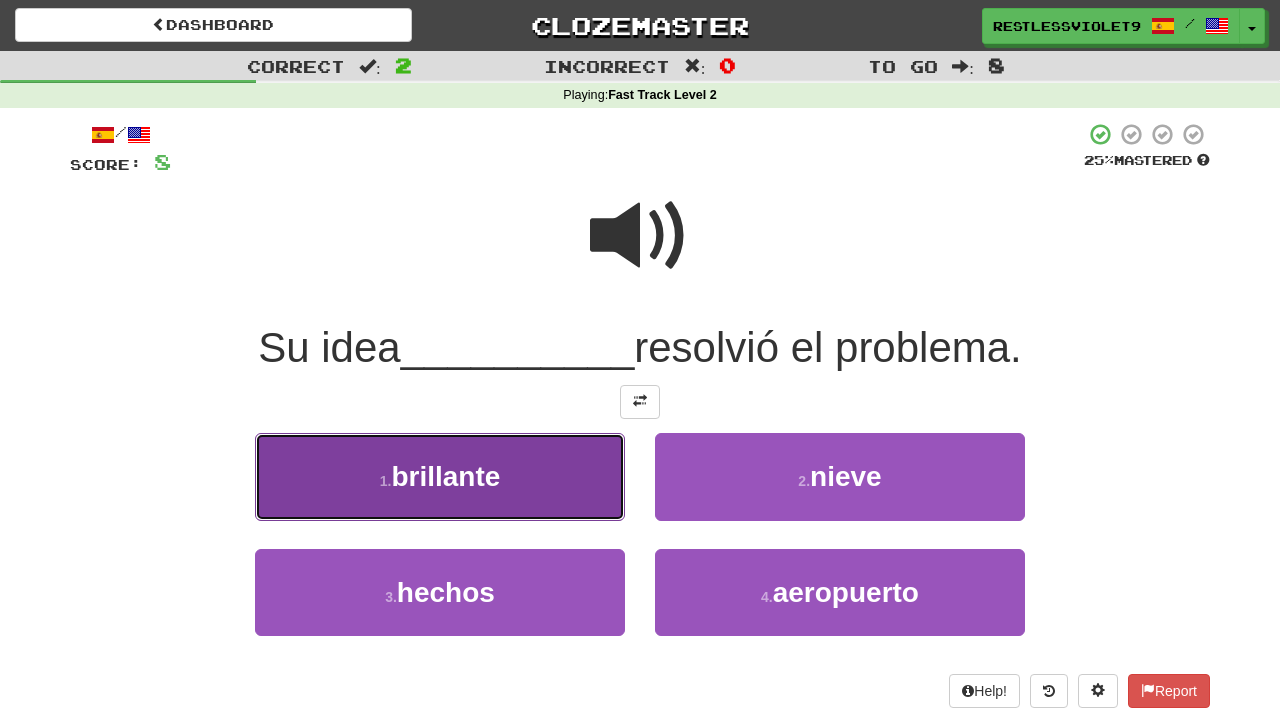 click on "brillante" at bounding box center (445, 476) 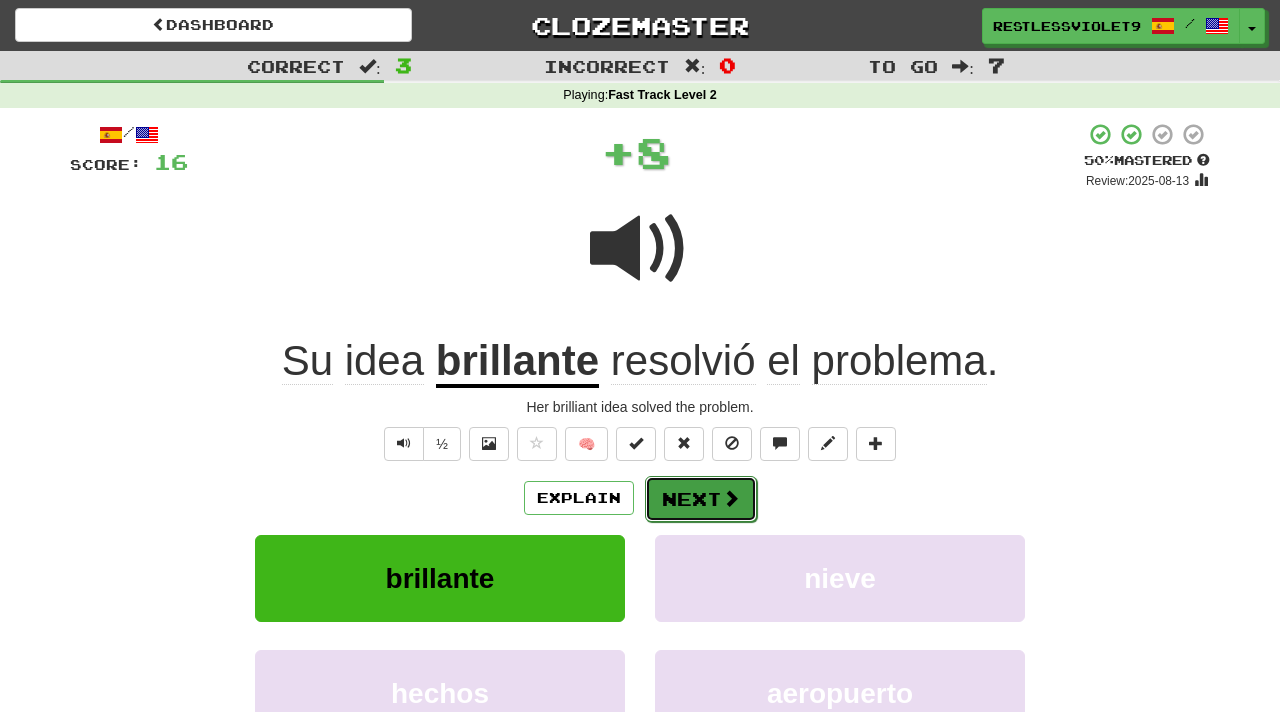 click on "Next" at bounding box center (701, 499) 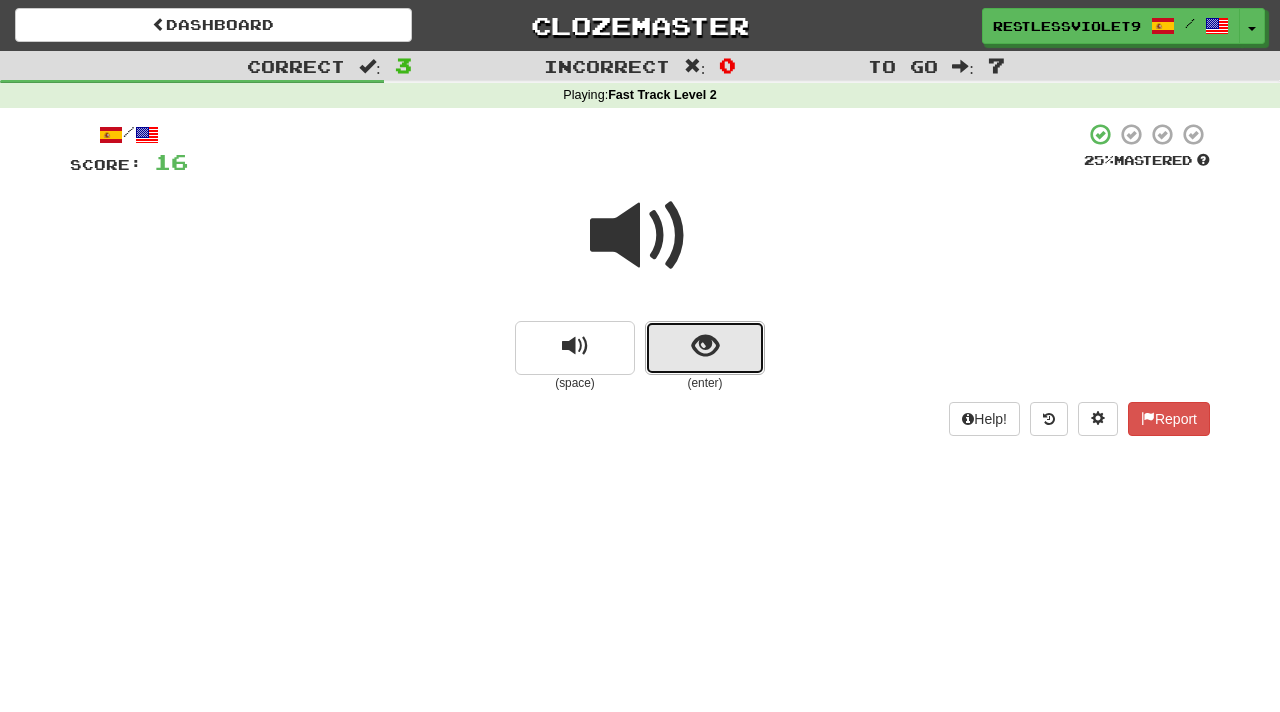 click at bounding box center [705, 346] 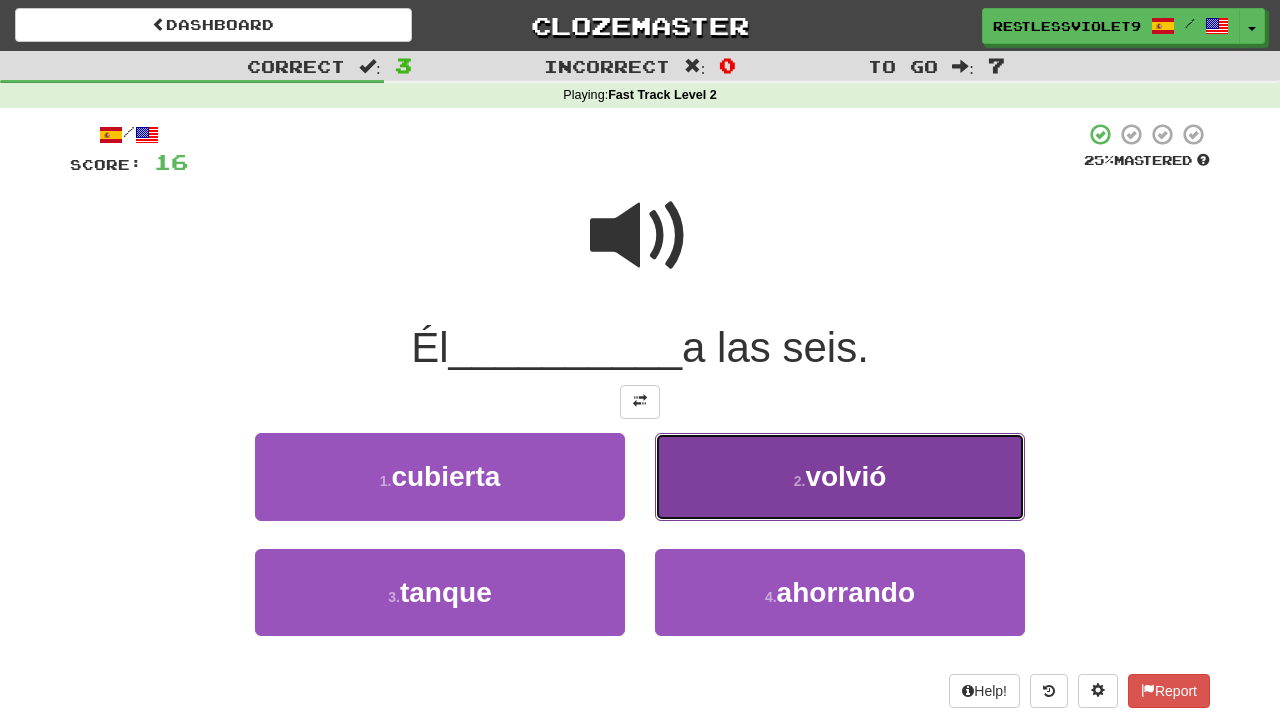 click on "volvió" at bounding box center (845, 476) 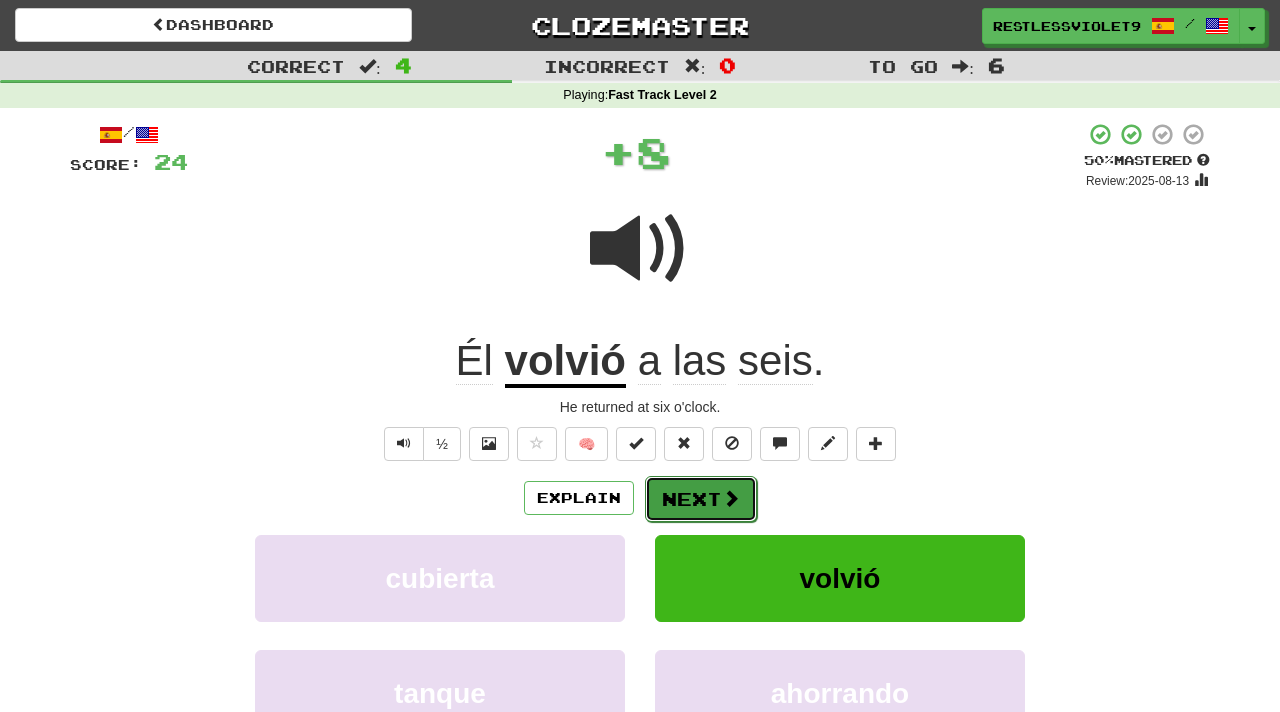 click on "Next" at bounding box center (701, 499) 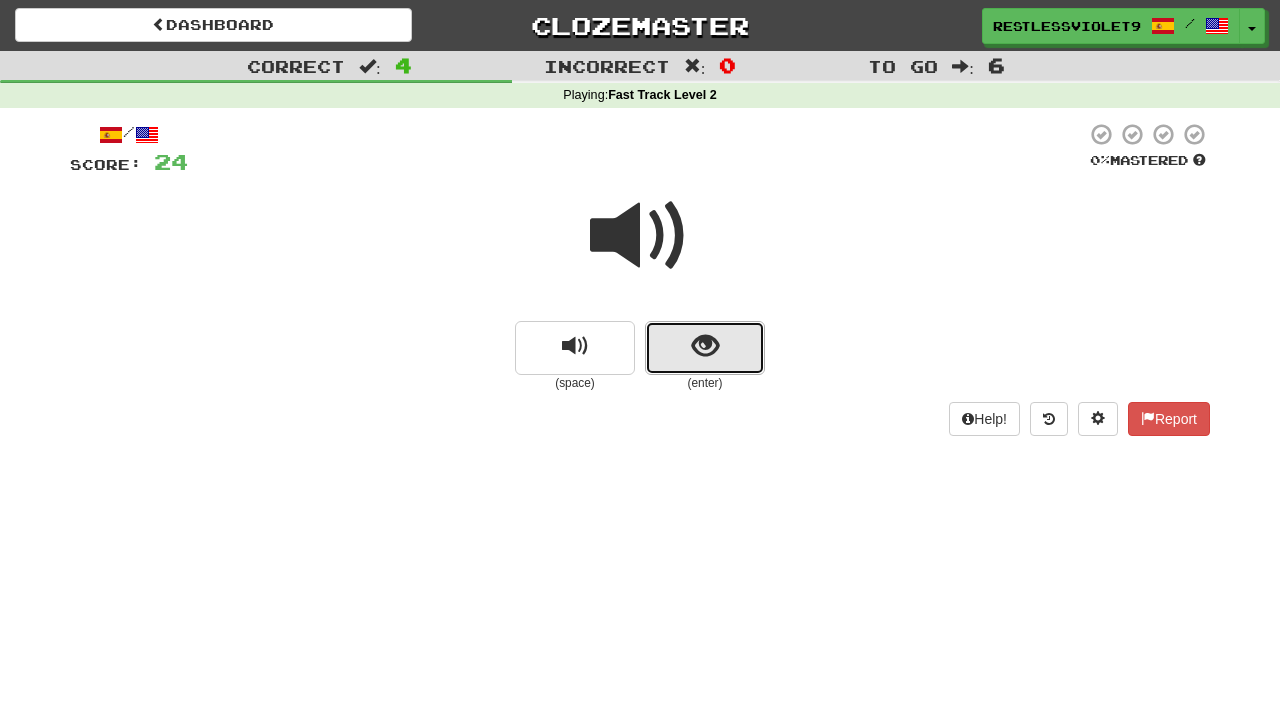 click at bounding box center [705, 346] 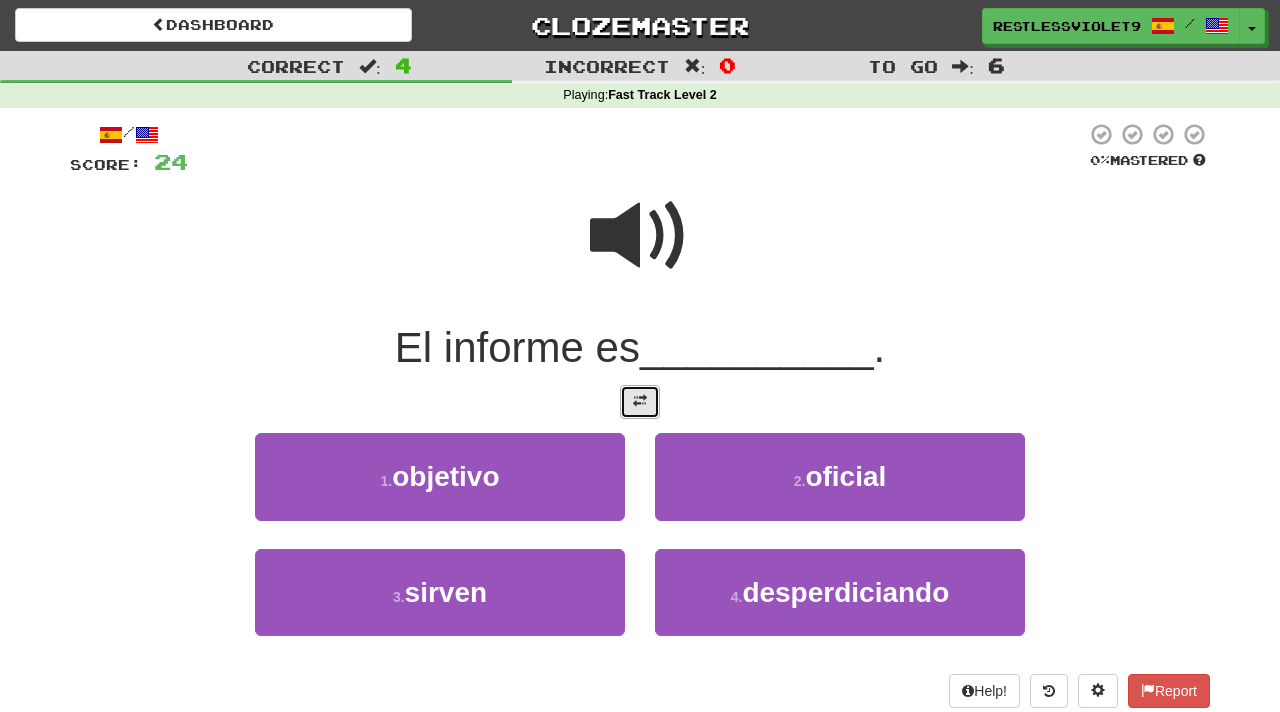 click at bounding box center (640, 401) 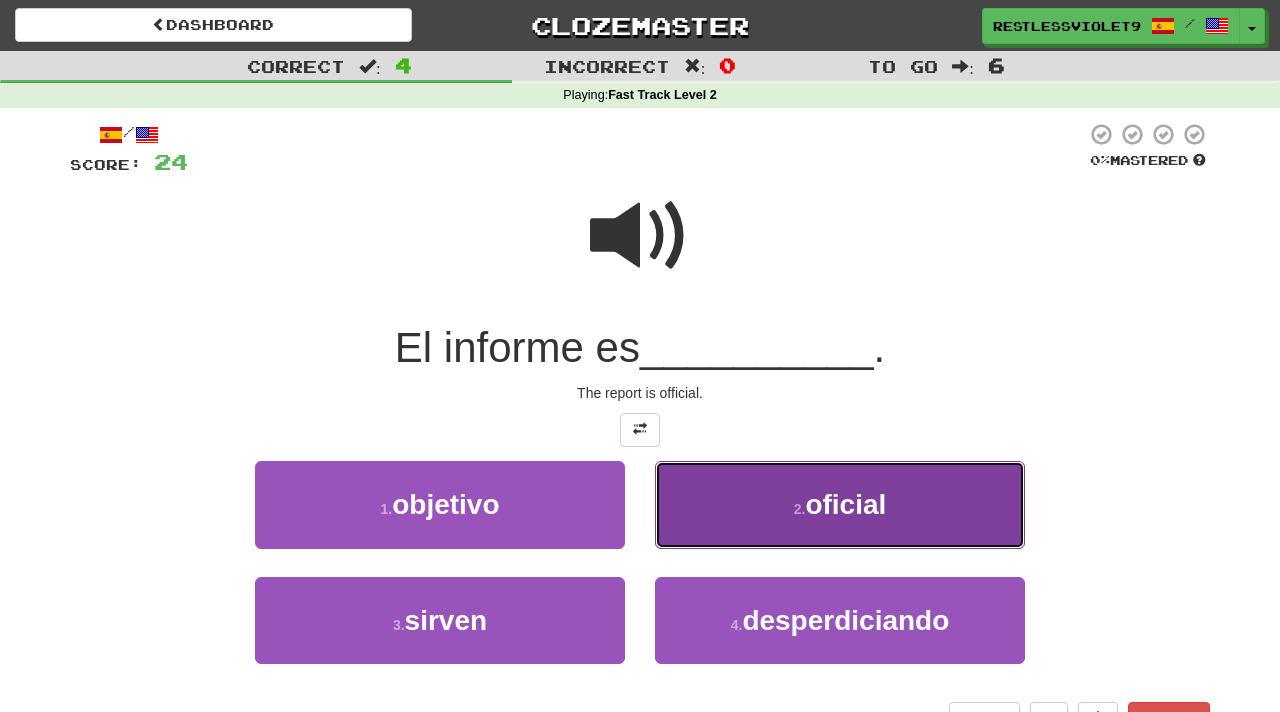 click on "oficial" at bounding box center [845, 504] 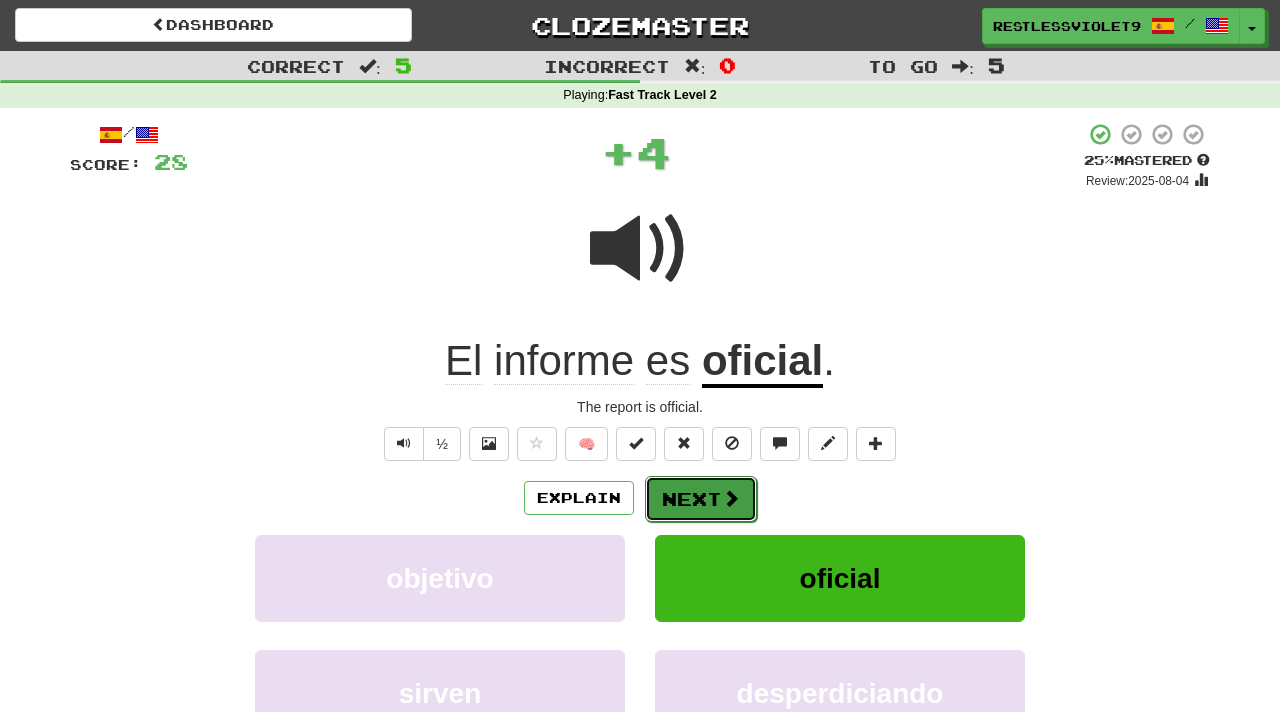 click on "Next" at bounding box center (701, 499) 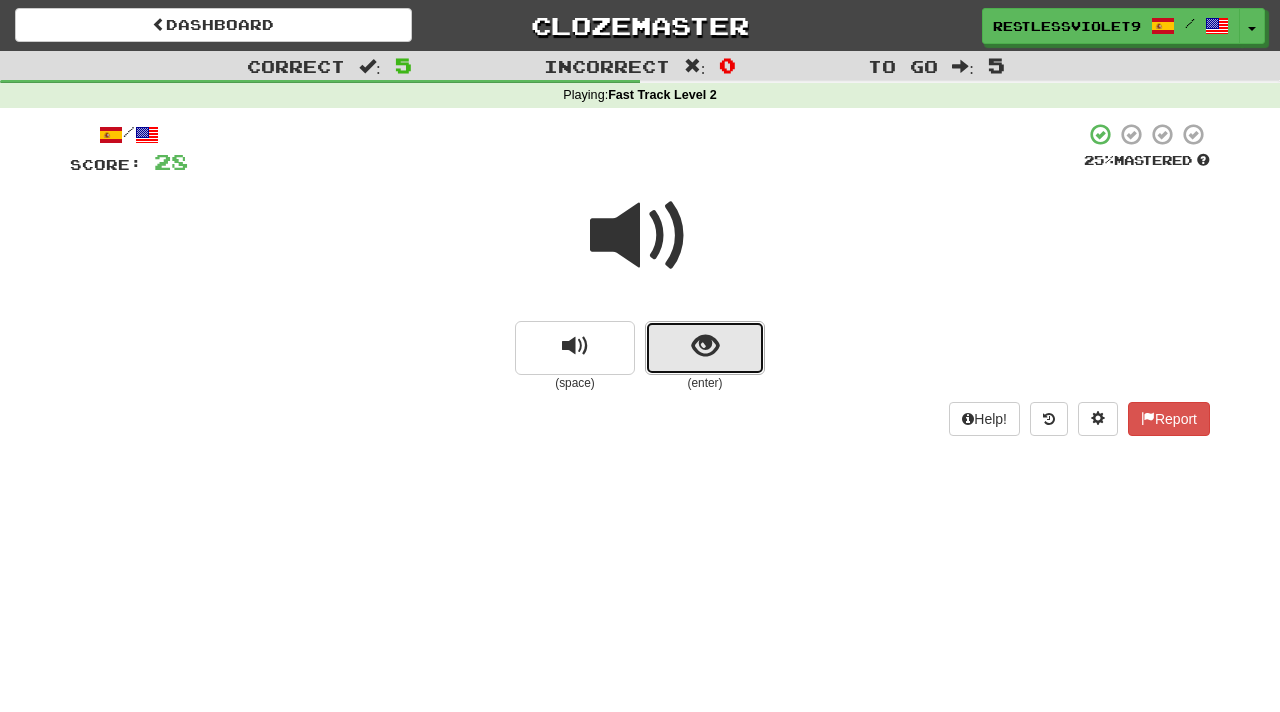 click at bounding box center (705, 346) 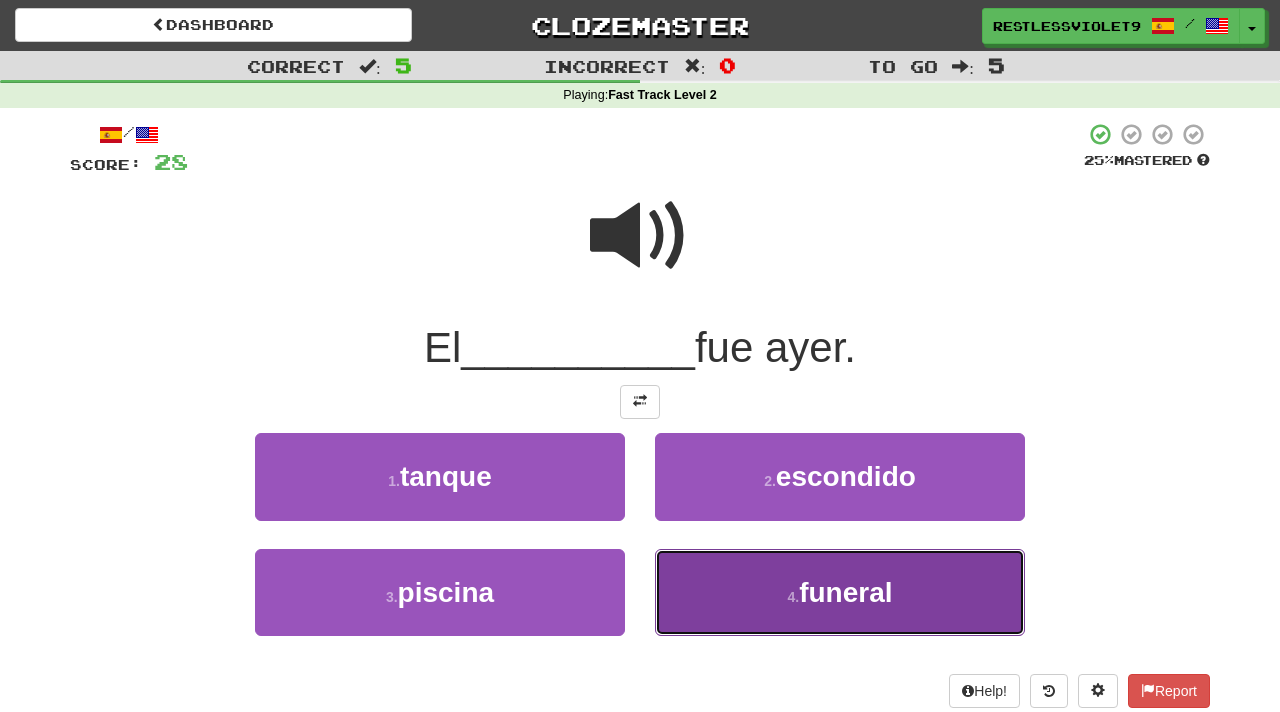 click on "funeral" at bounding box center (845, 592) 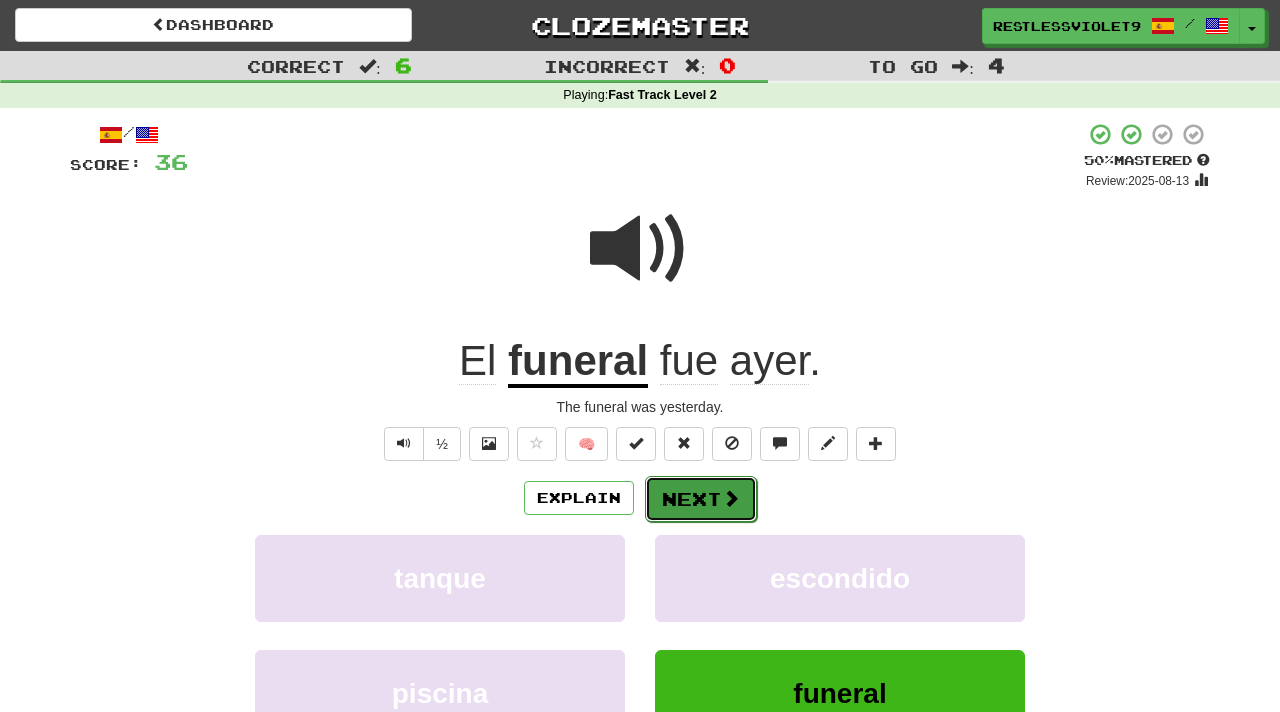 click on "Next" at bounding box center [701, 499] 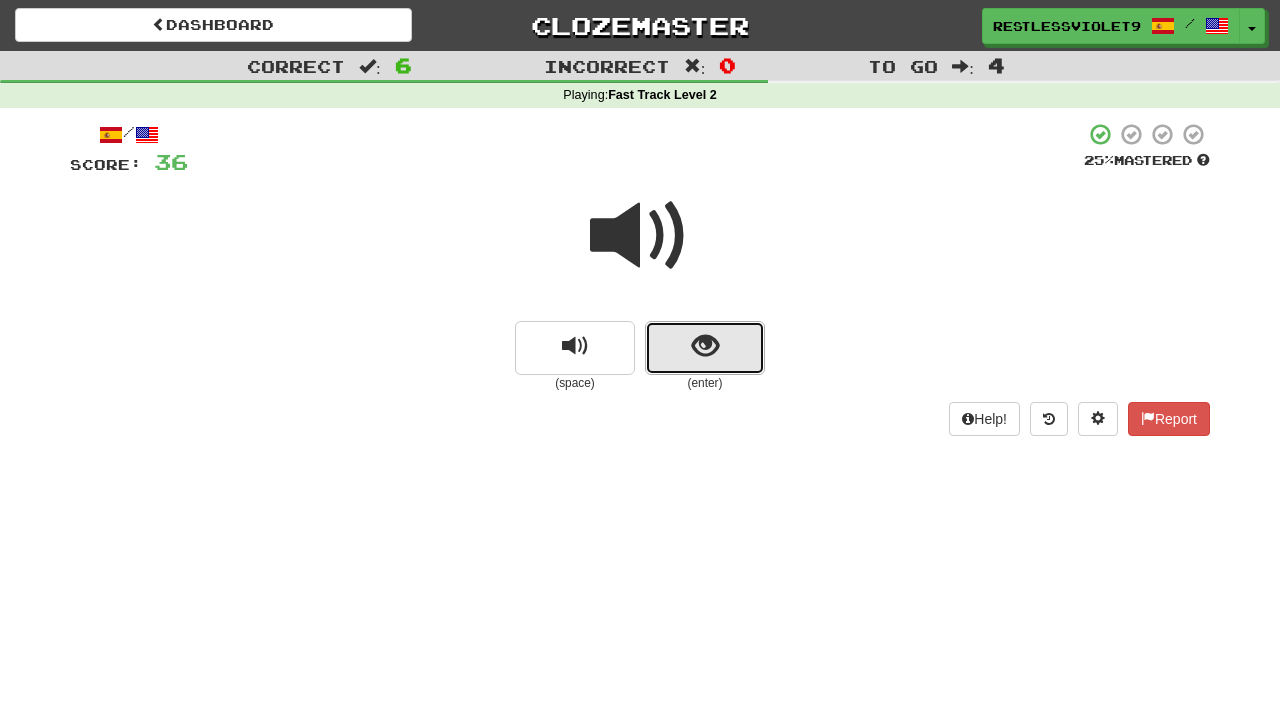 click at bounding box center (705, 348) 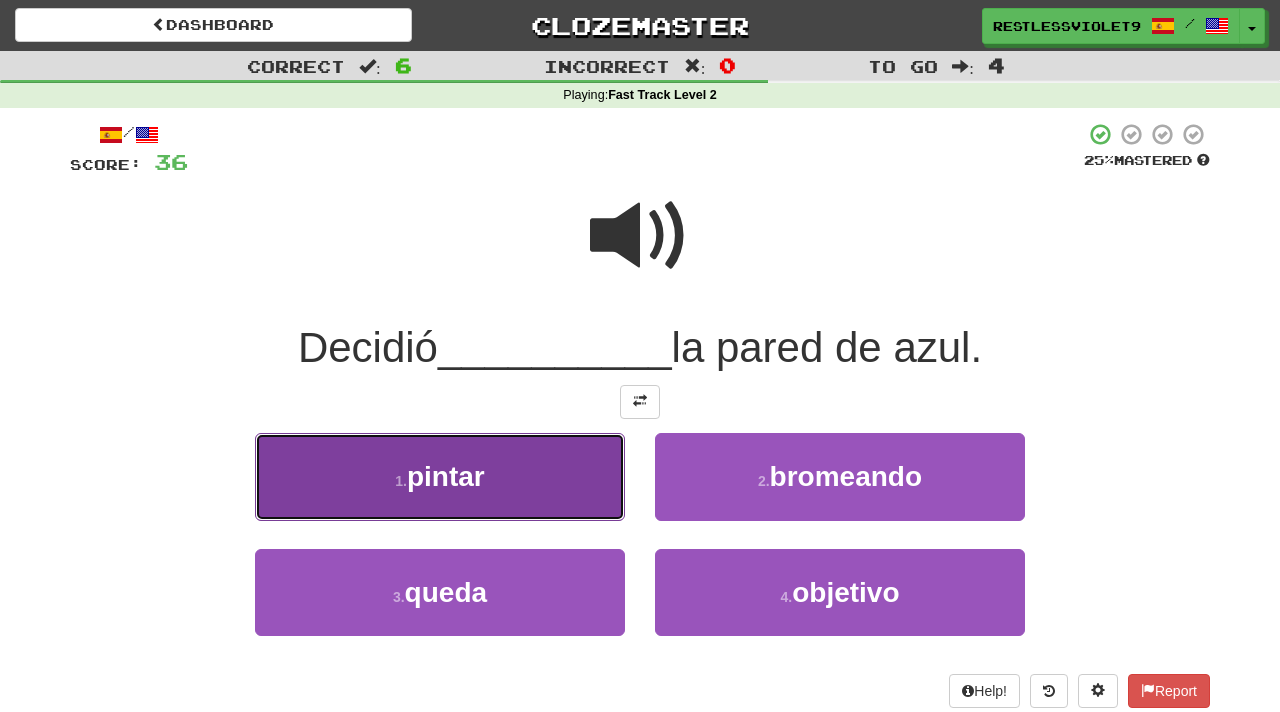 click on "pintar" at bounding box center (446, 476) 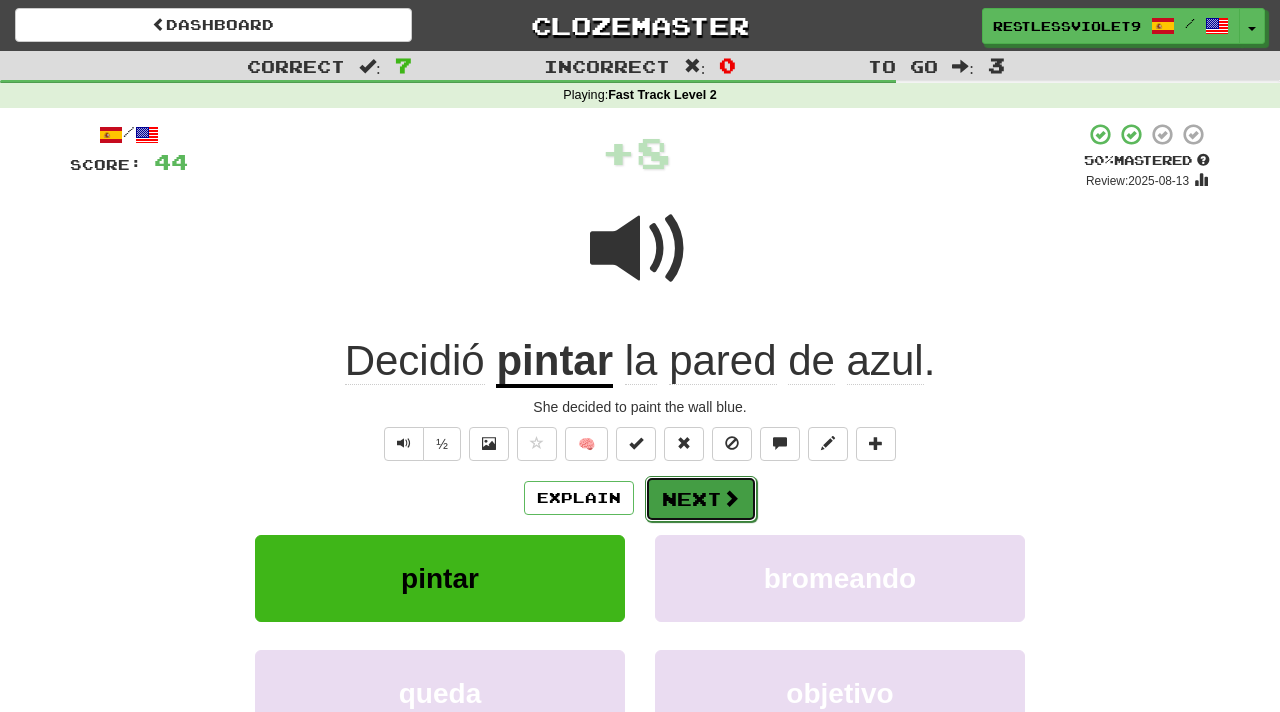 click on "Next" at bounding box center (701, 499) 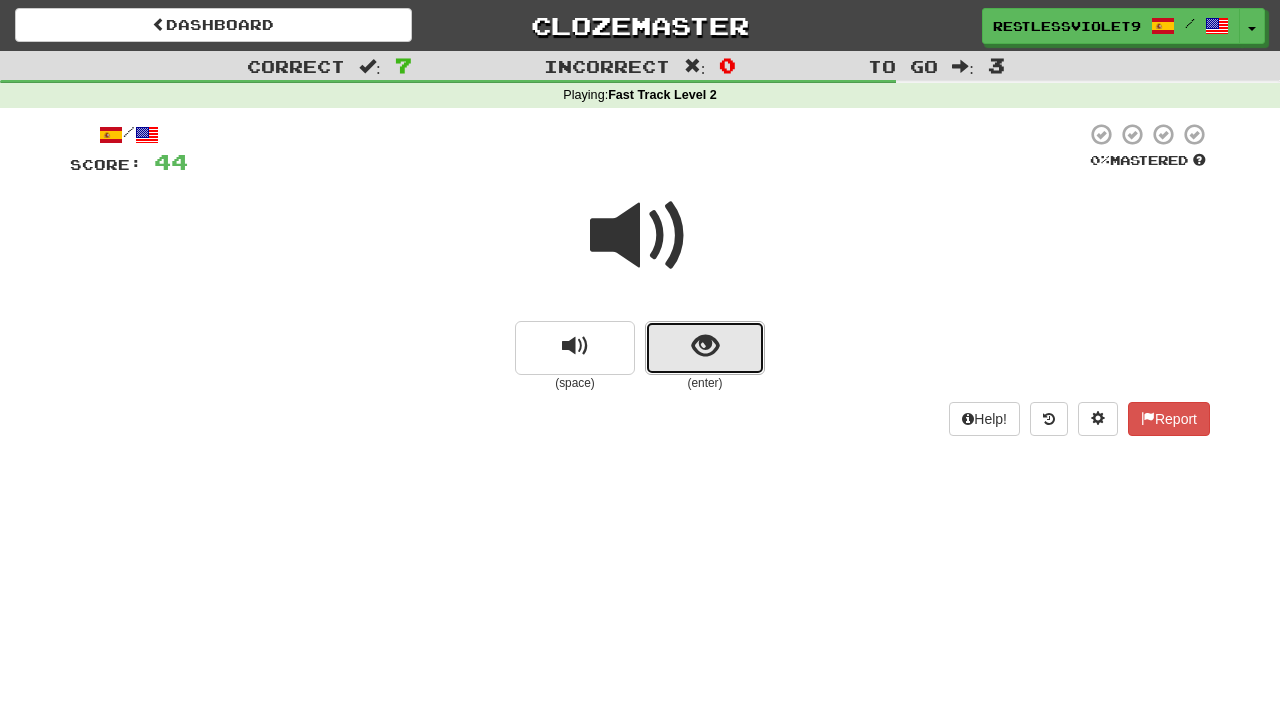 click at bounding box center (705, 346) 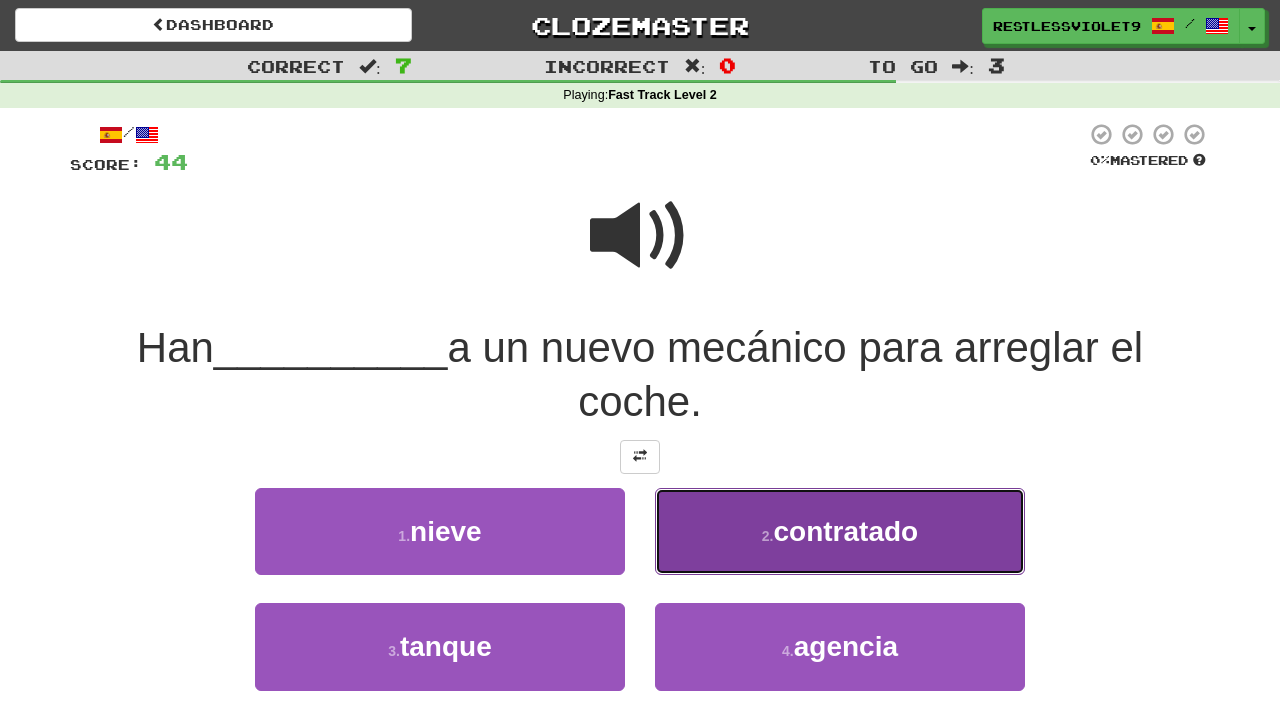 click on "2 .  contratado" at bounding box center [840, 531] 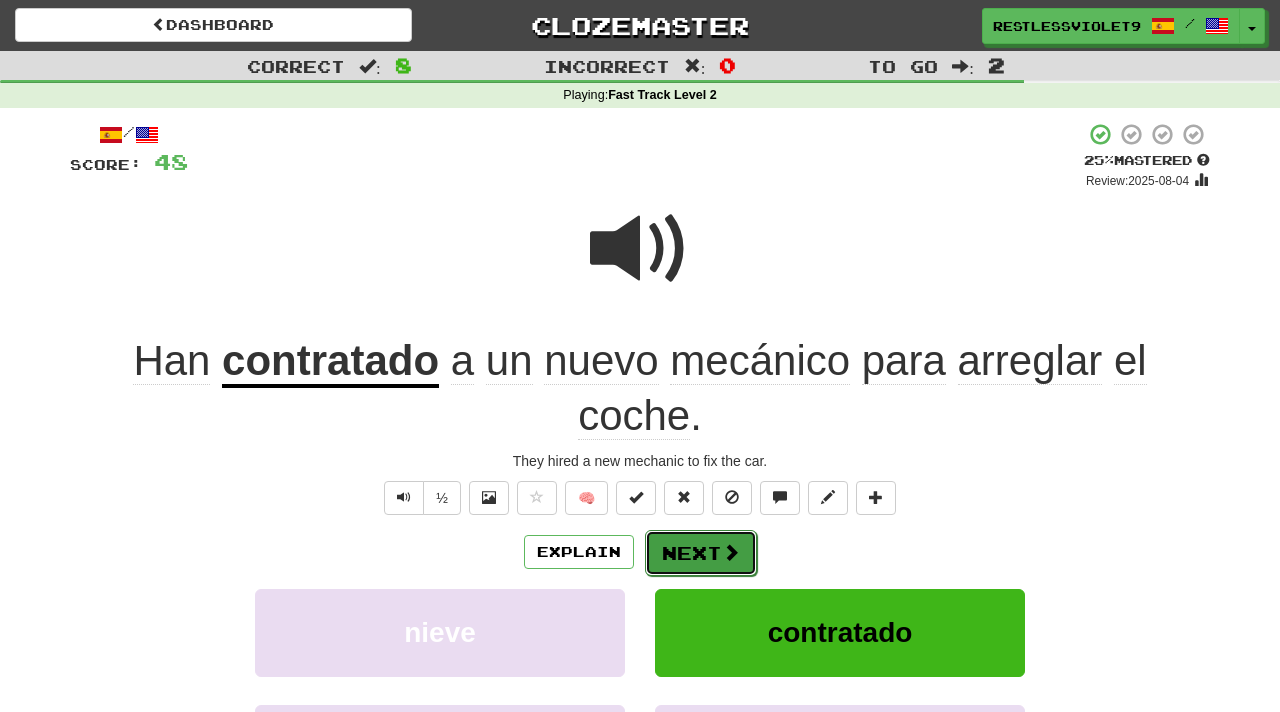 click on "Next" at bounding box center [701, 553] 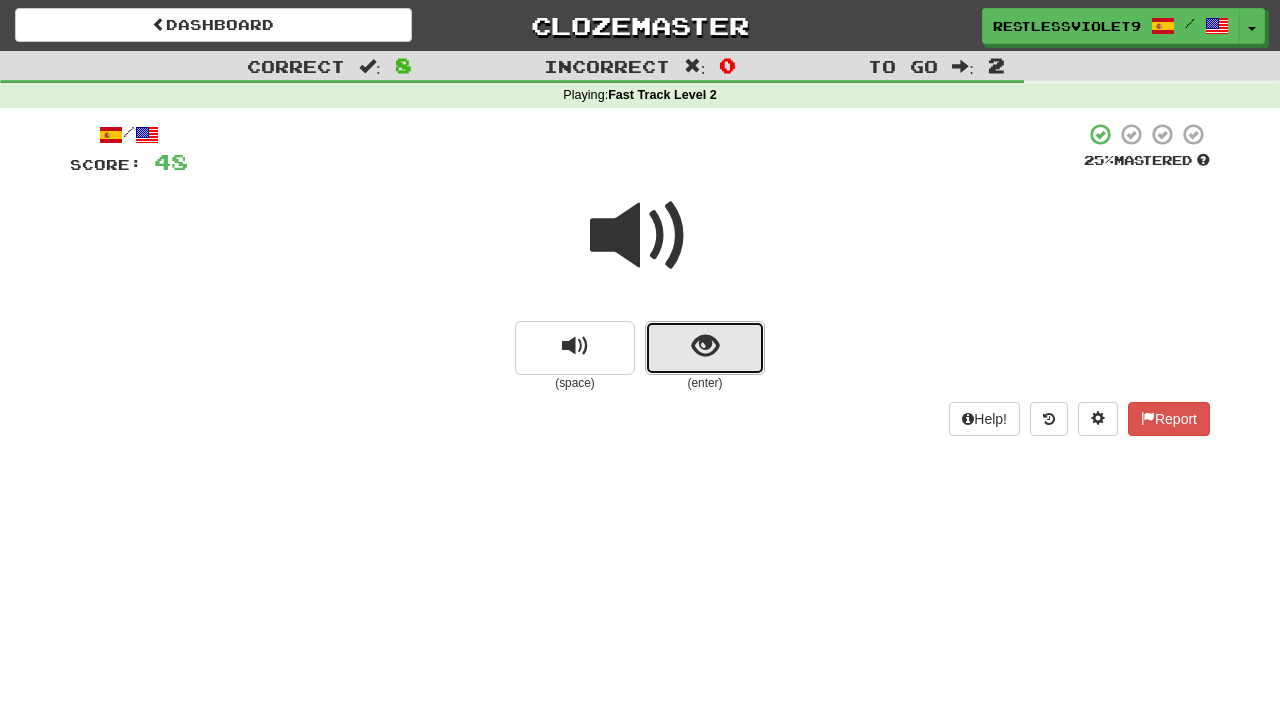 click at bounding box center [705, 348] 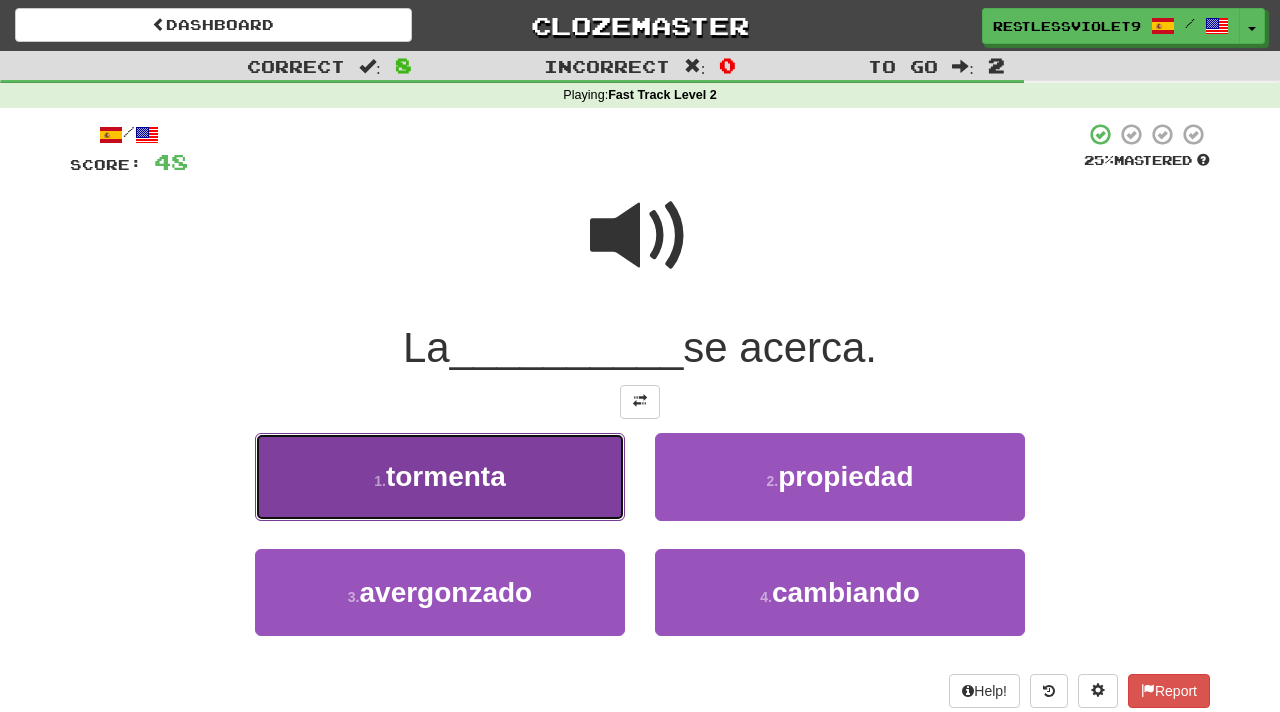click on "tormenta" at bounding box center (446, 476) 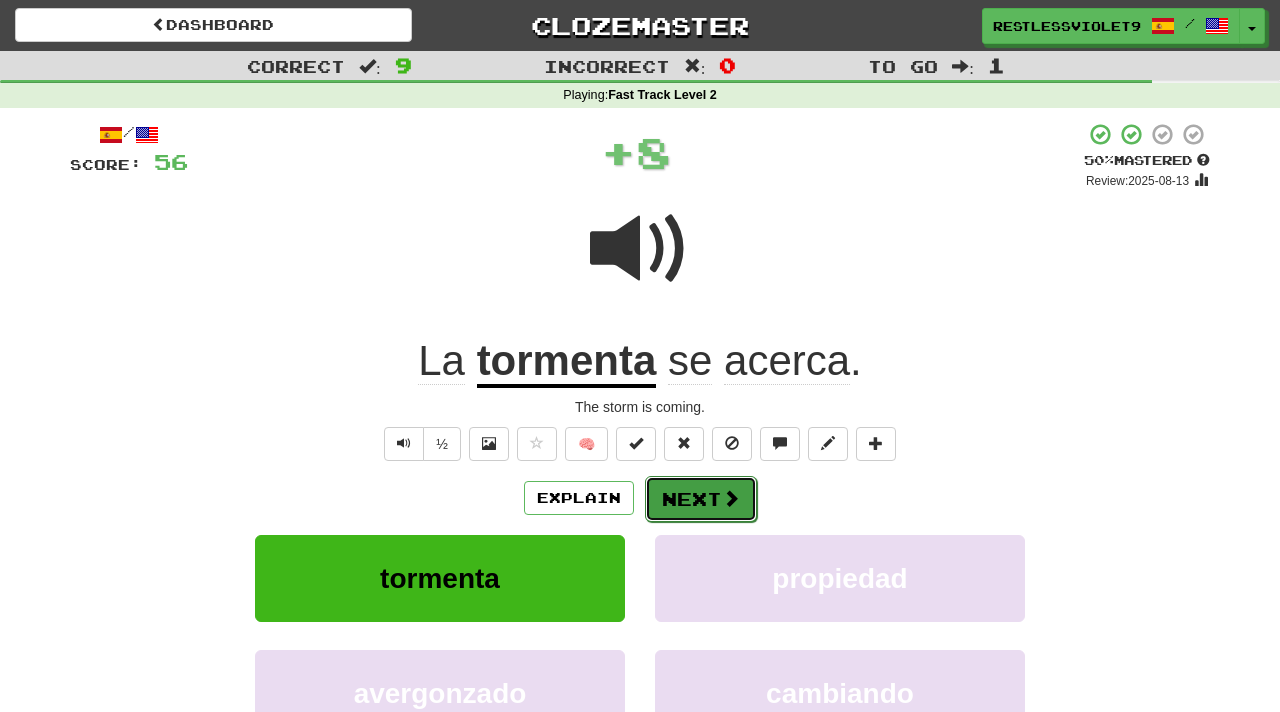 click on "Next" at bounding box center (701, 499) 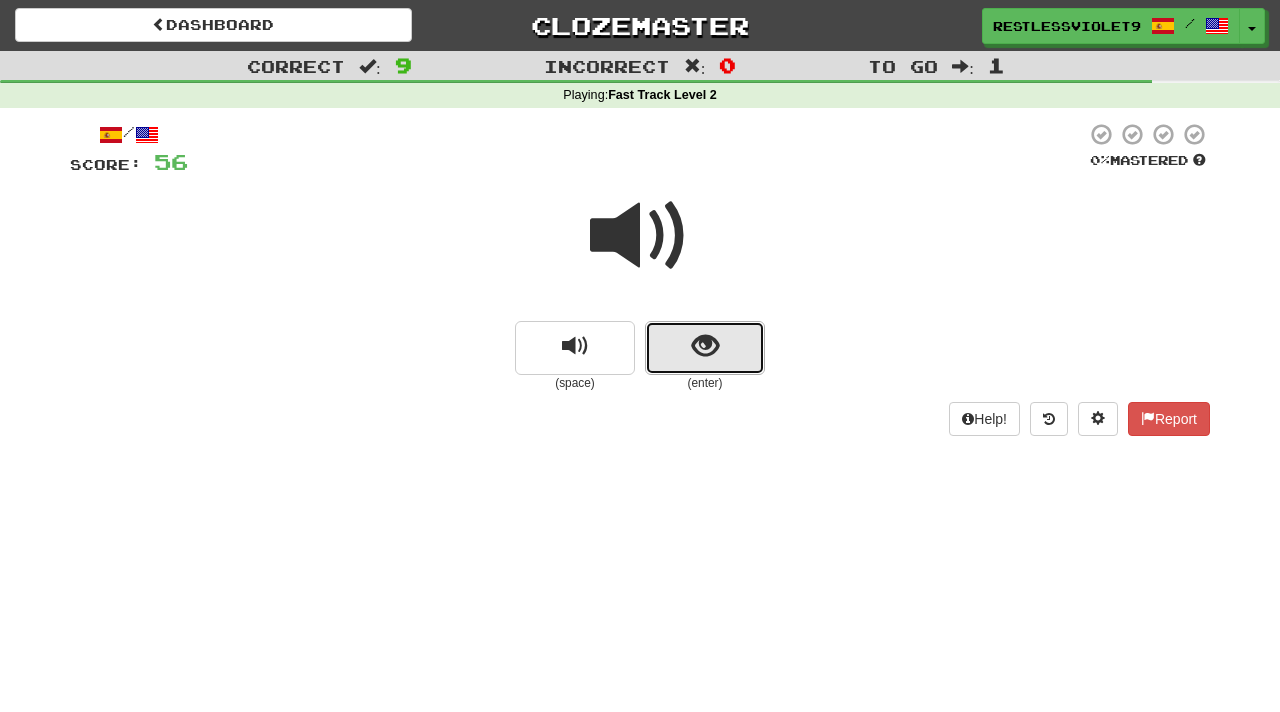 click at bounding box center (705, 346) 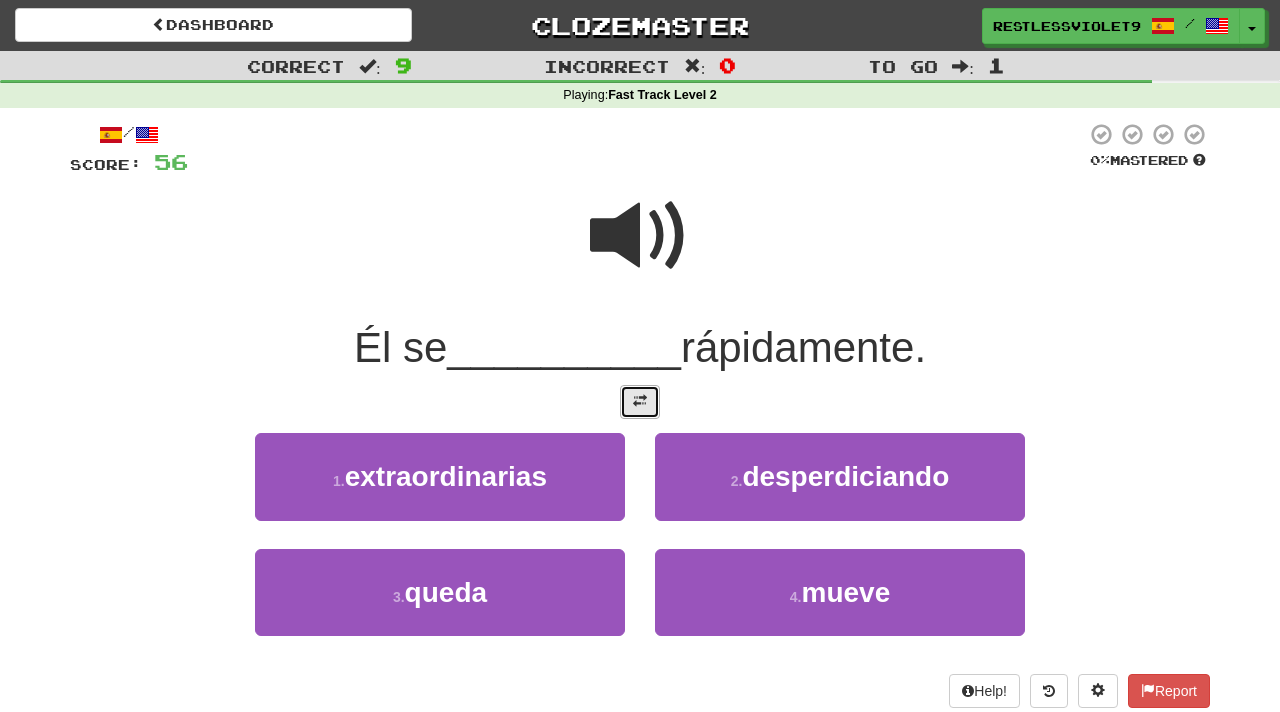 click at bounding box center [640, 401] 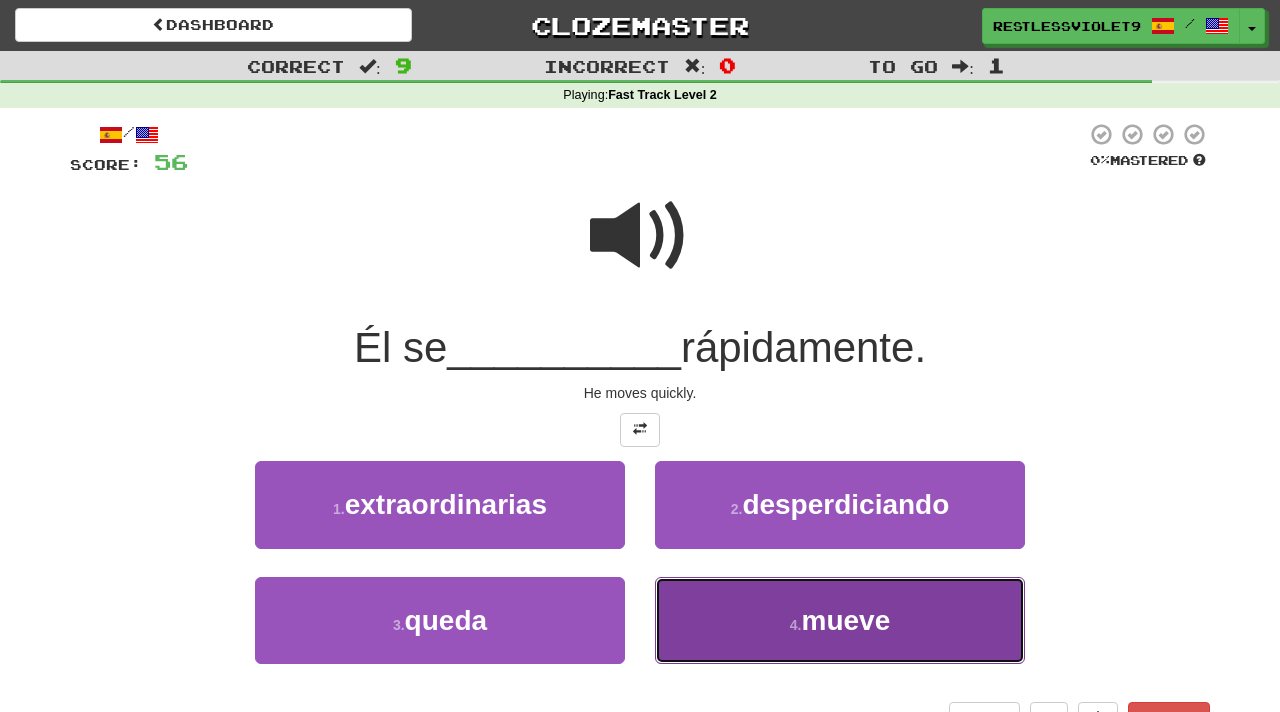 click on "mueve" at bounding box center [845, 620] 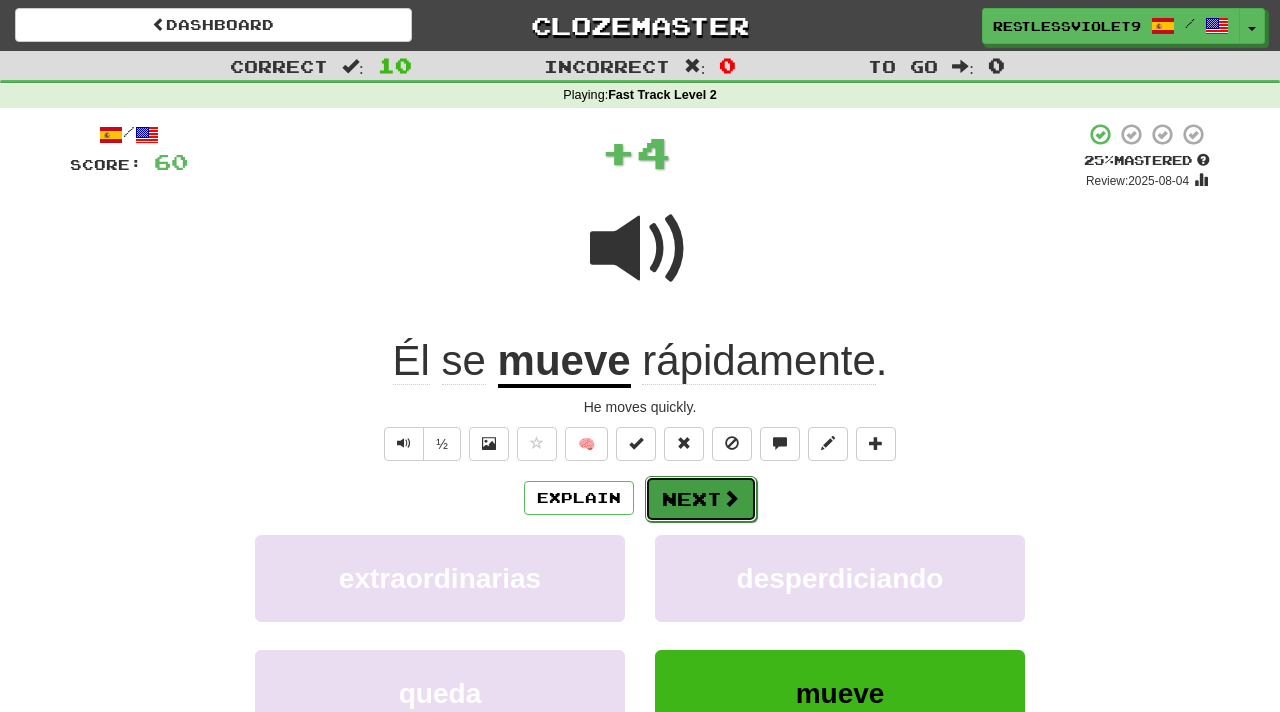 click on "Next" at bounding box center [701, 499] 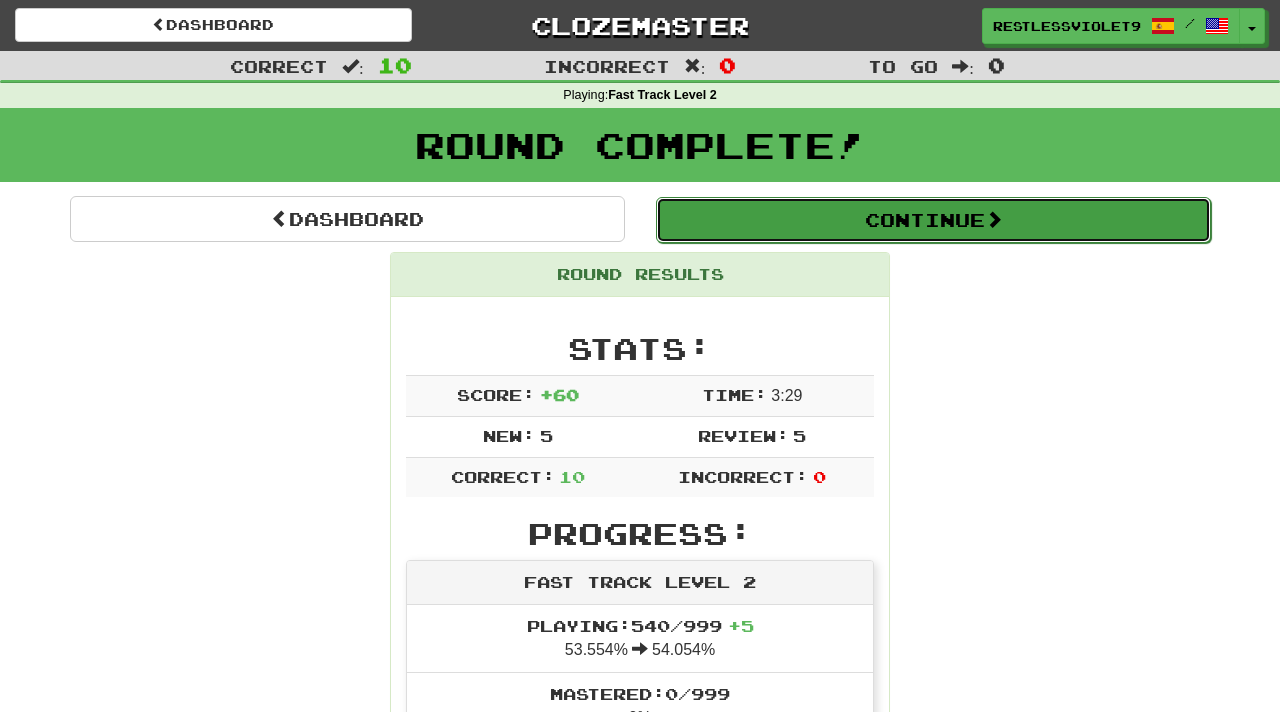 click on "Continue" at bounding box center (933, 220) 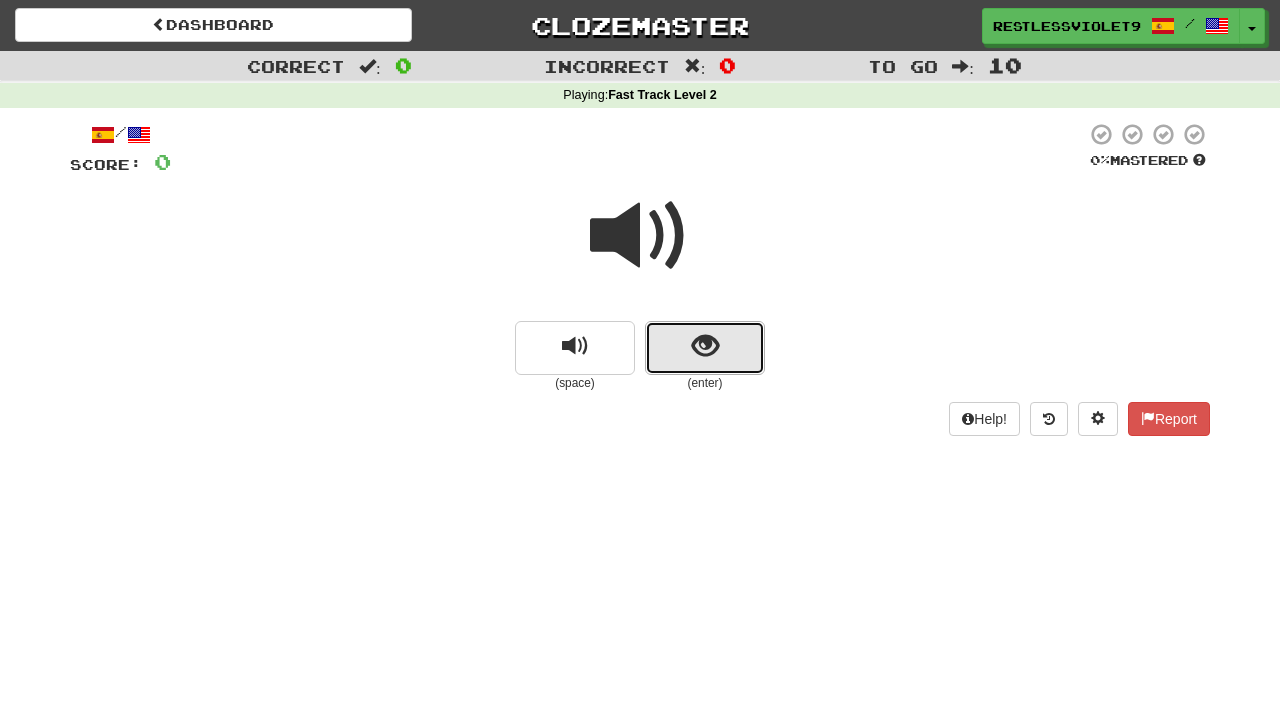 click at bounding box center [705, 346] 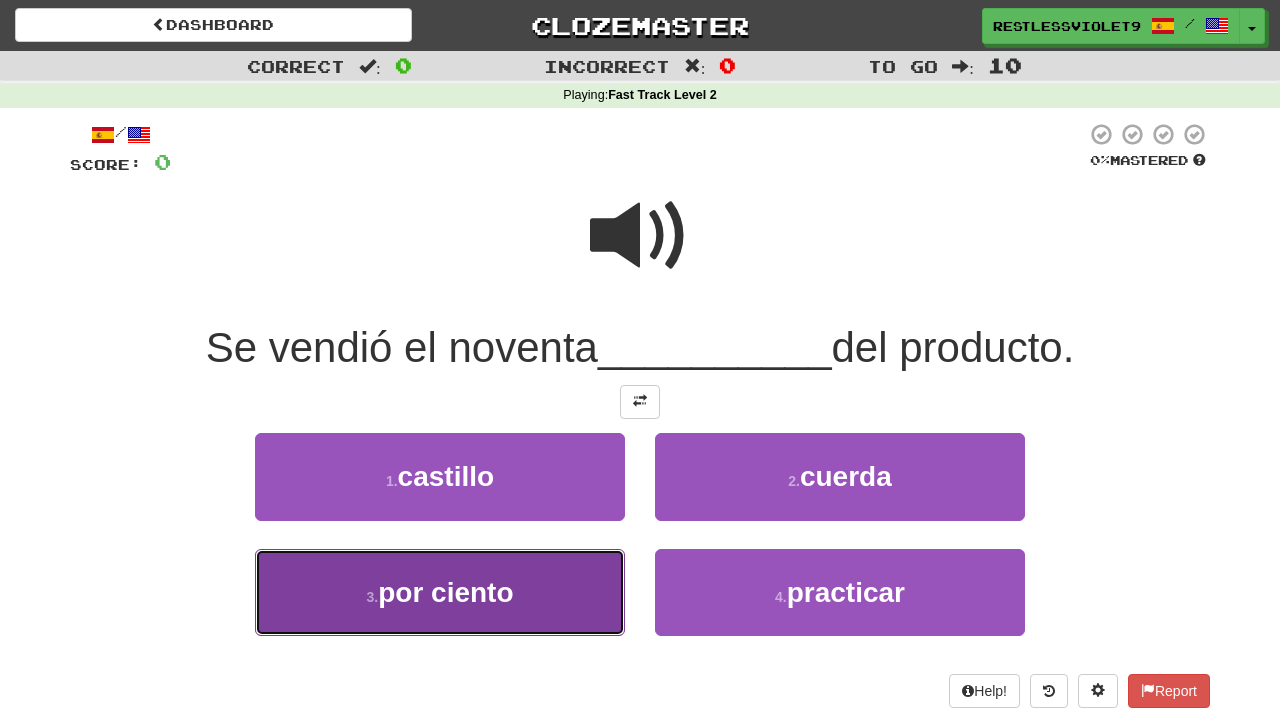 click on "por ciento" at bounding box center [445, 592] 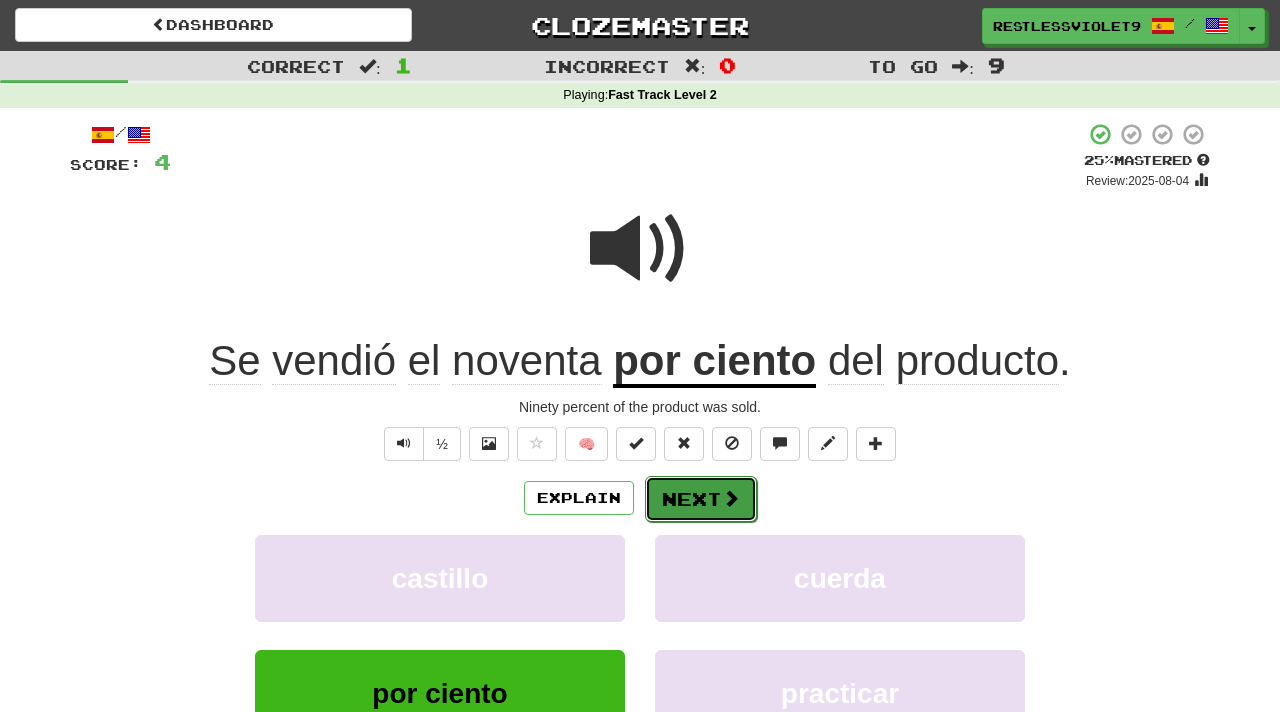 click on "Next" at bounding box center (701, 499) 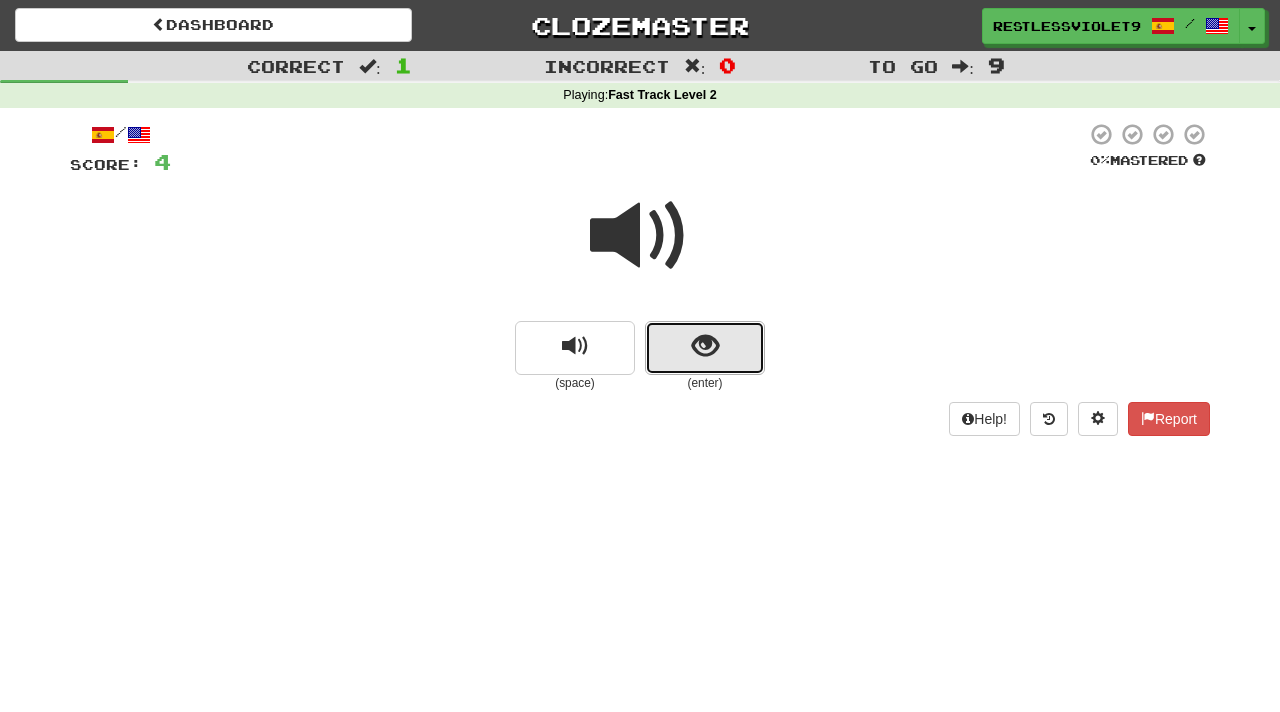 click at bounding box center (705, 346) 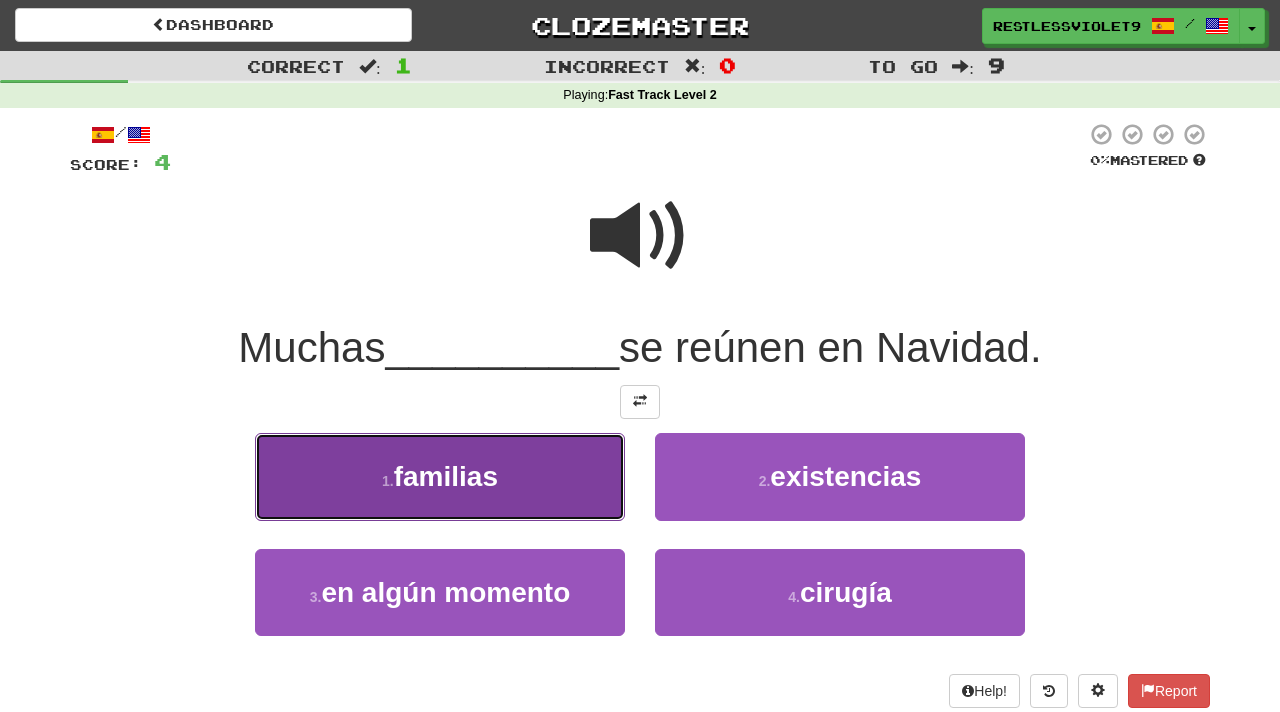 click on "1 .  familias" at bounding box center (440, 476) 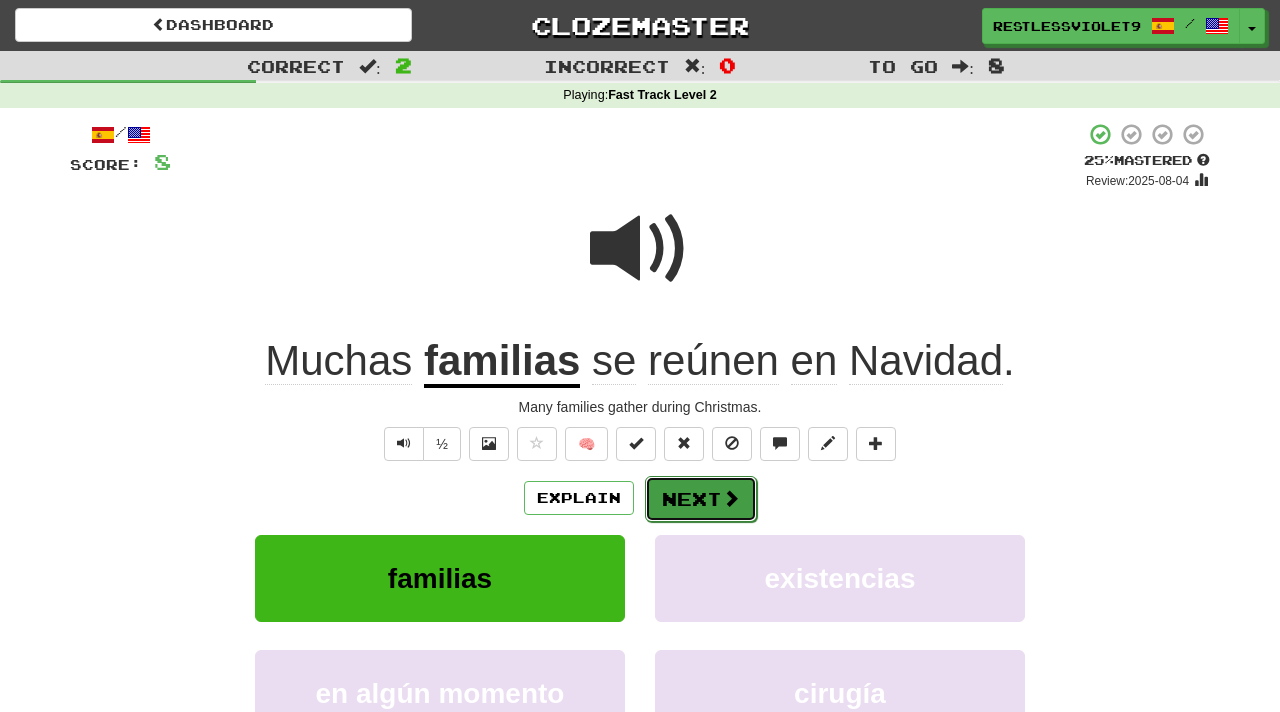 click on "Next" at bounding box center (701, 499) 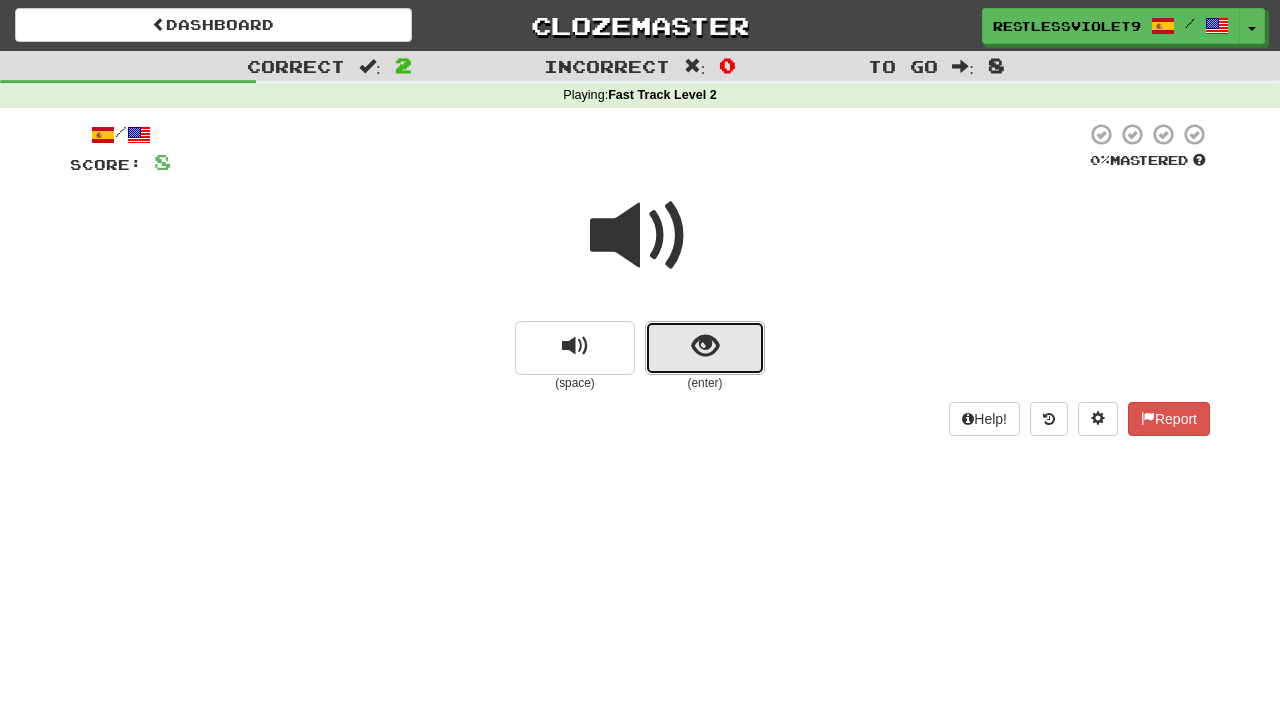 click at bounding box center (705, 346) 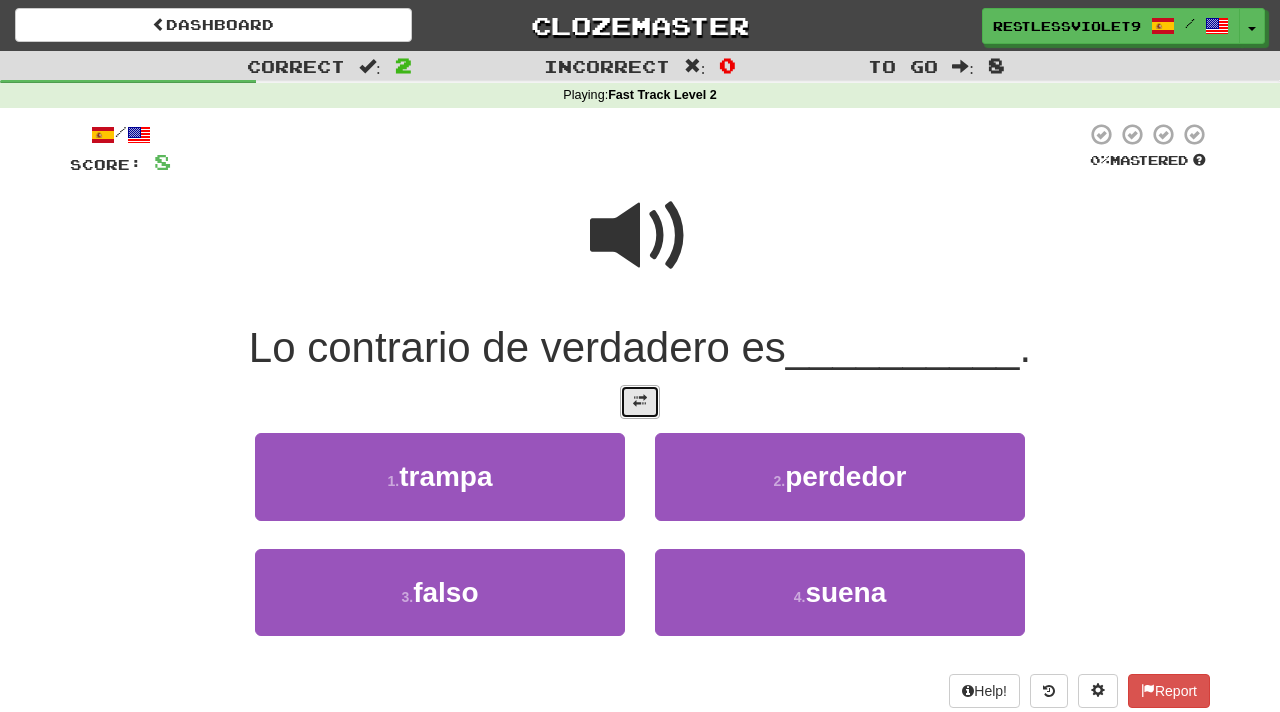 click at bounding box center (640, 401) 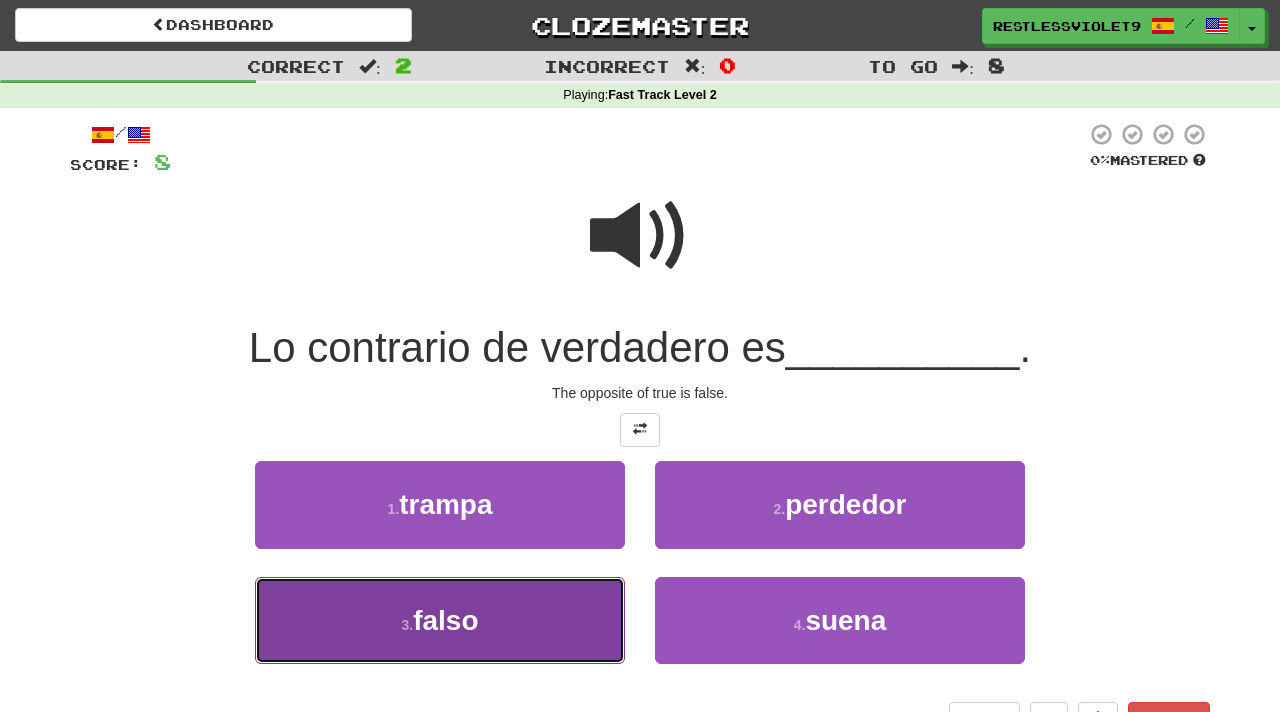 click on "3 .  falso" at bounding box center (440, 620) 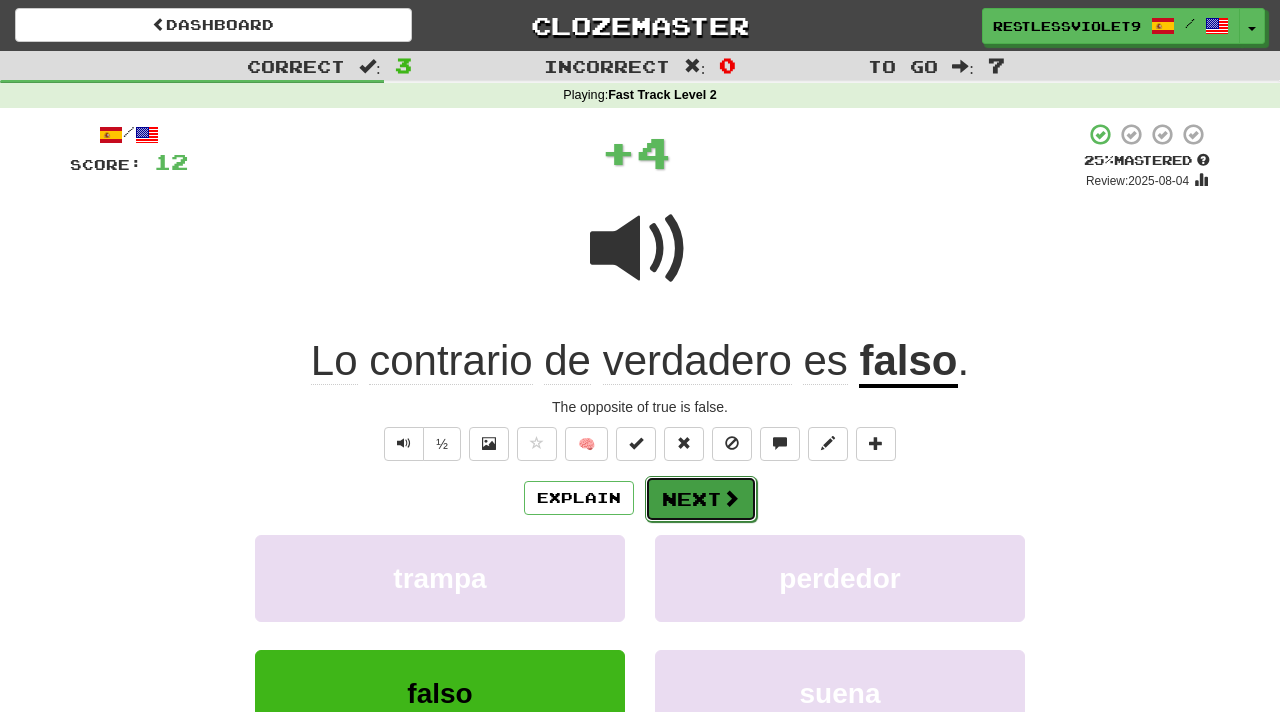 click on "Next" at bounding box center [701, 499] 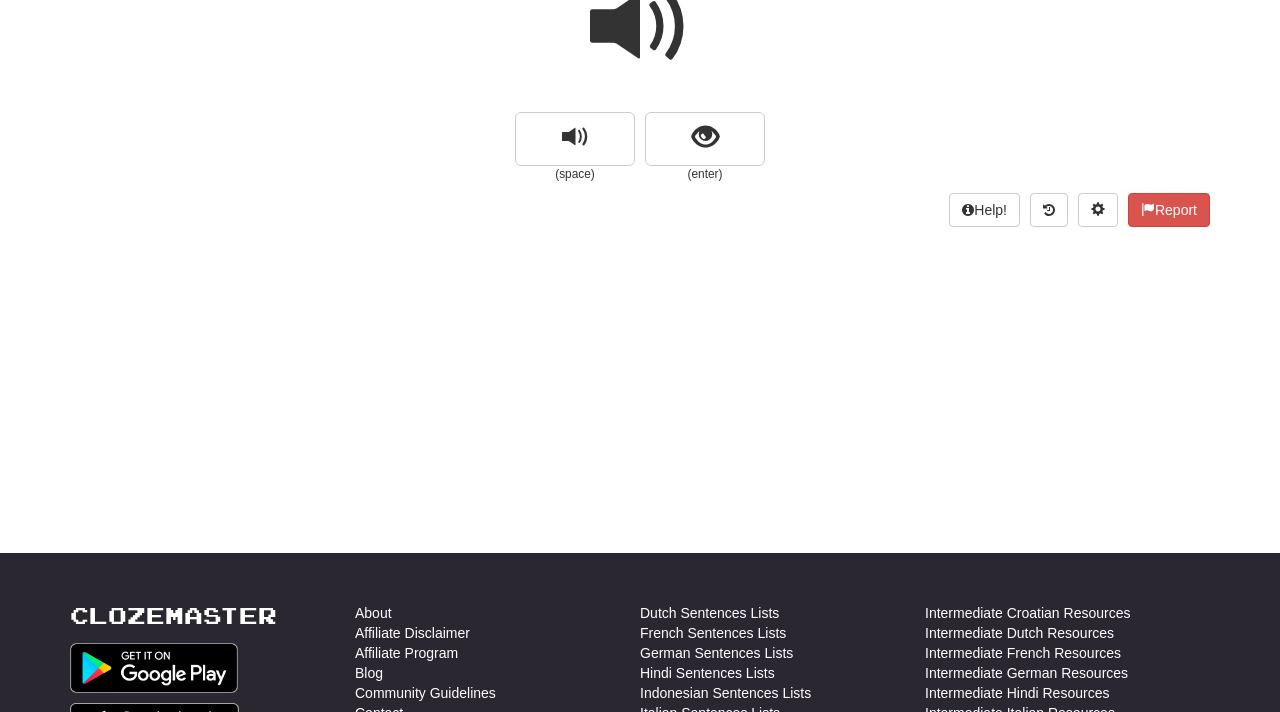 scroll, scrollTop: 211, scrollLeft: 0, axis: vertical 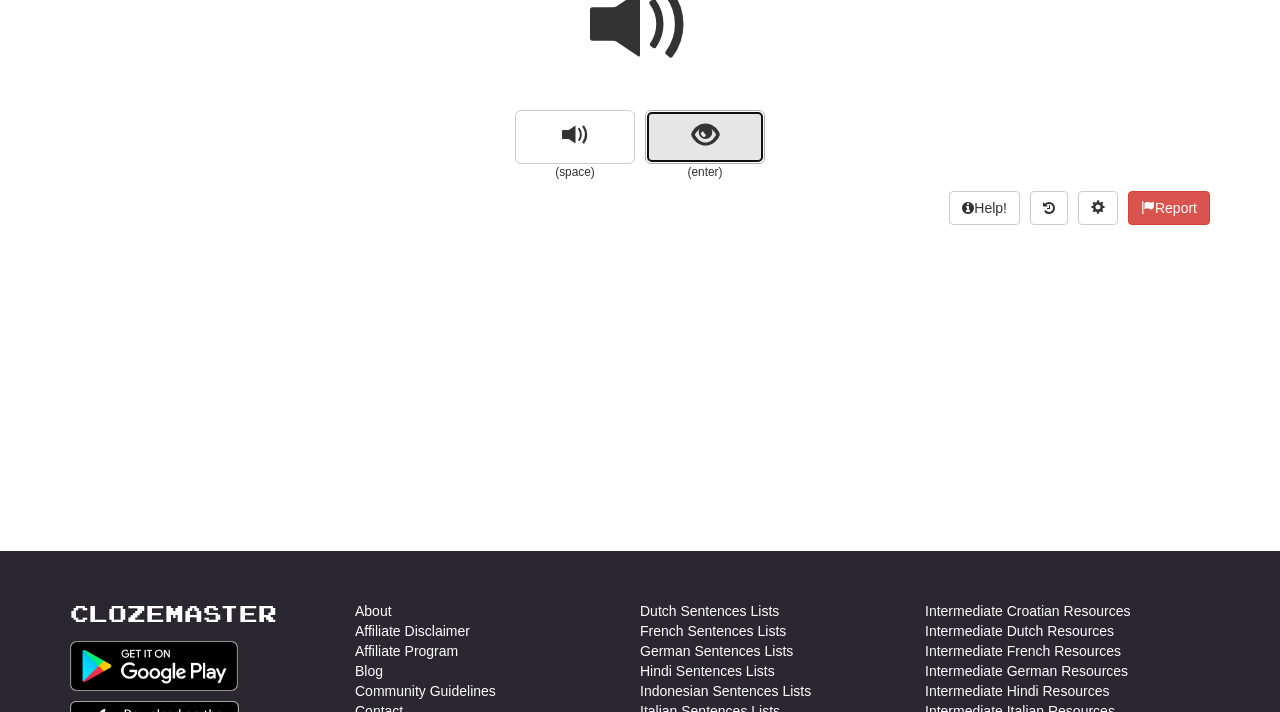 click at bounding box center (705, 135) 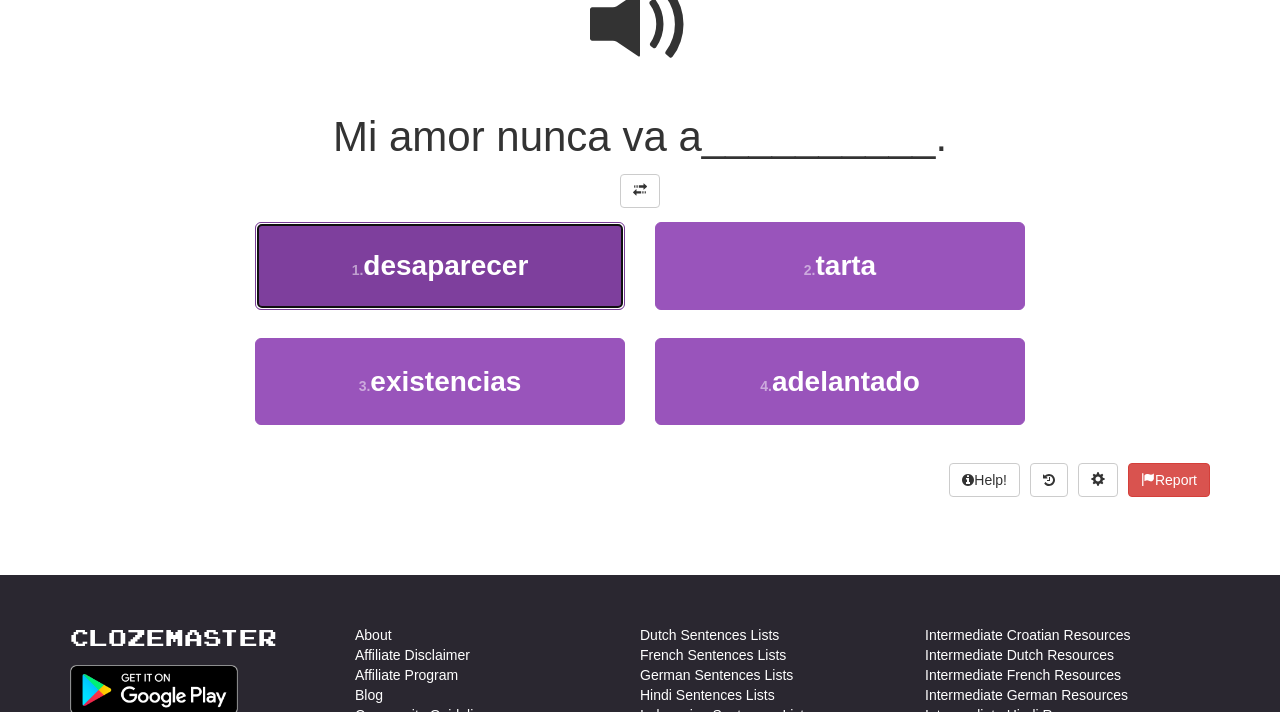 click on "1 .  desaparecer" at bounding box center (440, 265) 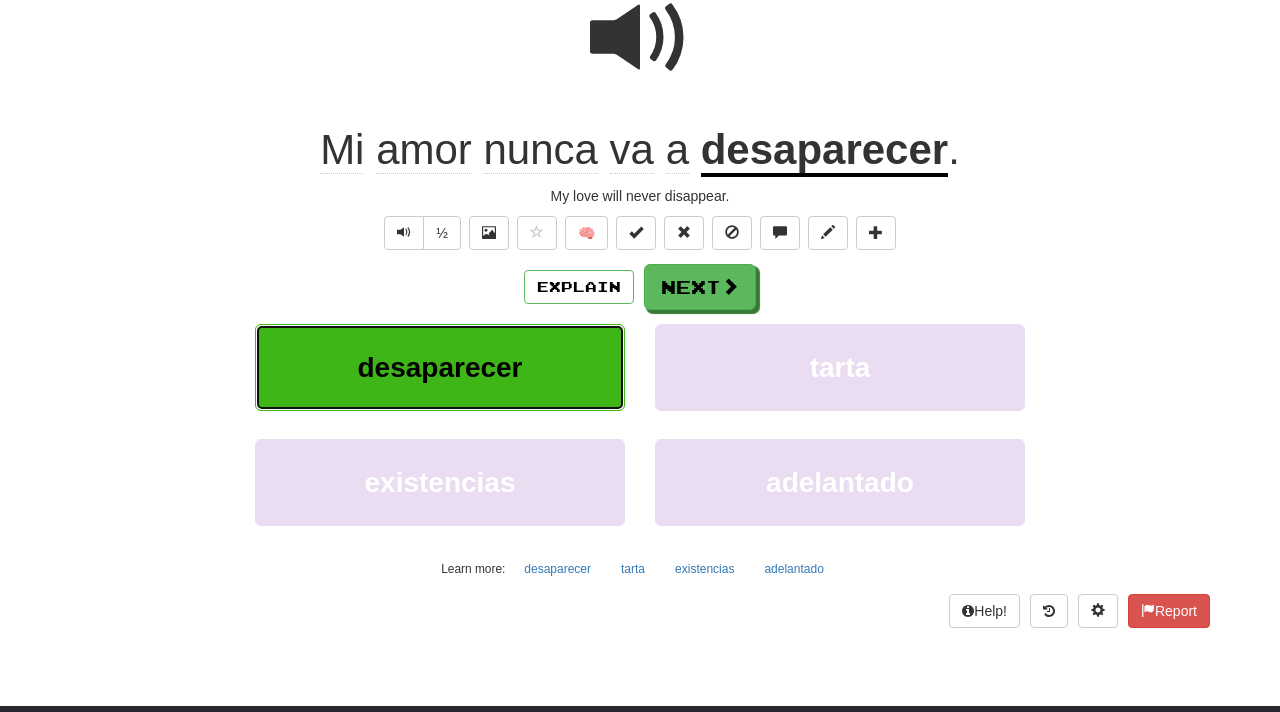 scroll, scrollTop: 225, scrollLeft: 0, axis: vertical 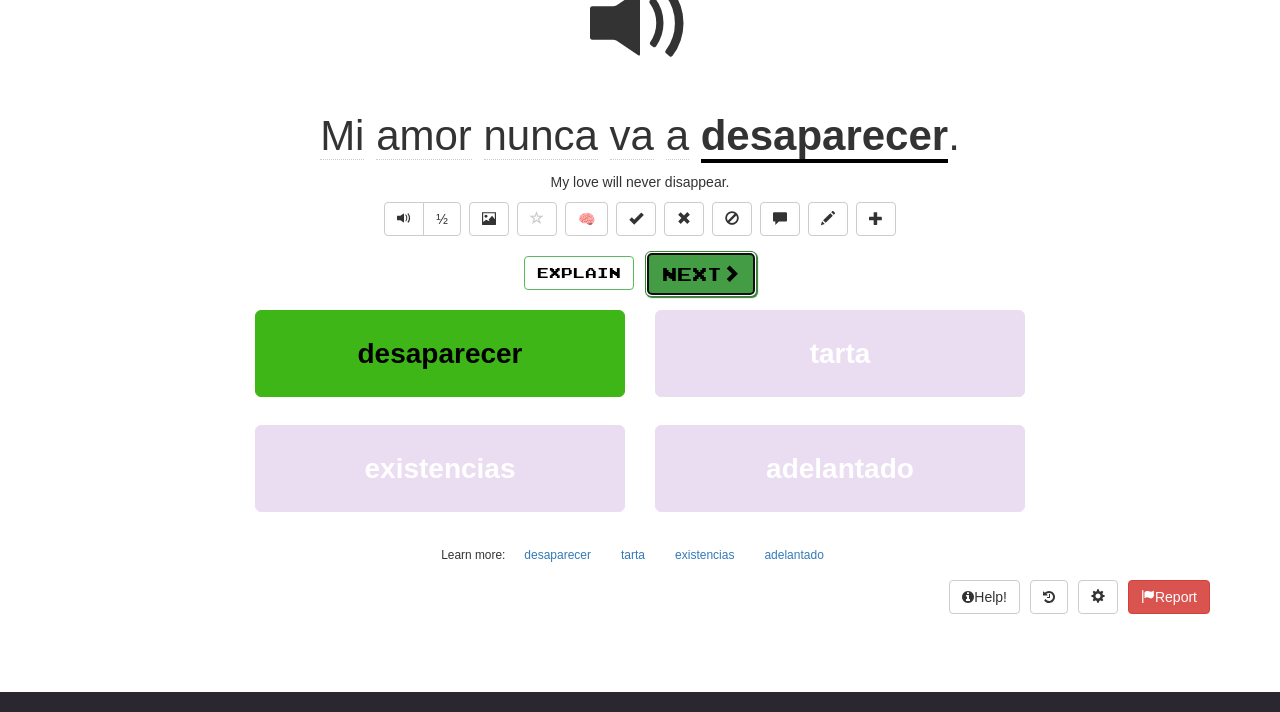 click on "Next" at bounding box center [701, 274] 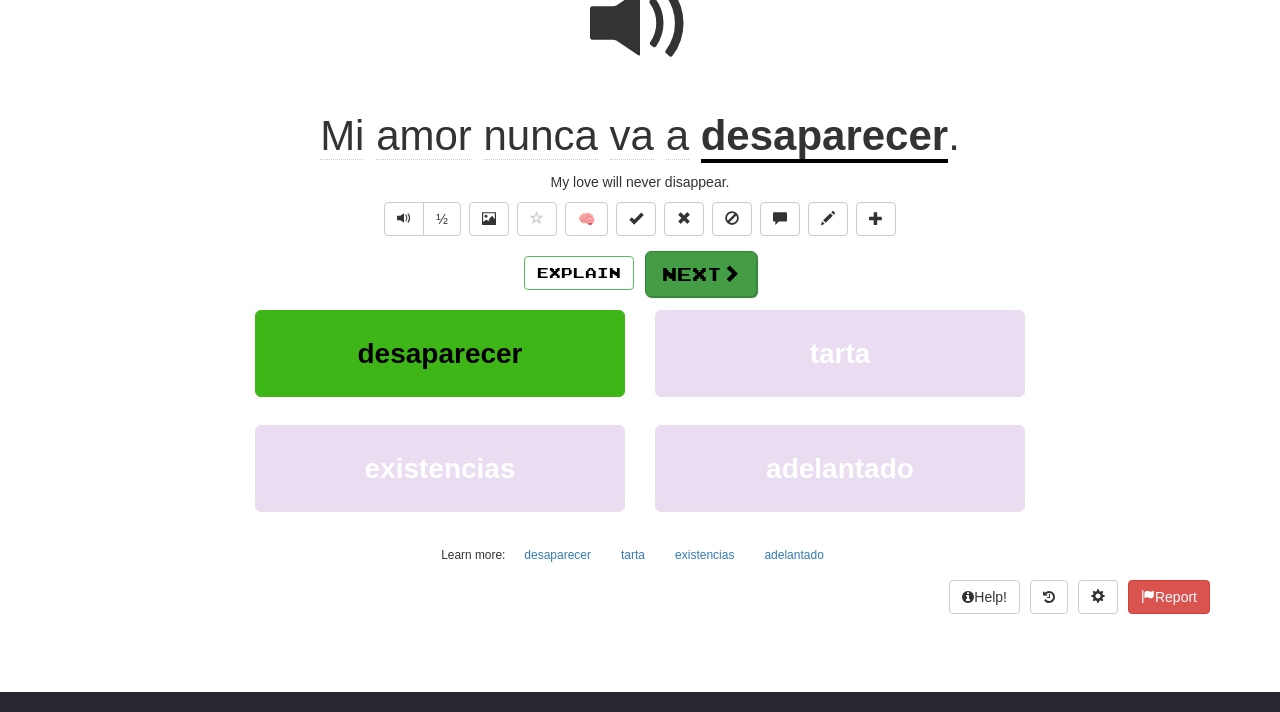 scroll, scrollTop: 0, scrollLeft: 0, axis: both 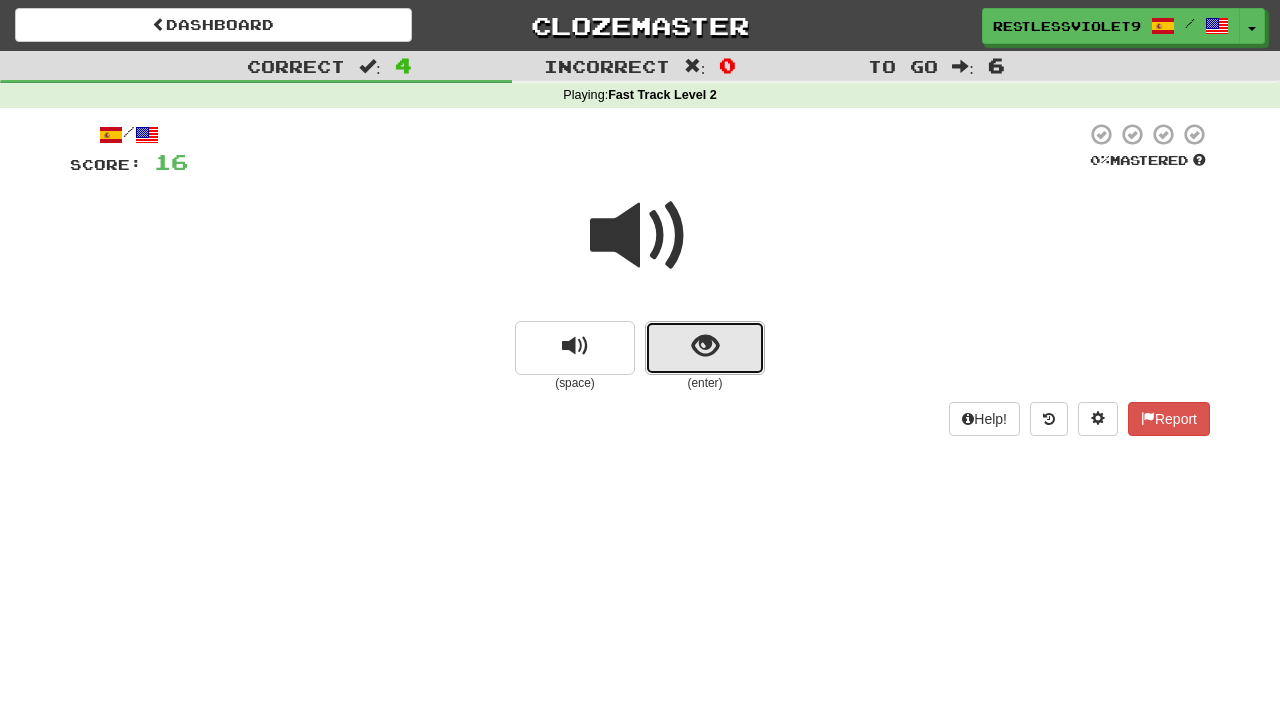 click at bounding box center (705, 346) 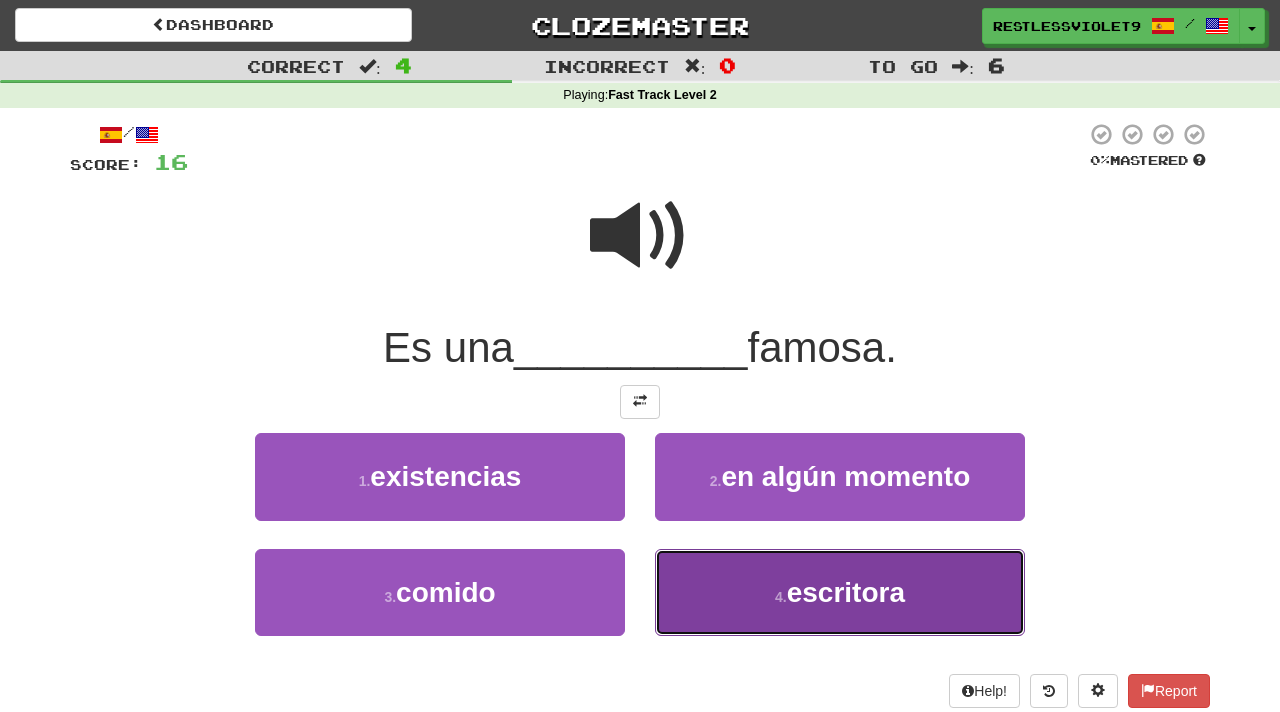 click on "escritora" at bounding box center [846, 592] 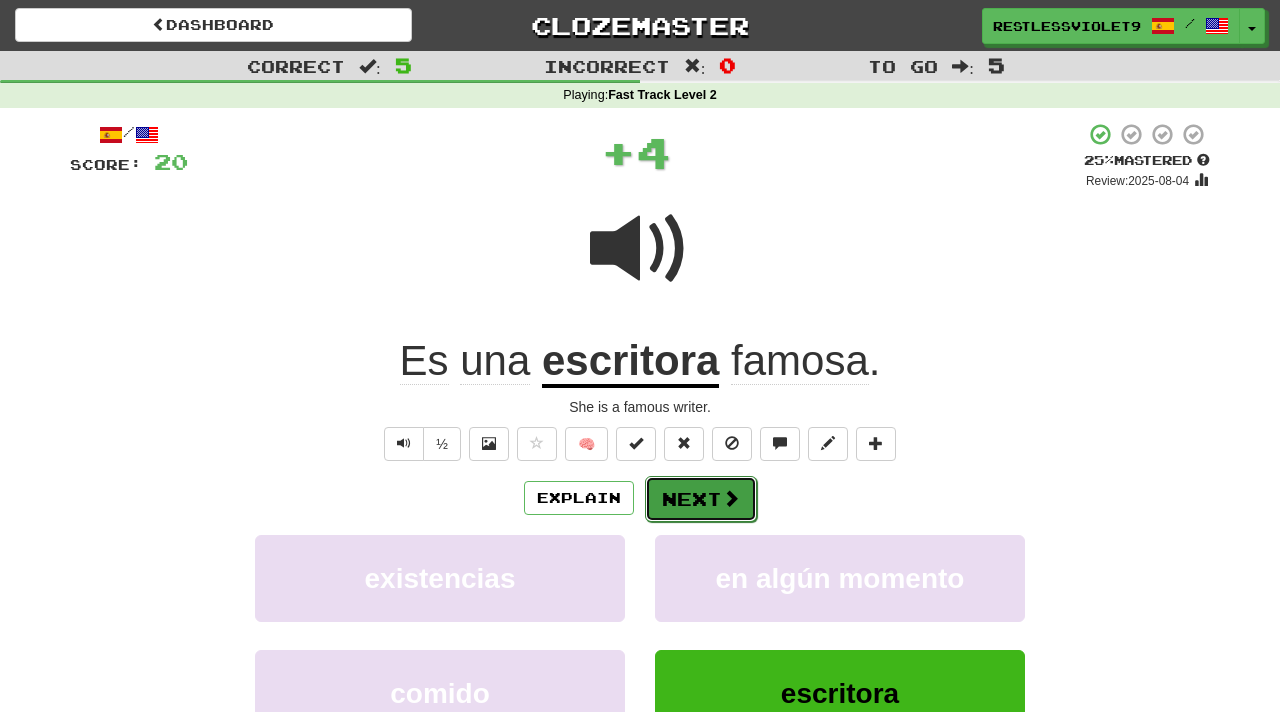 click on "Next" at bounding box center (701, 499) 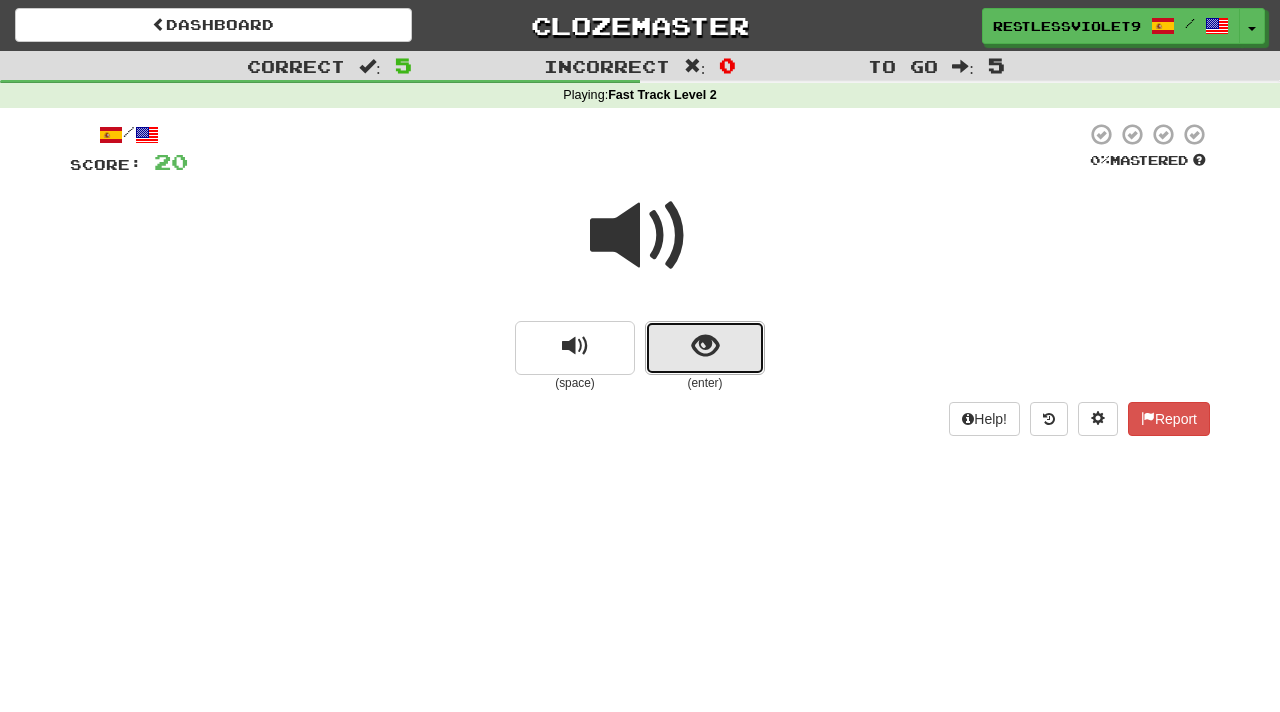 click at bounding box center (705, 346) 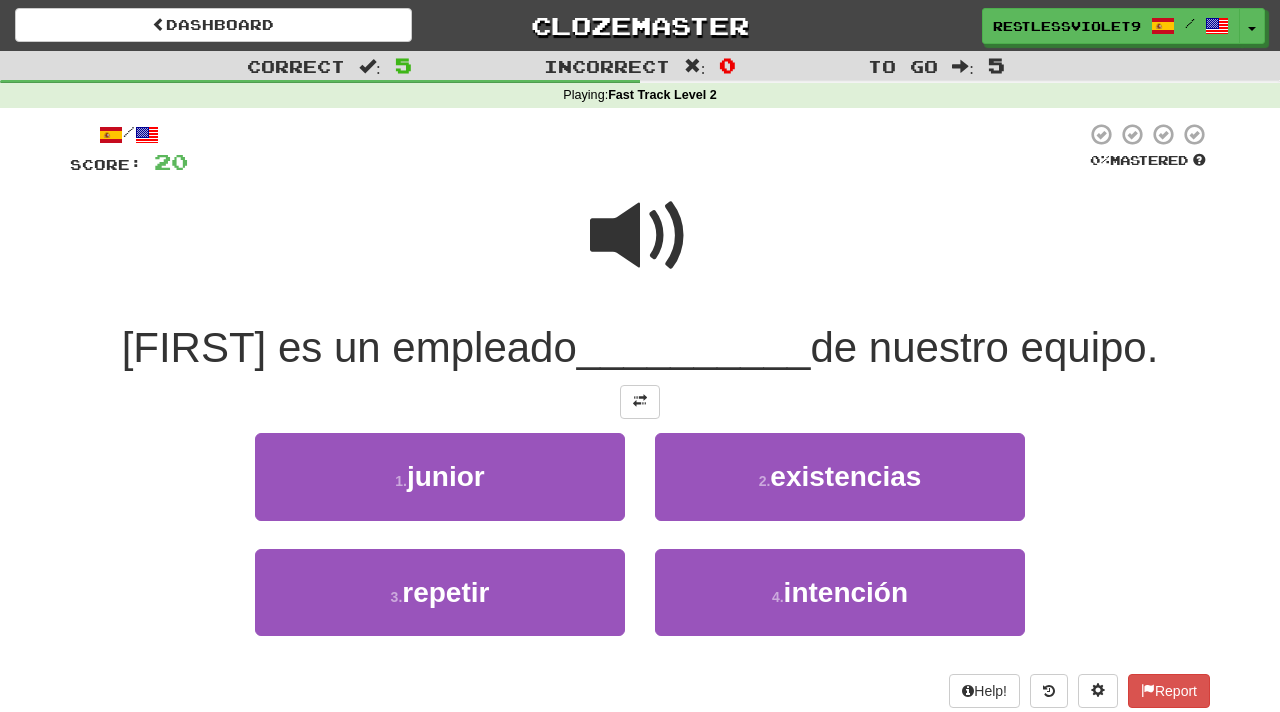 click on "__________" at bounding box center [694, 347] 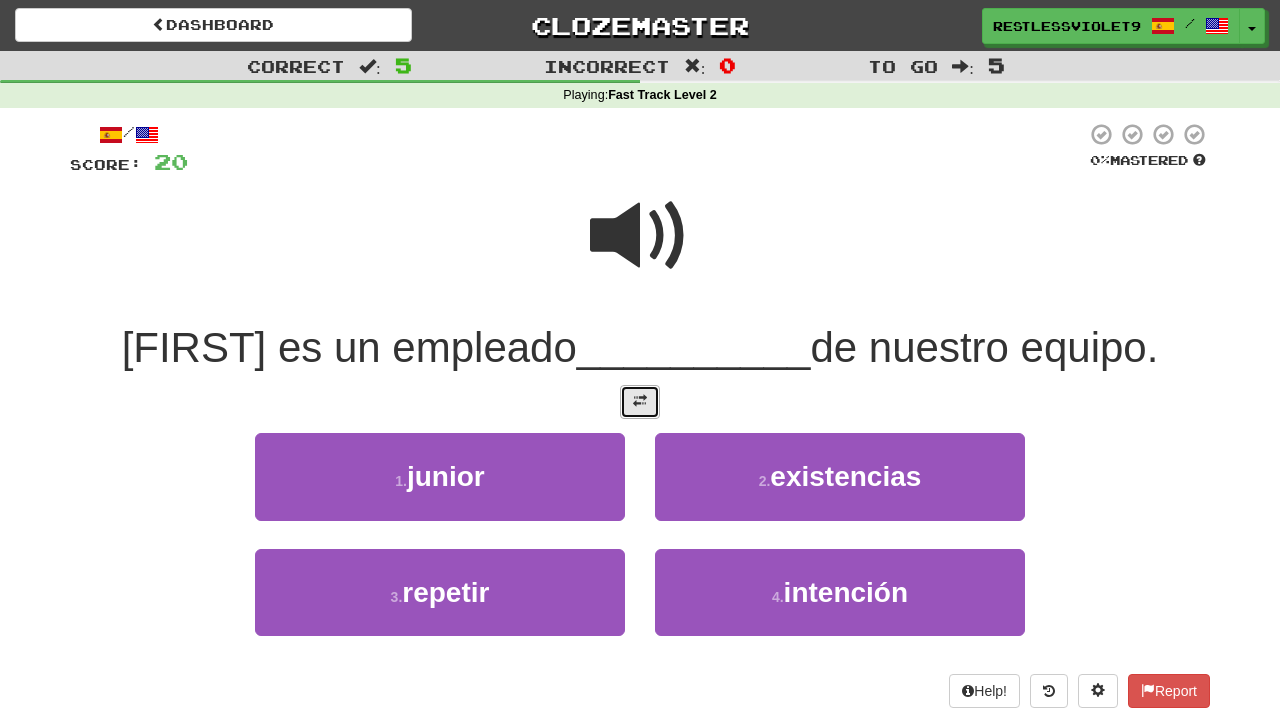 click at bounding box center (640, 401) 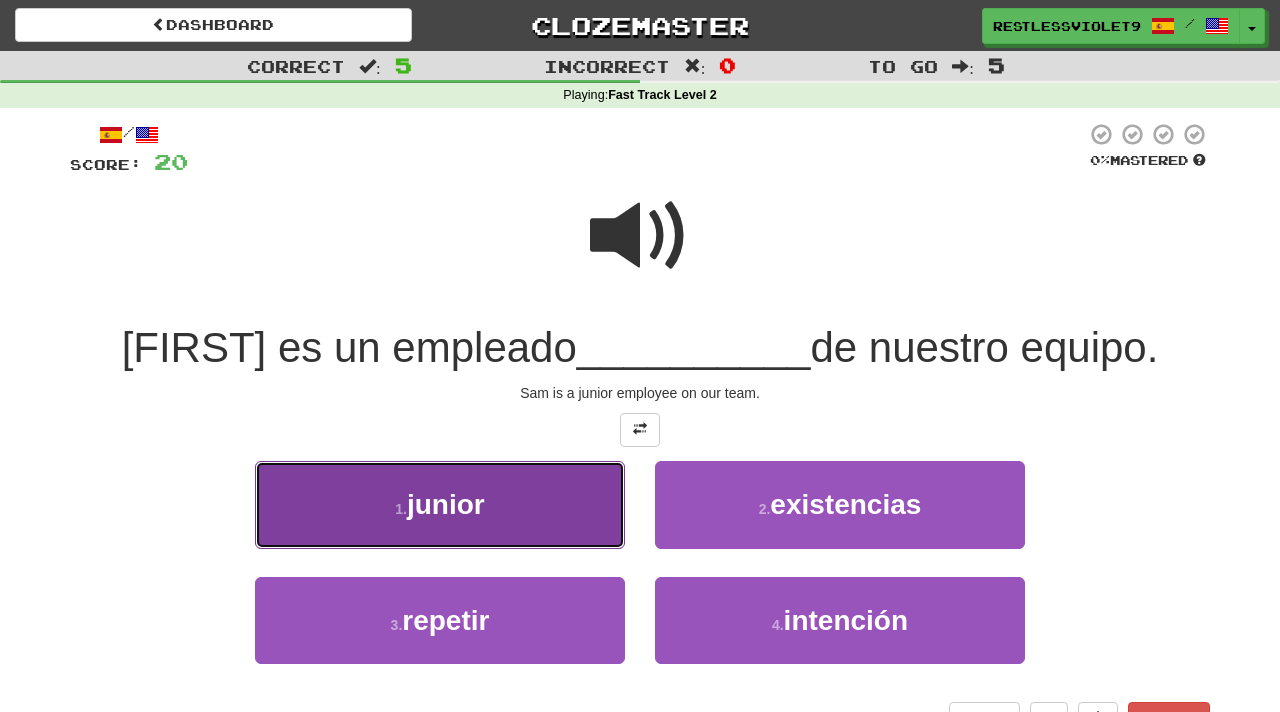 click on "1 .  junior" at bounding box center [440, 504] 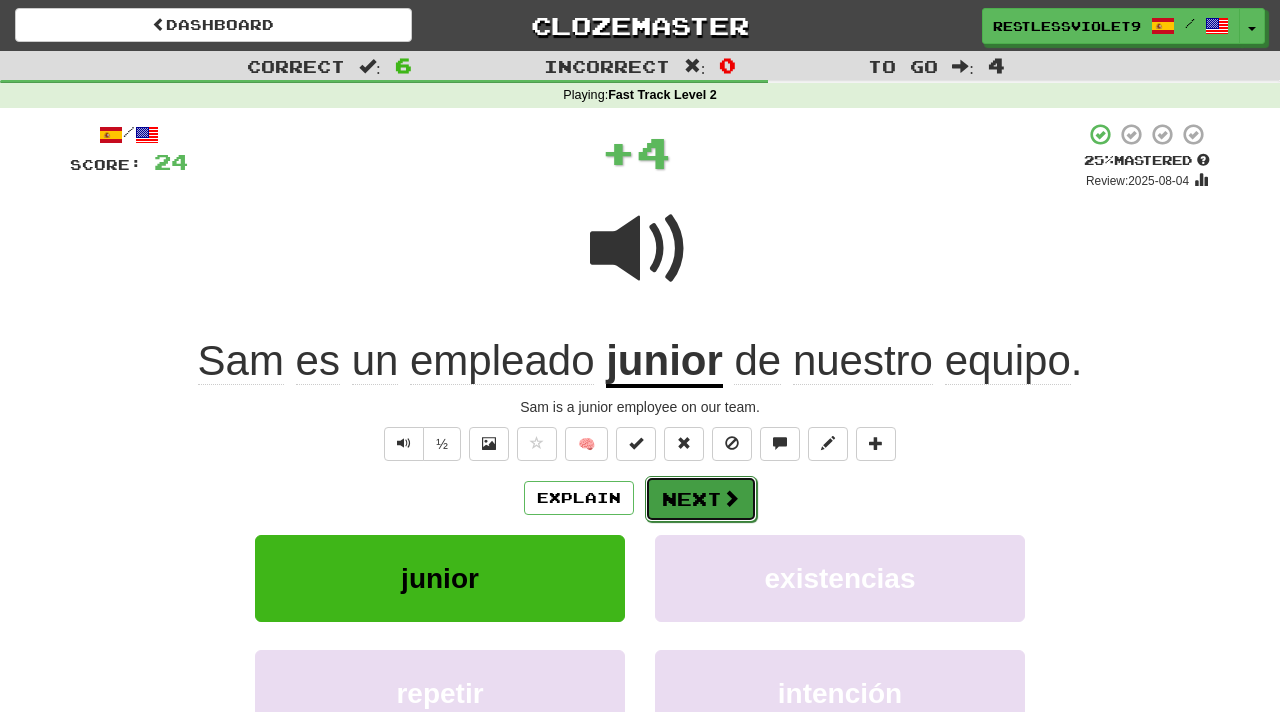 click on "Next" at bounding box center (701, 499) 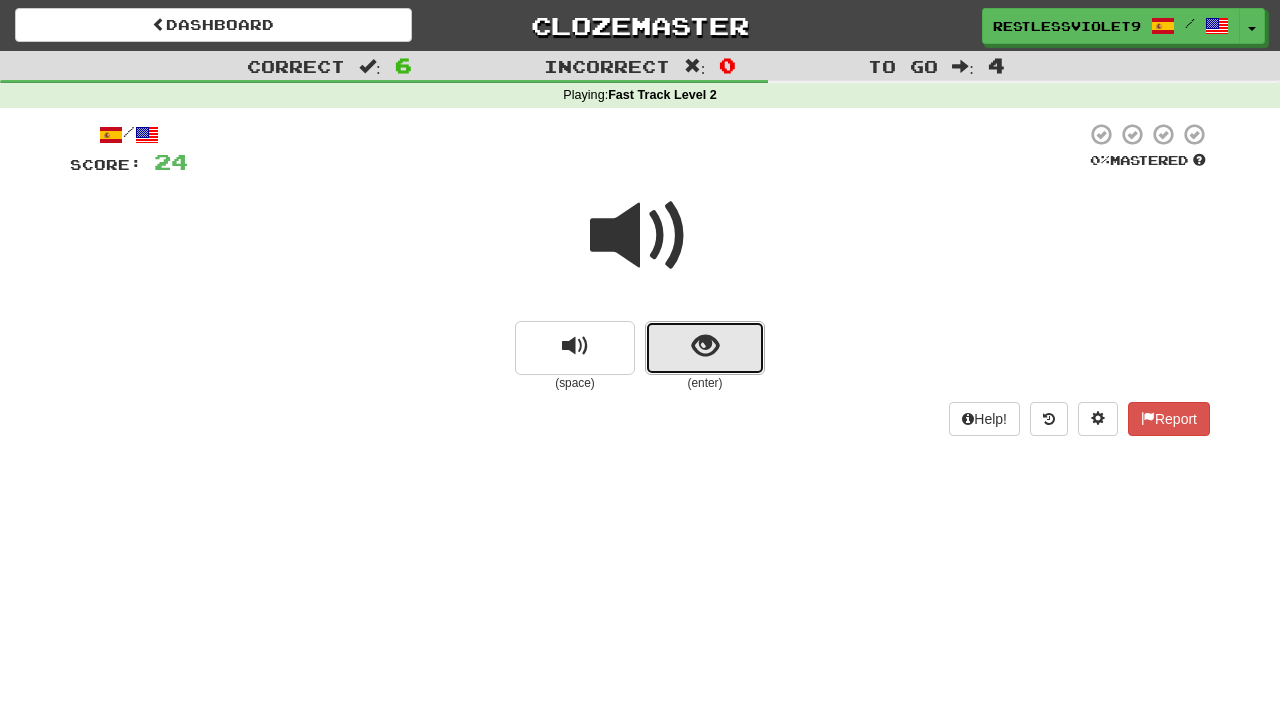 click at bounding box center (705, 348) 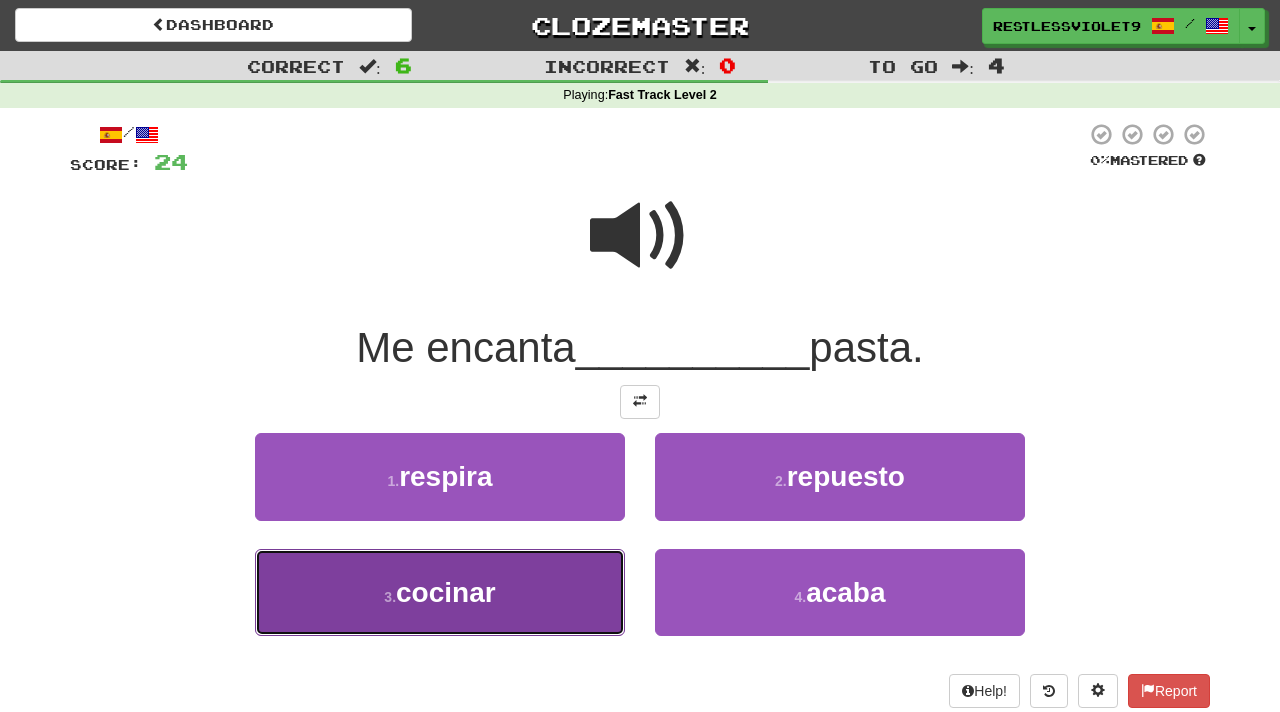 click on "cocinar" at bounding box center (446, 592) 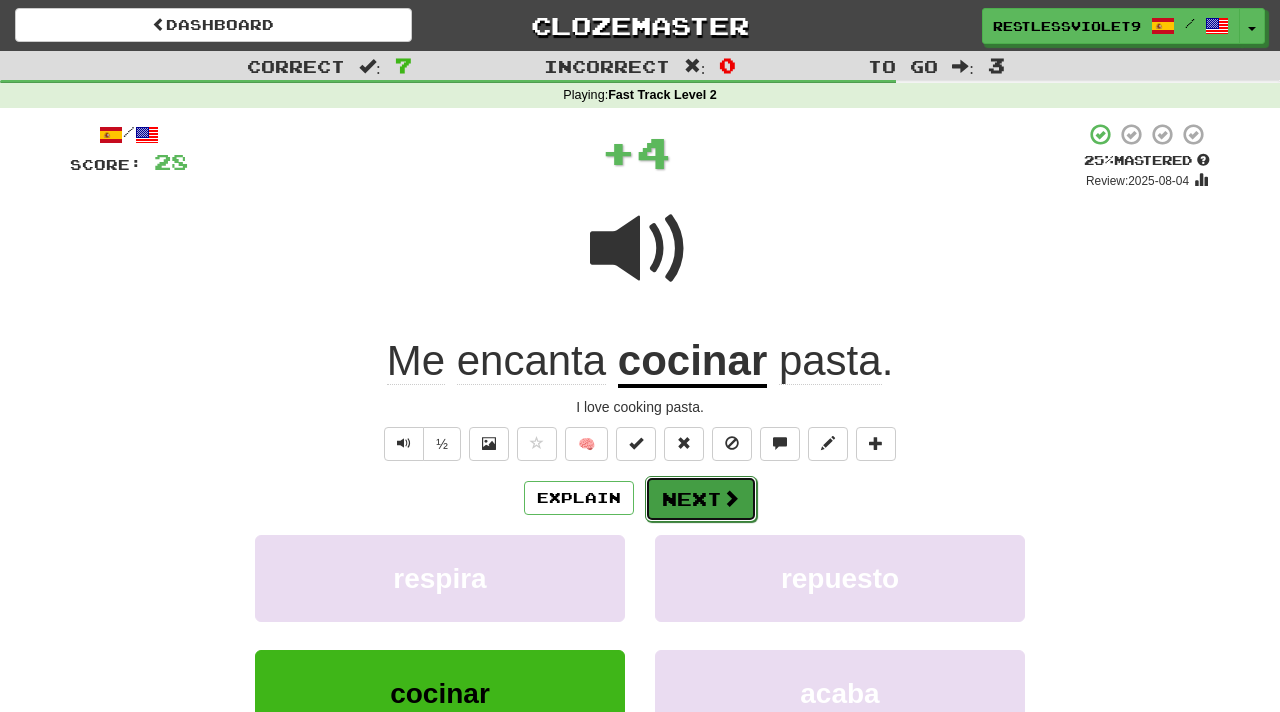 click on "Next" at bounding box center (701, 499) 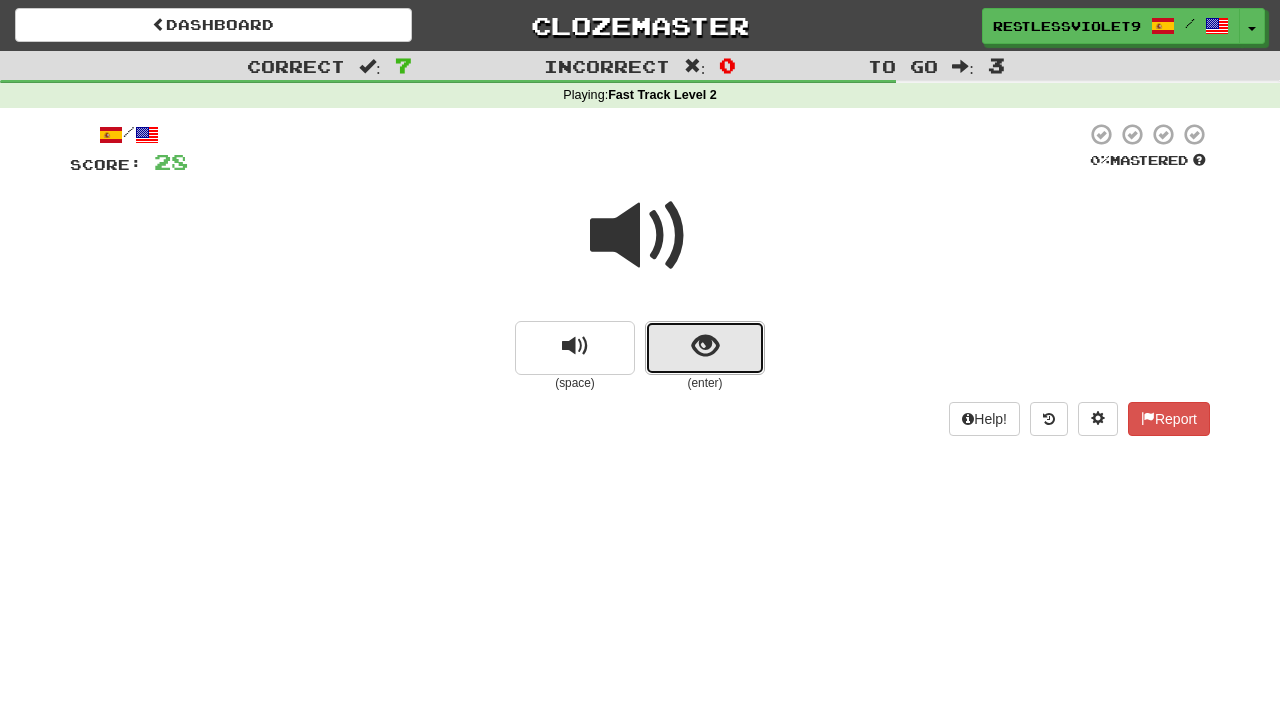 click at bounding box center [705, 346] 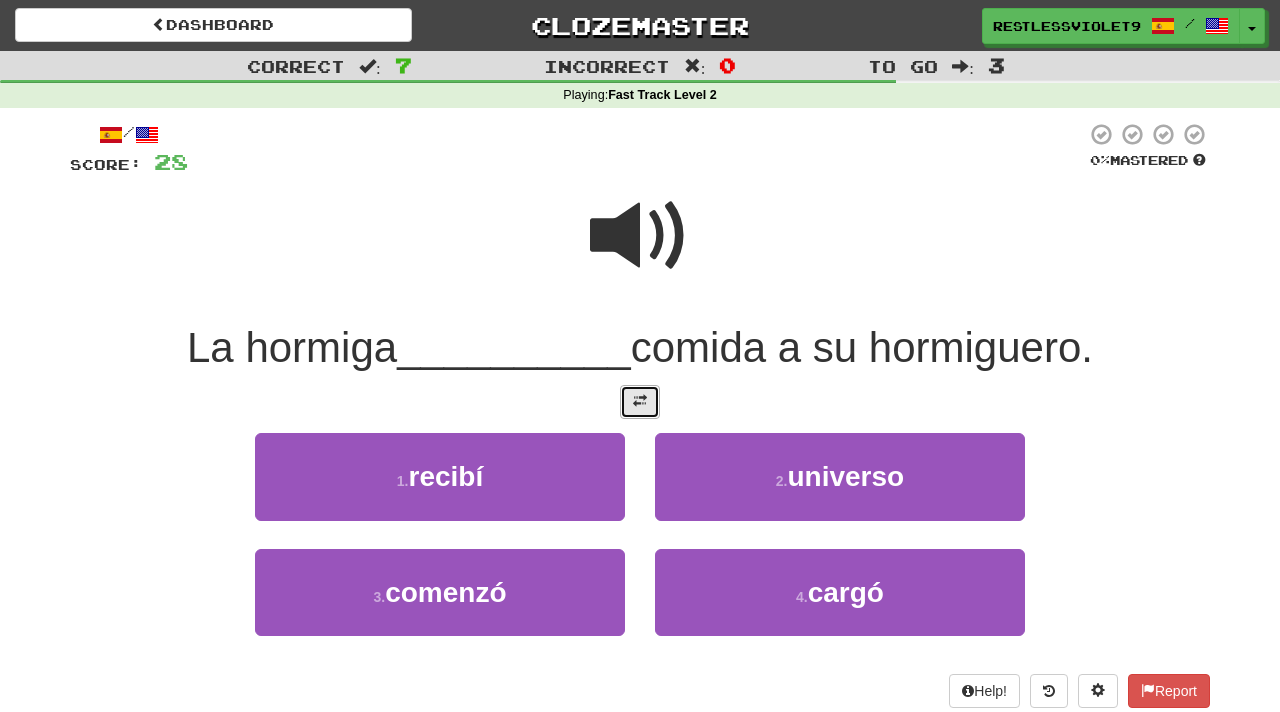click at bounding box center [640, 401] 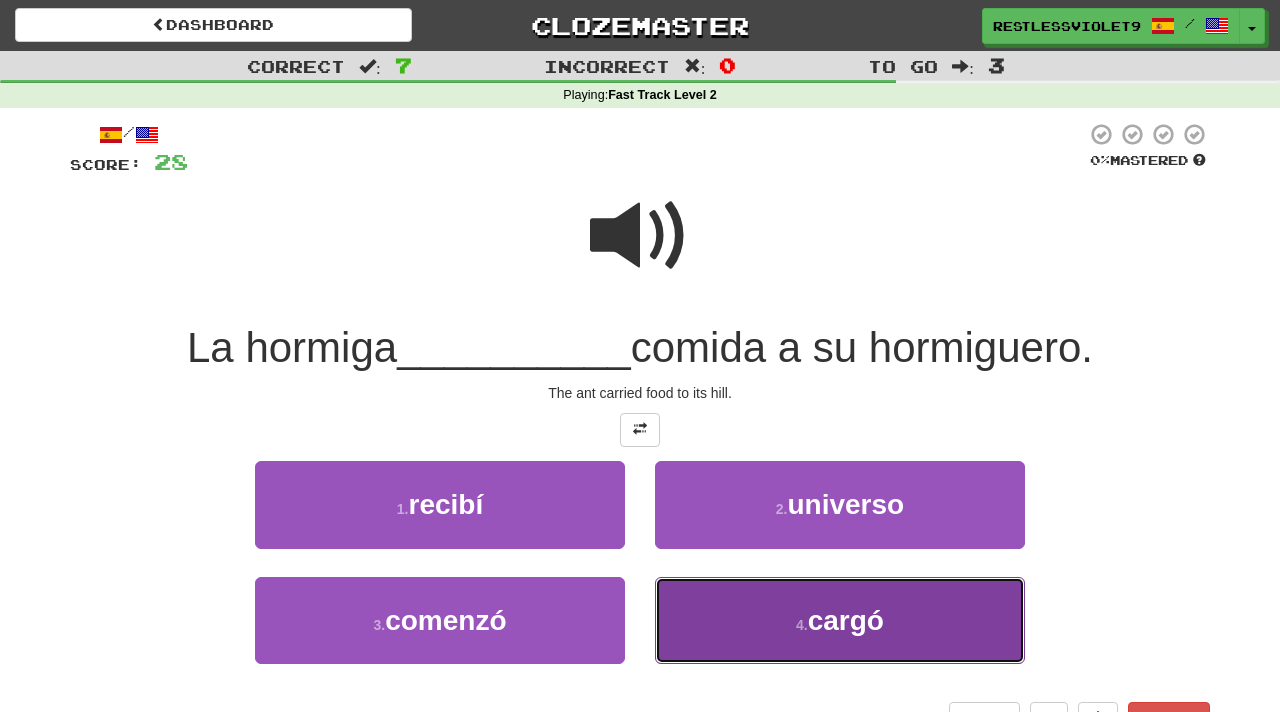 click on "cargó" at bounding box center [846, 620] 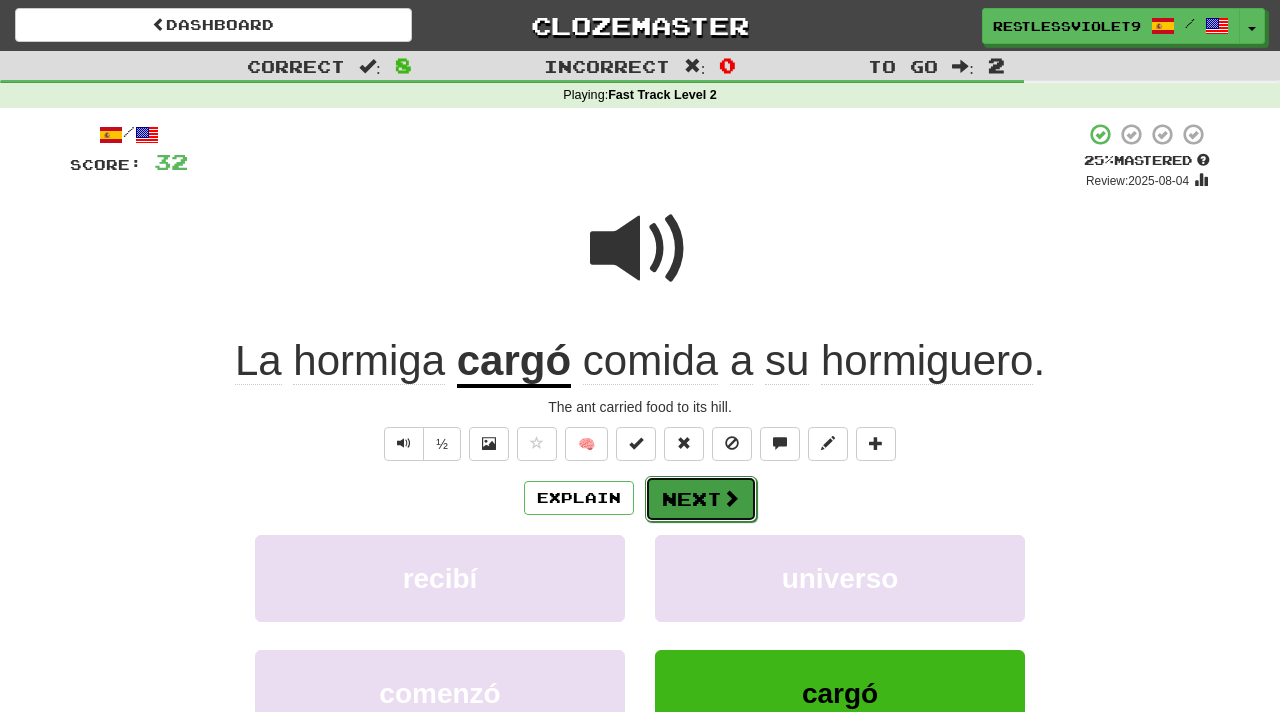 click on "Next" at bounding box center [701, 499] 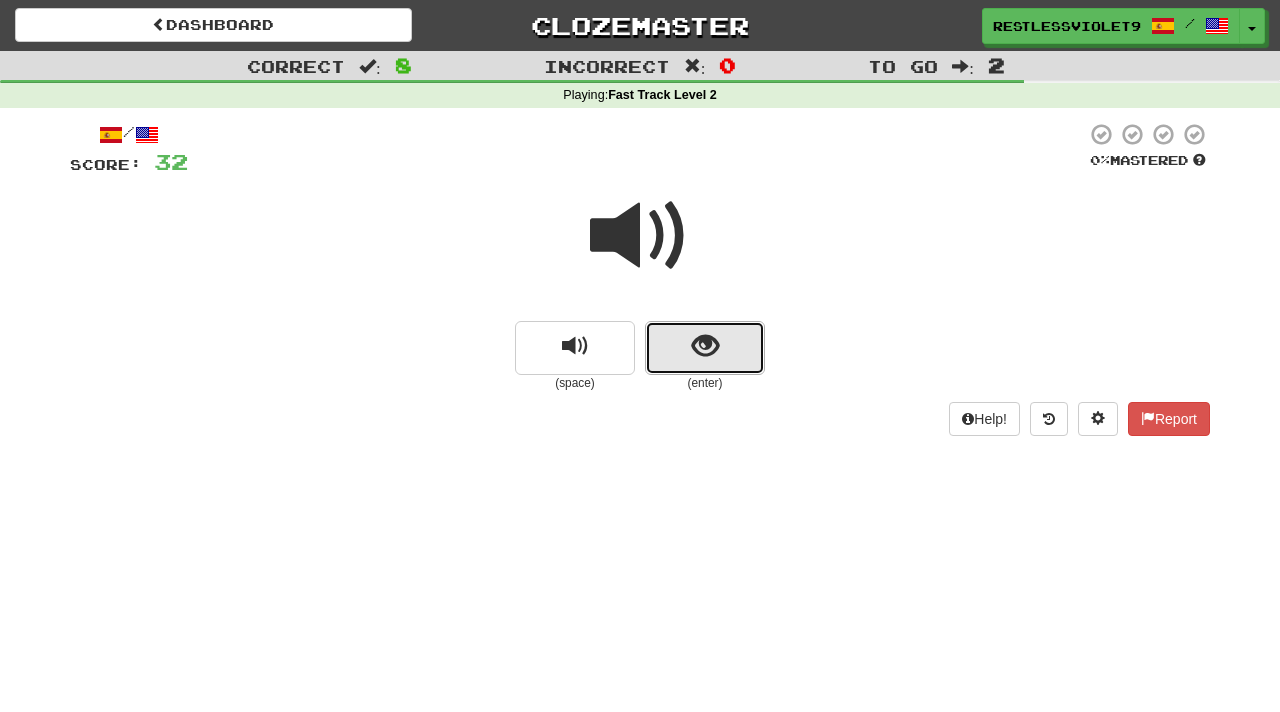 click at bounding box center (705, 346) 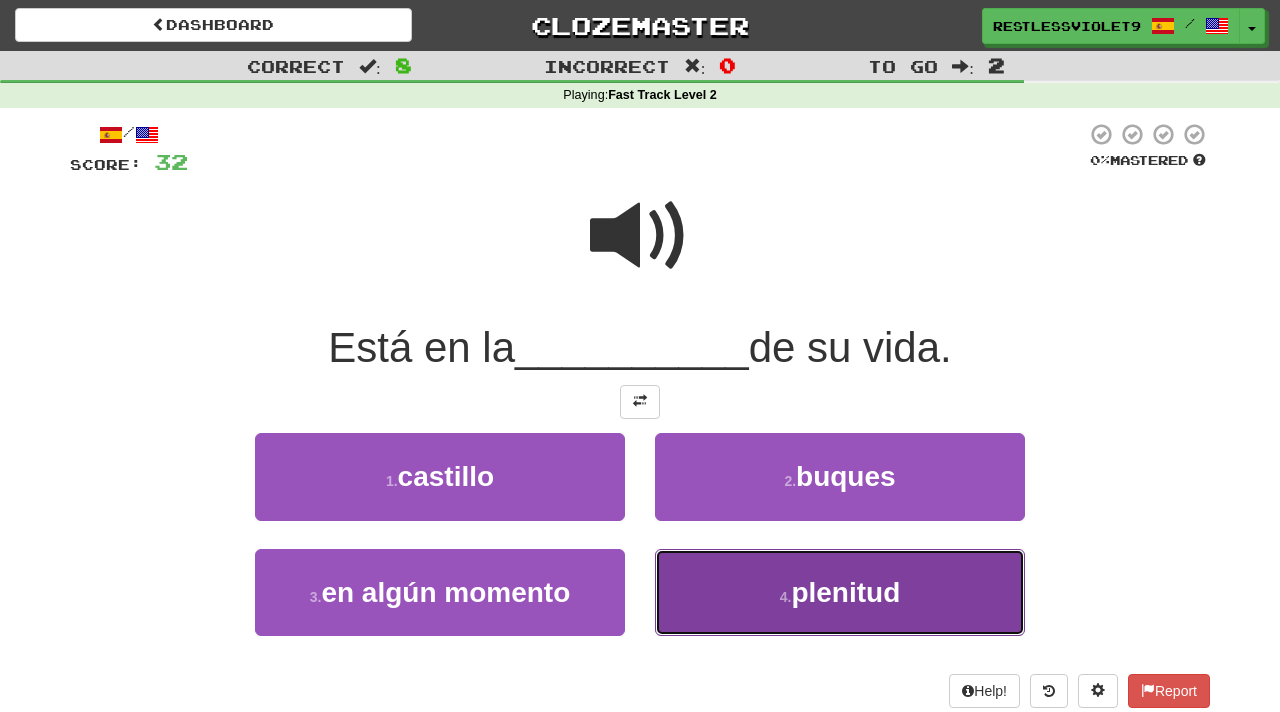 click on "plenitud" at bounding box center (845, 592) 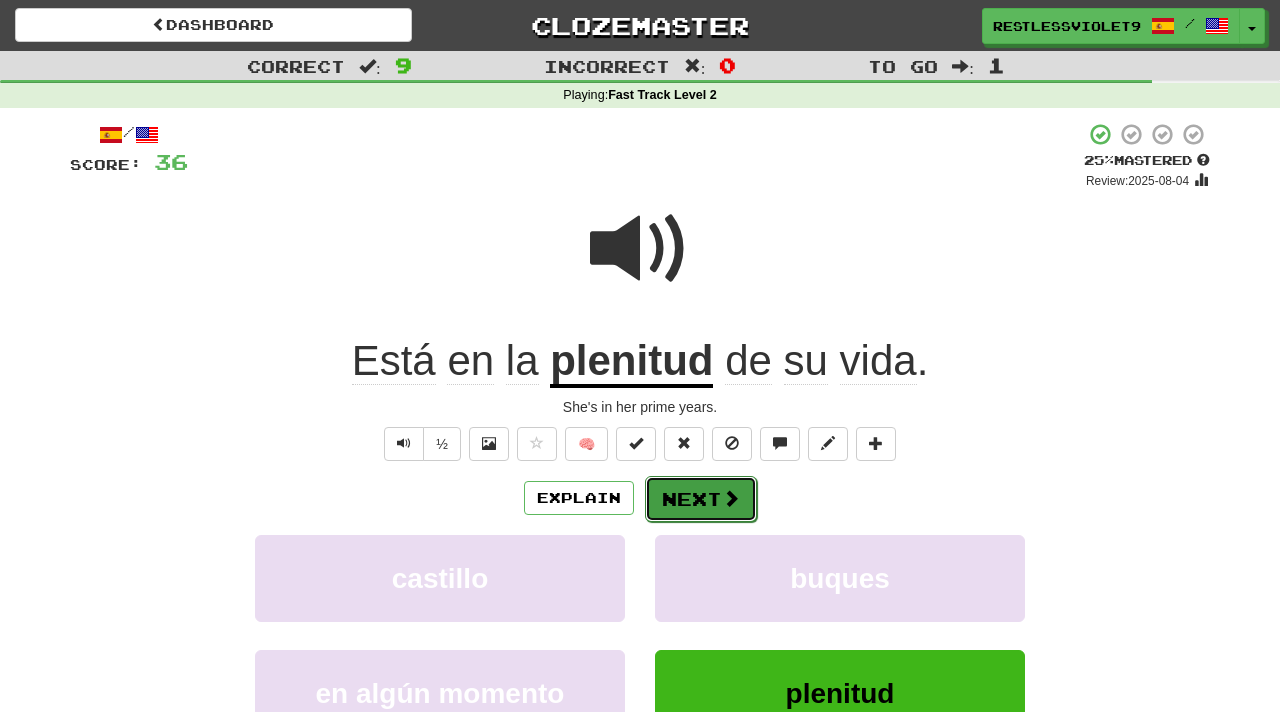 click on "Next" at bounding box center (701, 499) 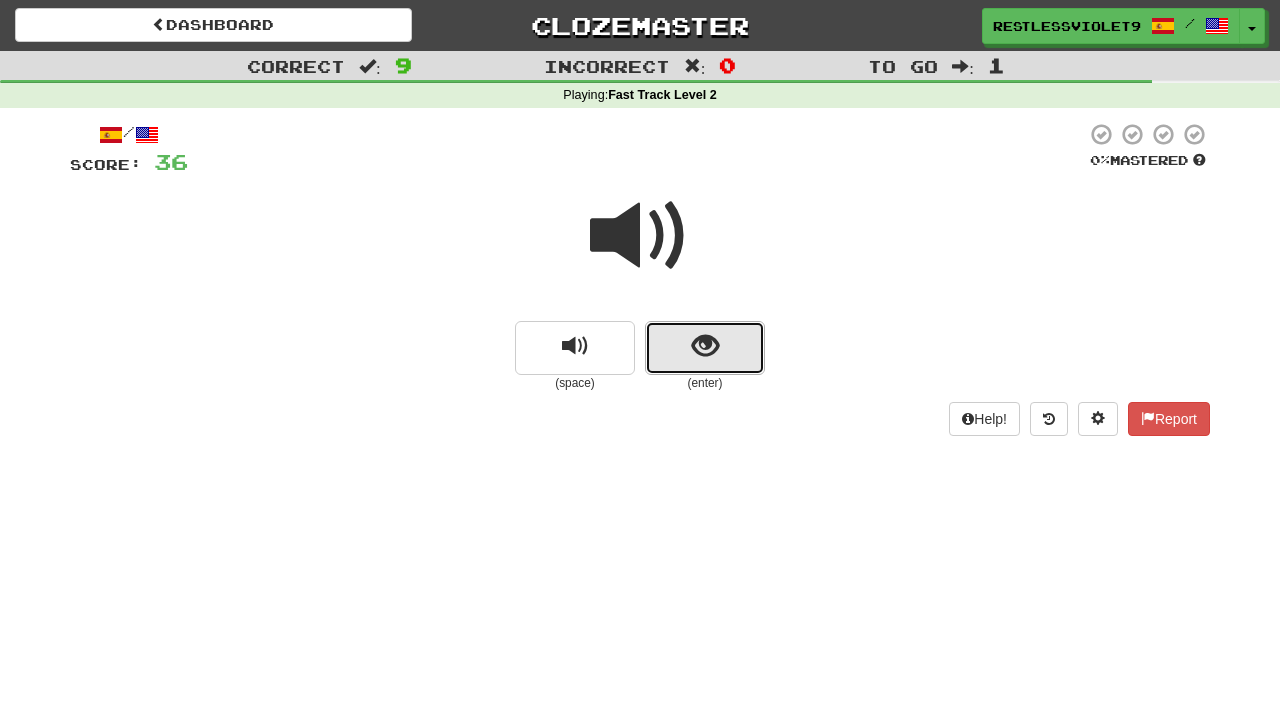click at bounding box center (705, 348) 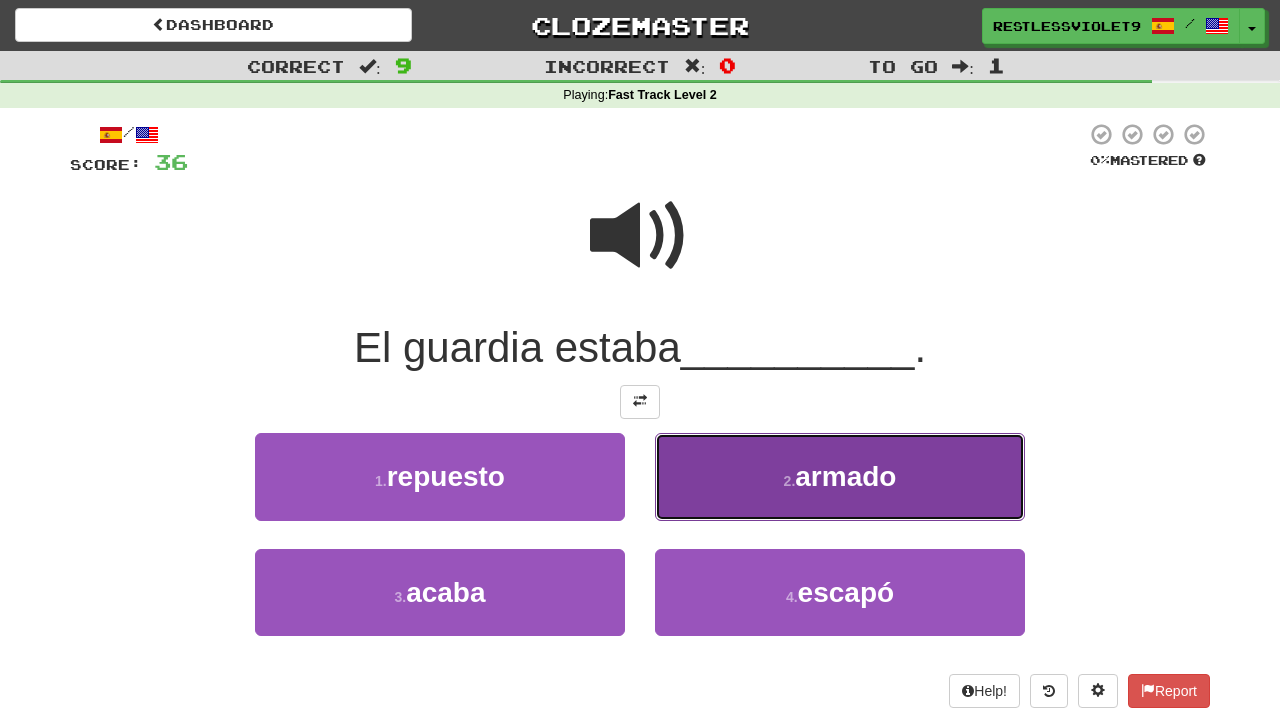 click on "2 ." at bounding box center [790, 481] 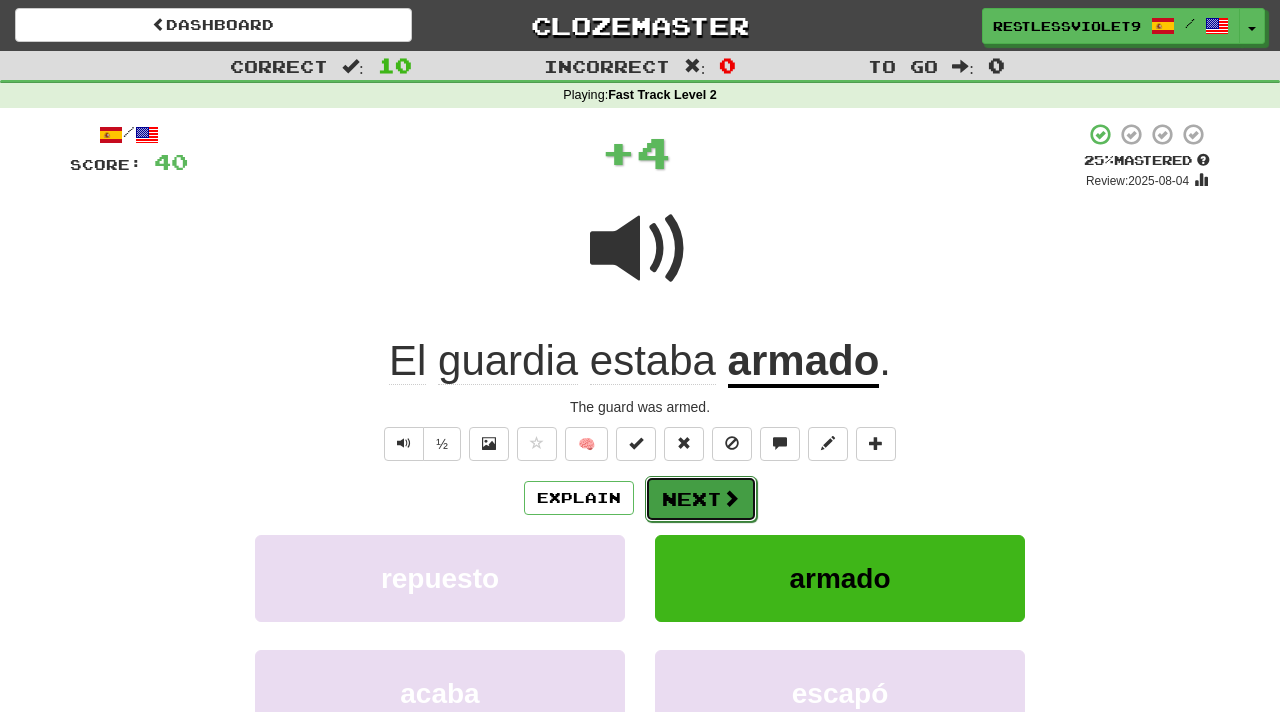 click on "Next" at bounding box center [701, 499] 